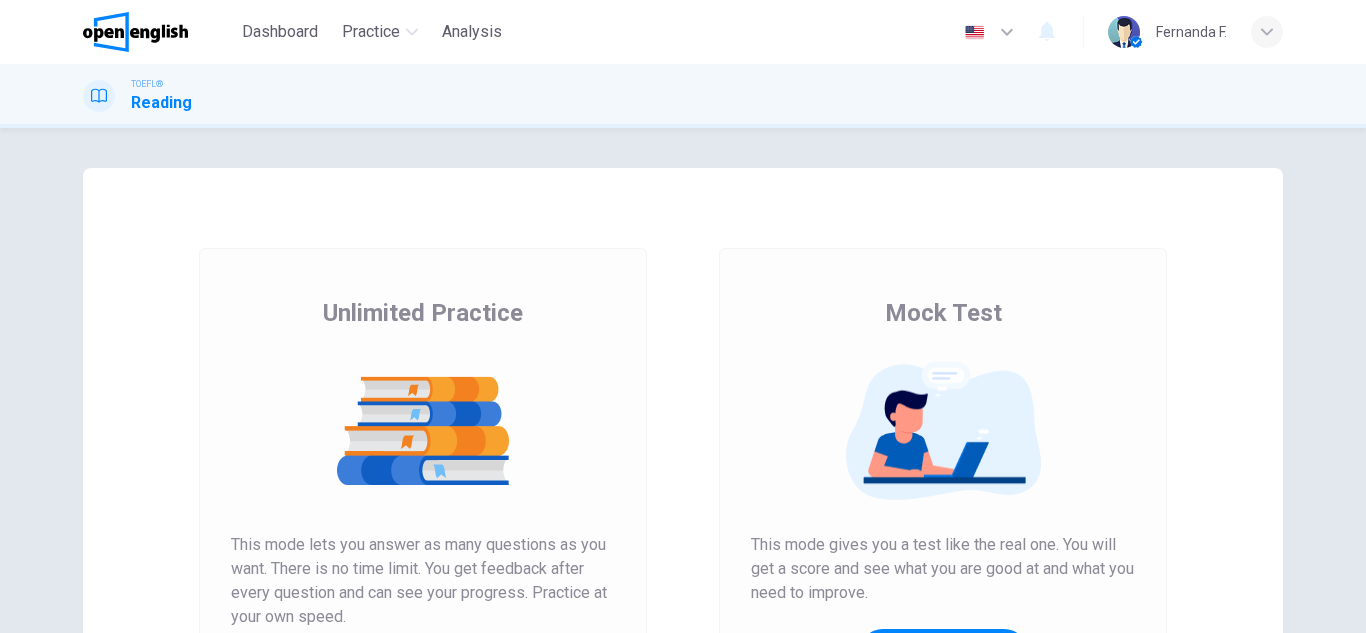 scroll, scrollTop: 0, scrollLeft: 0, axis: both 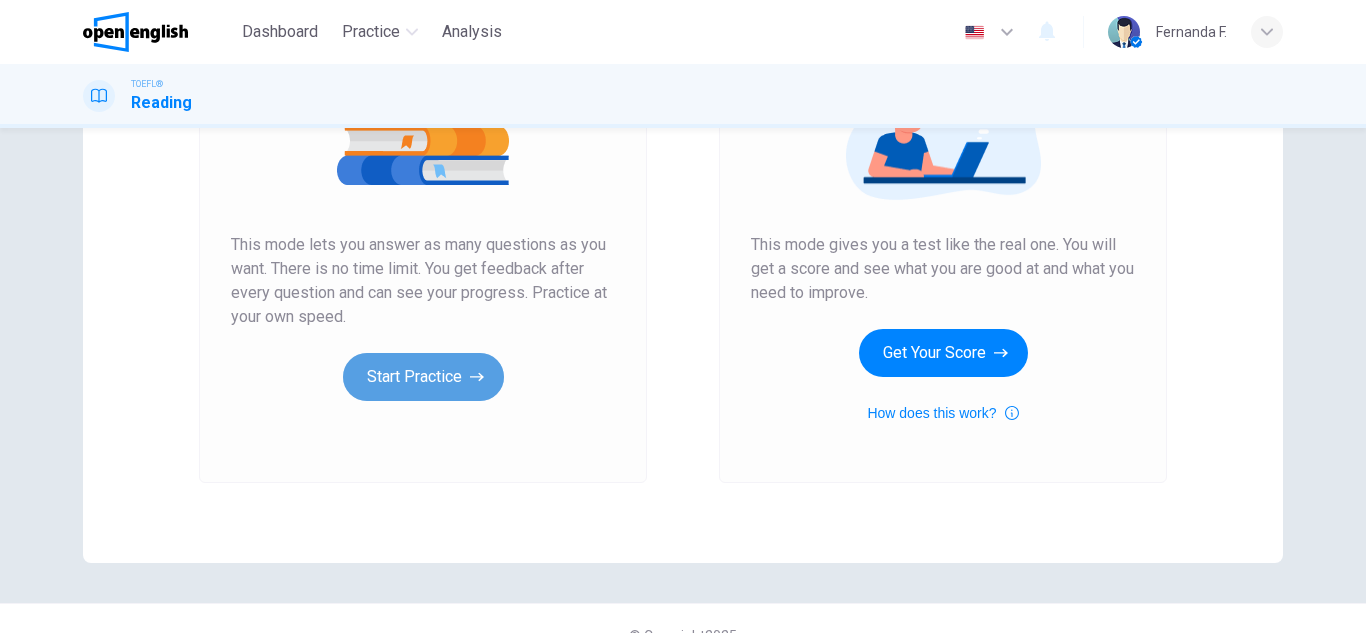 click on "Start Practice" at bounding box center [423, 377] 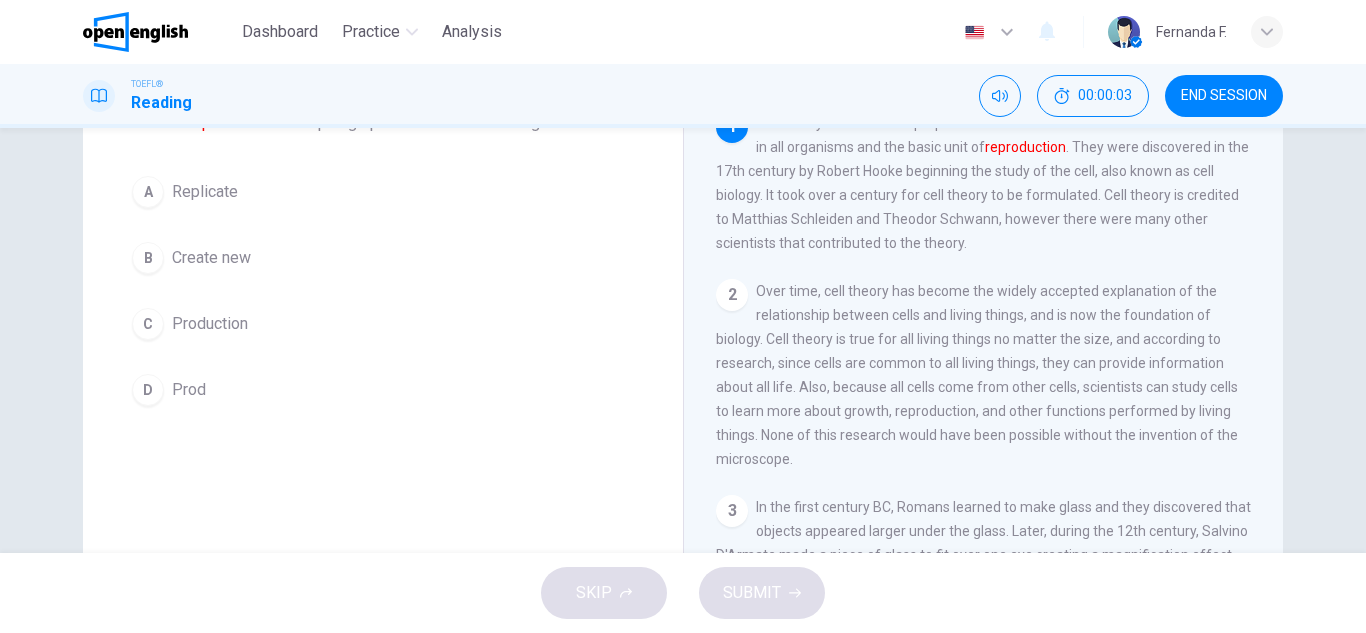 scroll, scrollTop: 100, scrollLeft: 0, axis: vertical 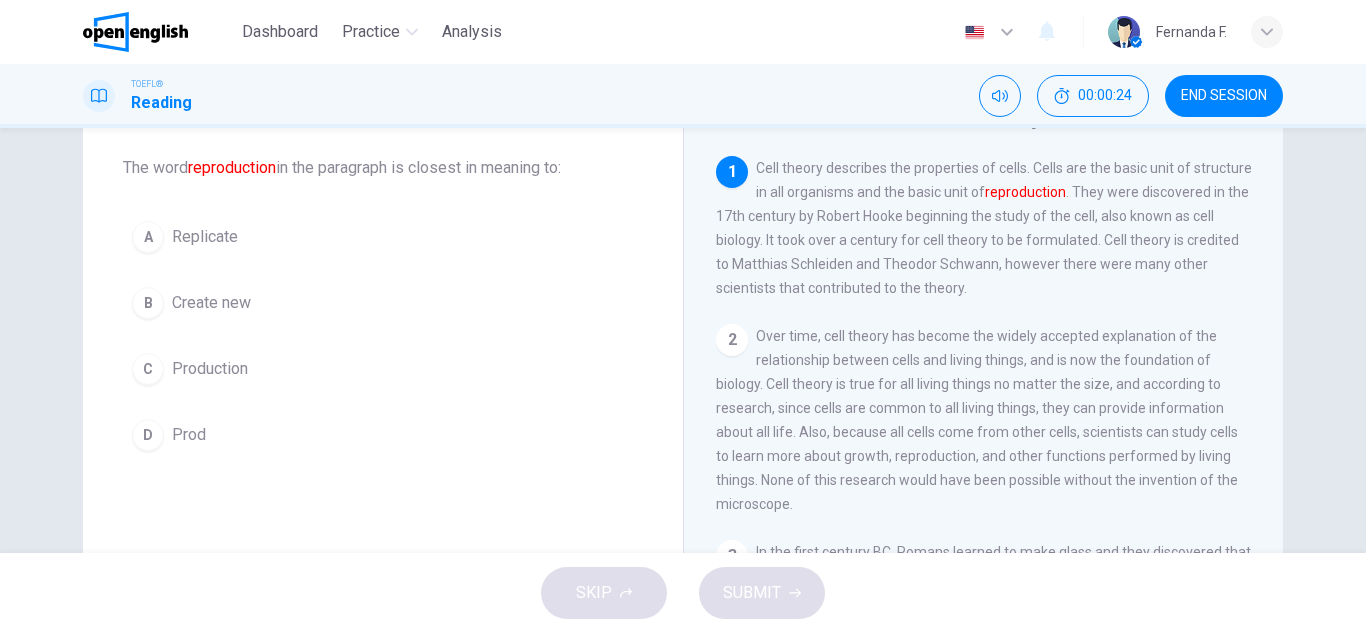 click on "B" at bounding box center (148, 237) 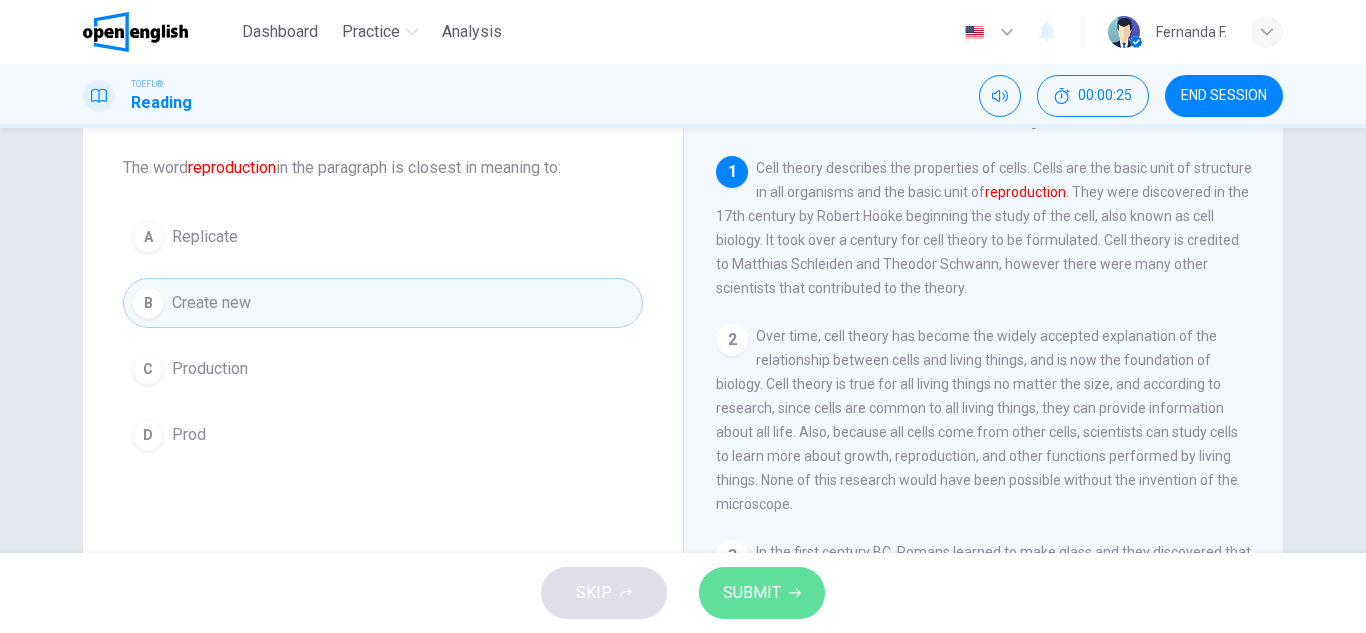 click on "SUBMIT" at bounding box center (752, 593) 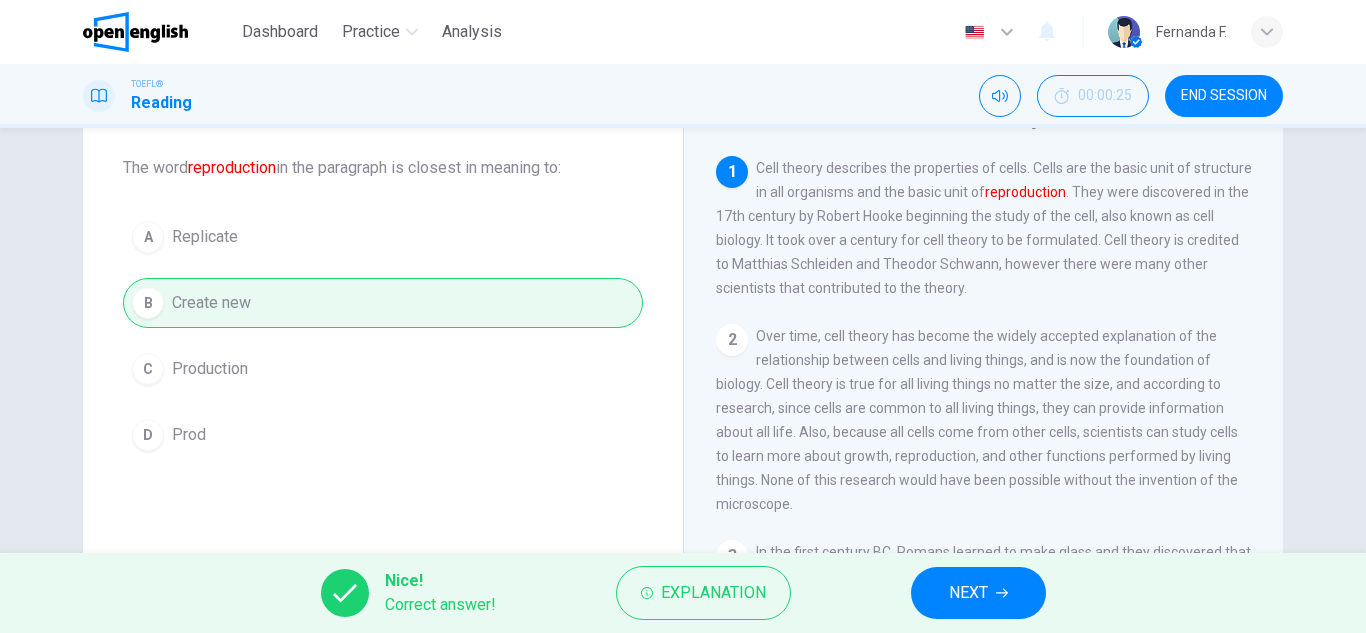 click on "NEXT" at bounding box center (968, 593) 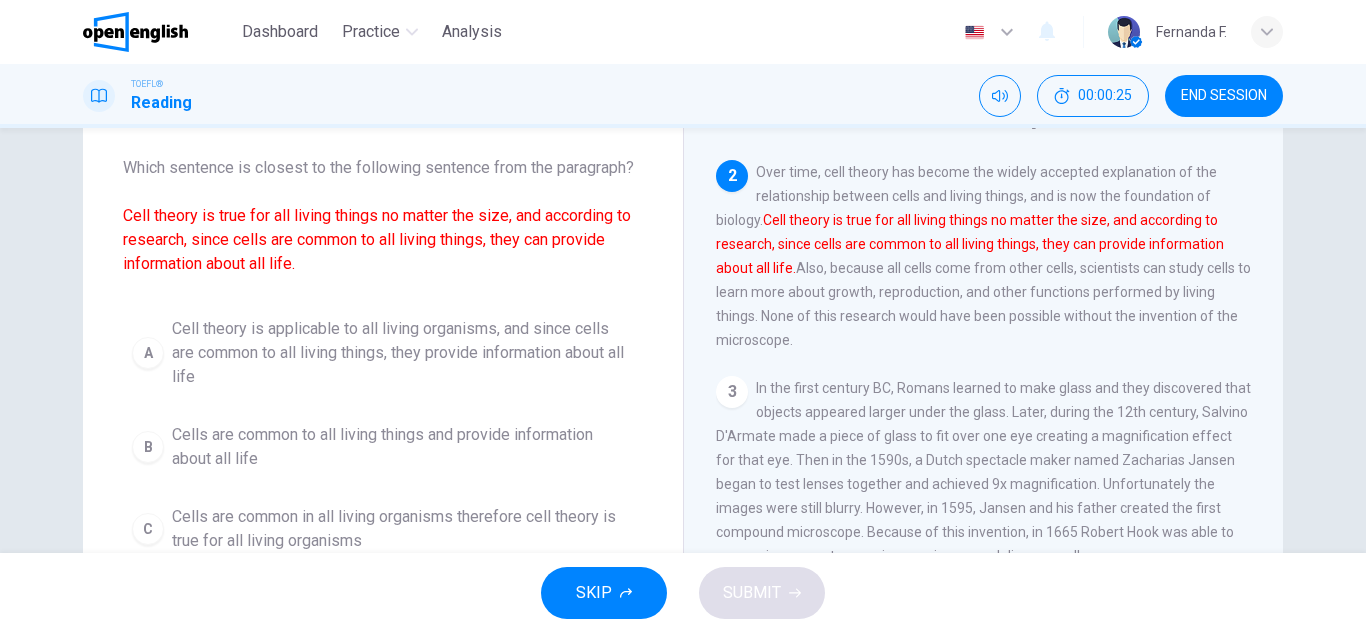 scroll, scrollTop: 174, scrollLeft: 0, axis: vertical 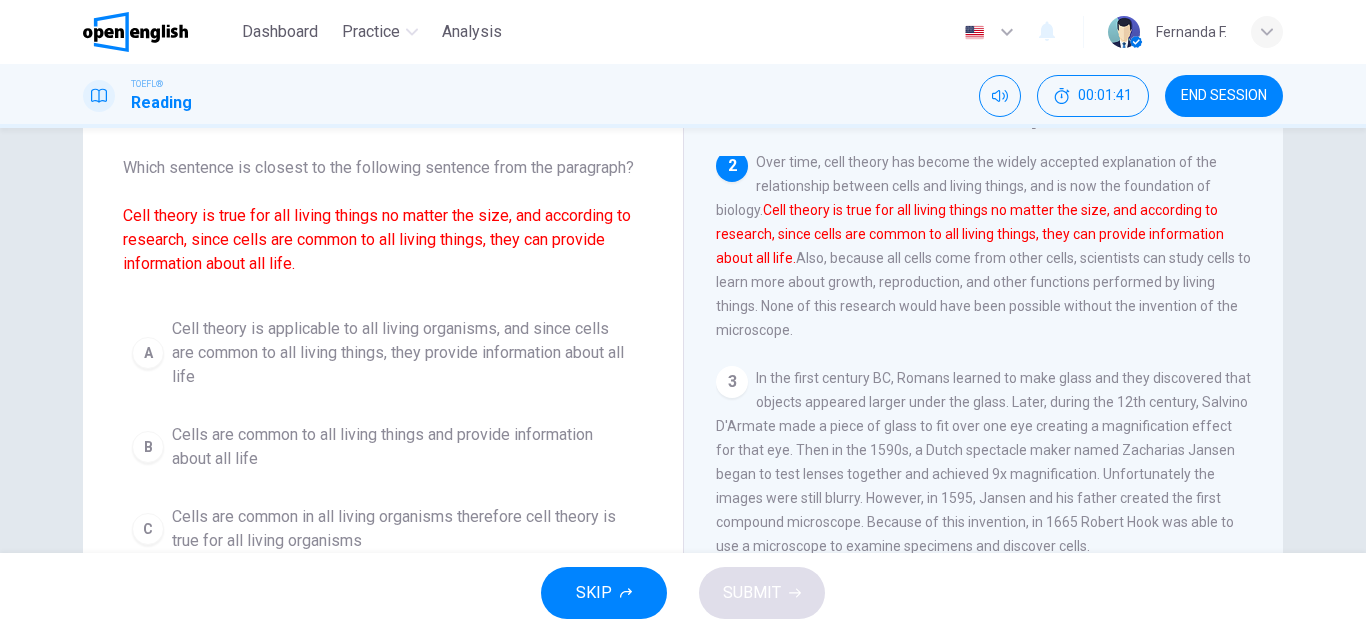 click on "A" at bounding box center (148, 353) 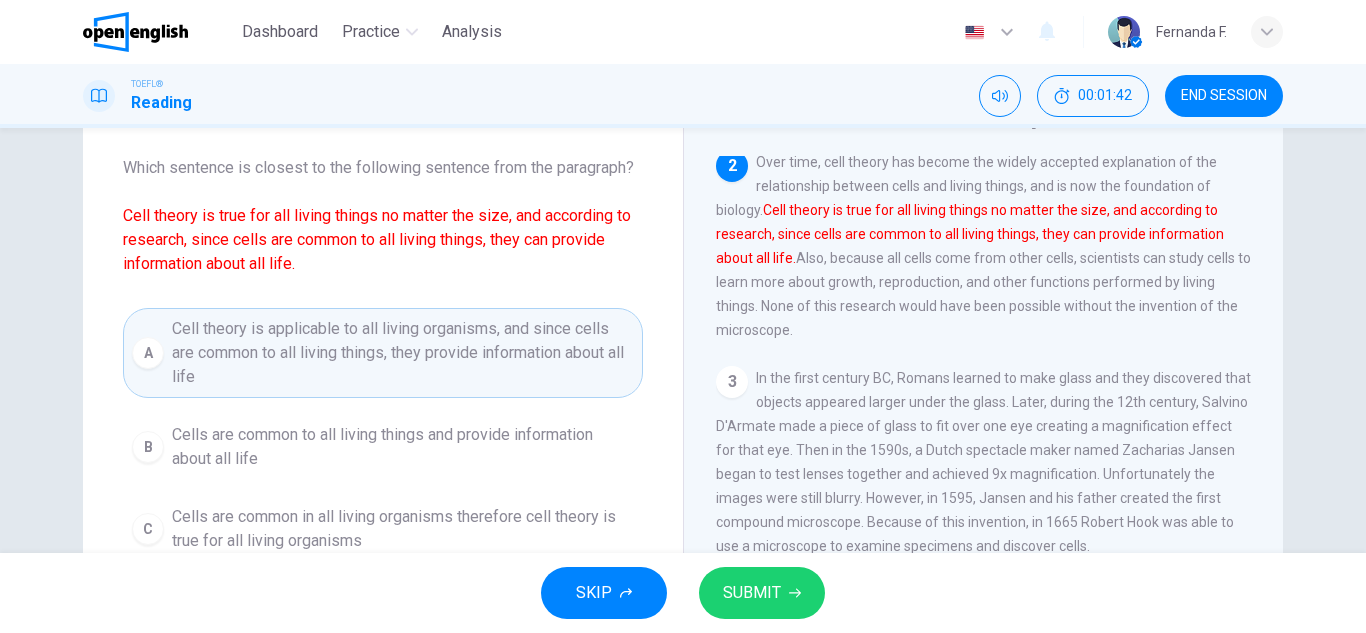 click on "SUBMIT" at bounding box center [752, 593] 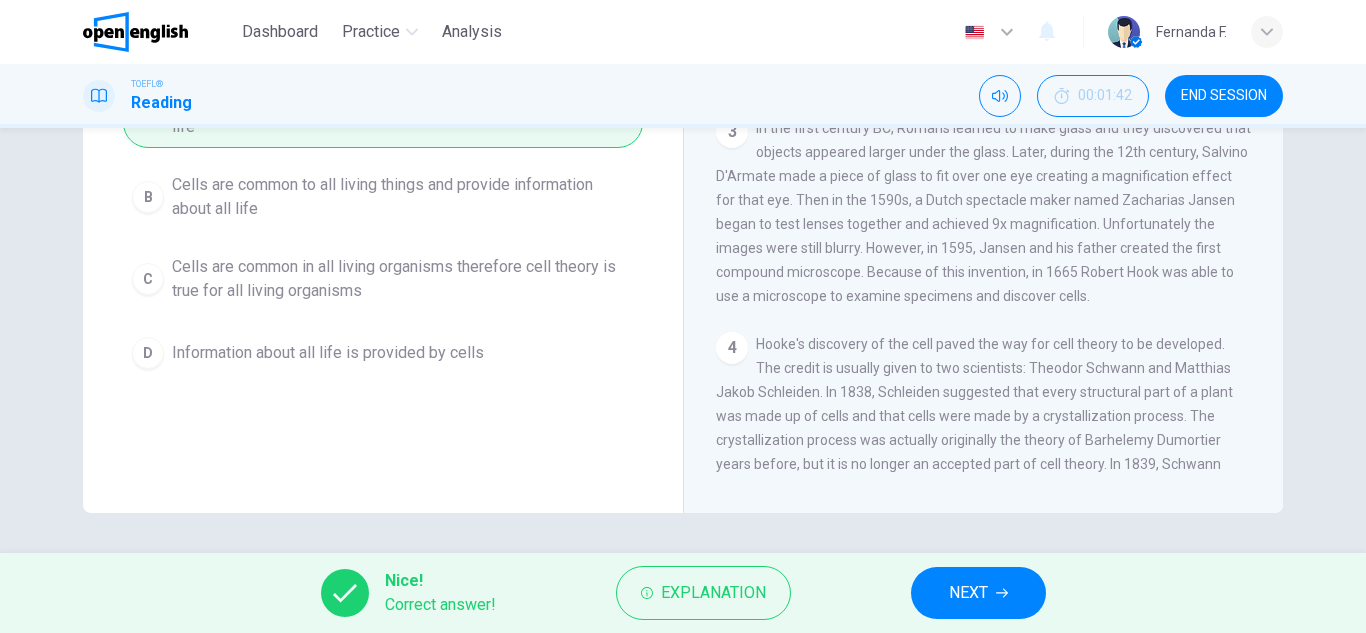 scroll, scrollTop: 150, scrollLeft: 0, axis: vertical 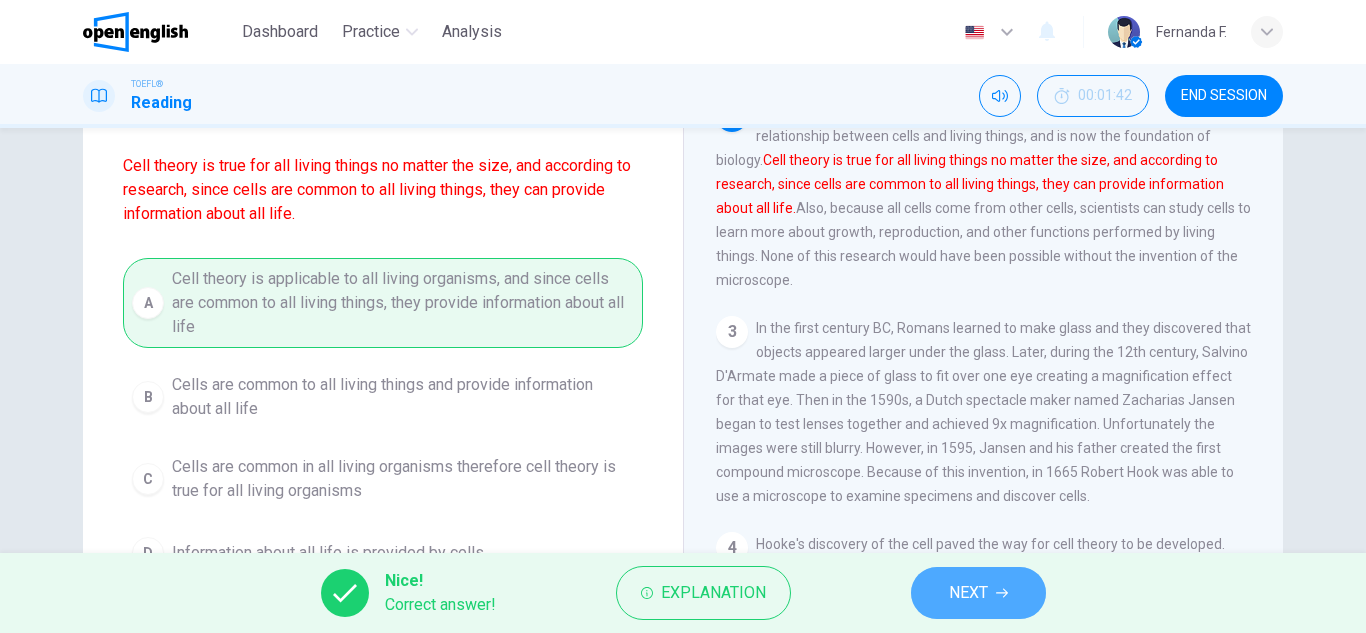 click on "NEXT" at bounding box center [978, 593] 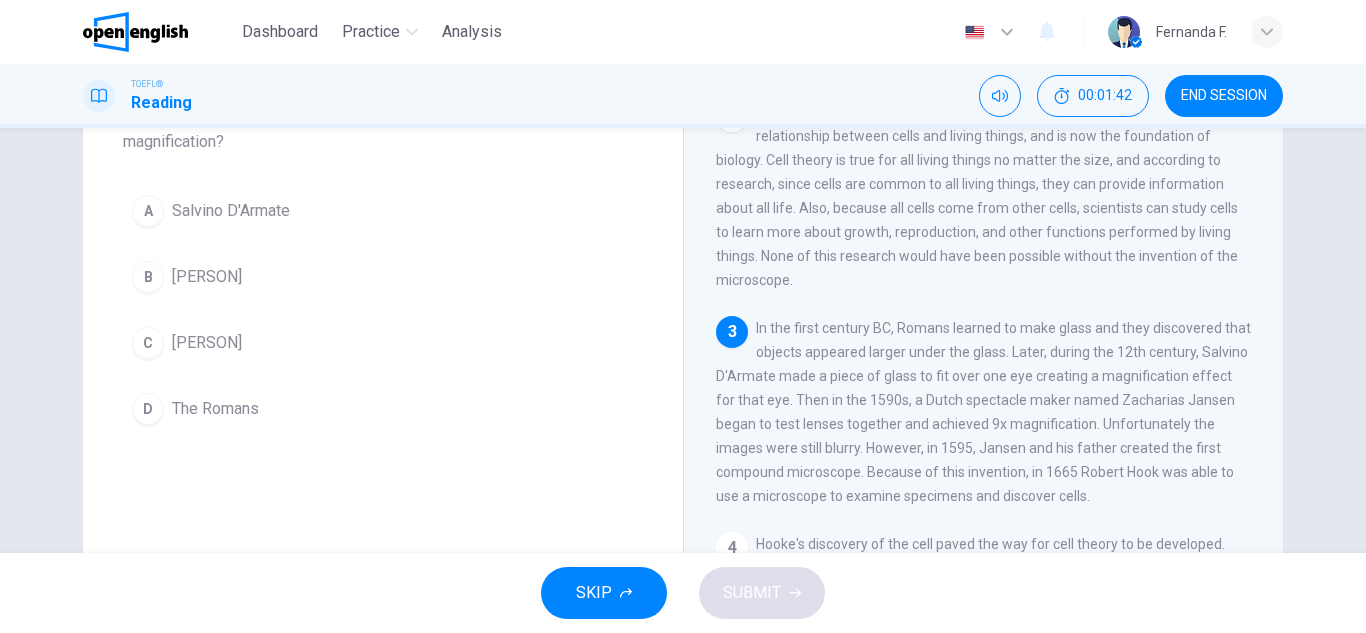 scroll, scrollTop: 223, scrollLeft: 0, axis: vertical 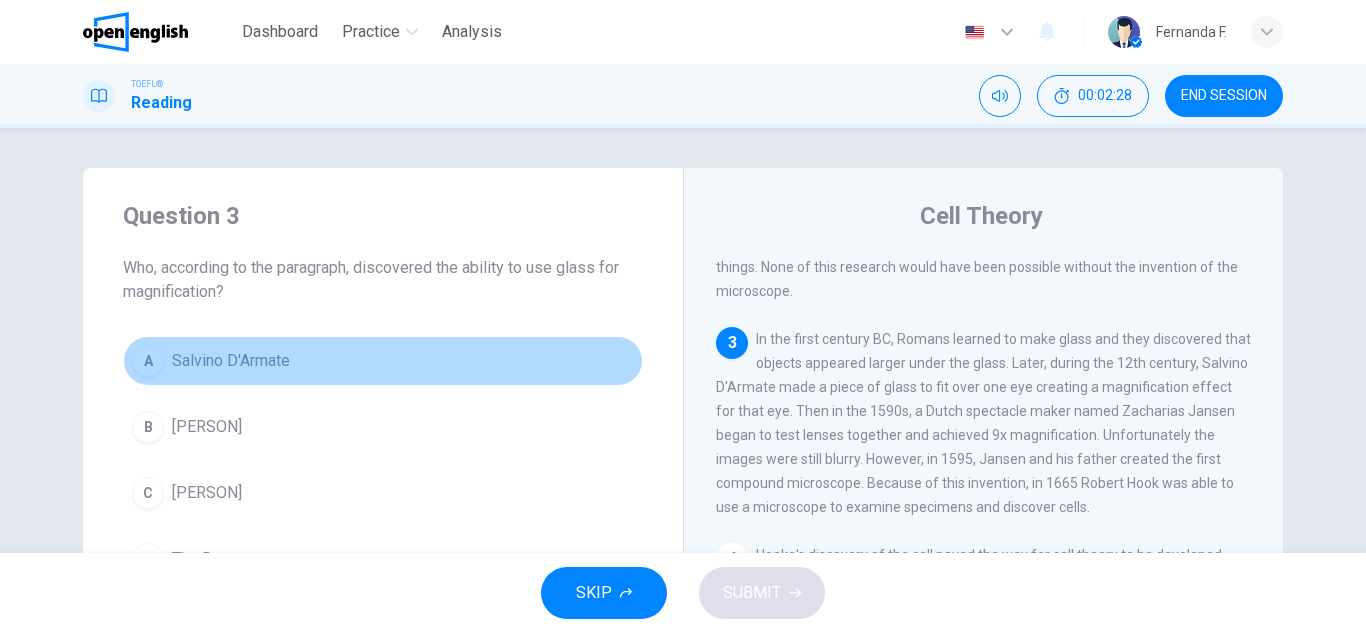 click on "Salvino D'Armate" at bounding box center (231, 361) 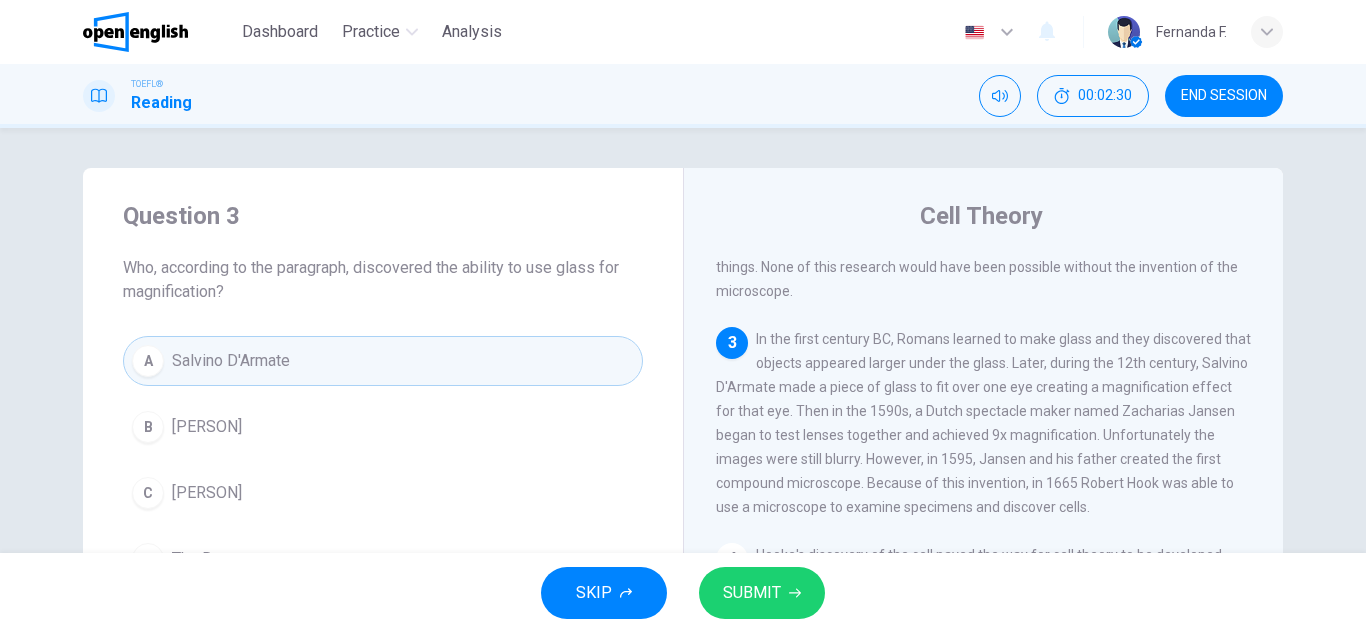 click on "SUBMIT" at bounding box center [752, 593] 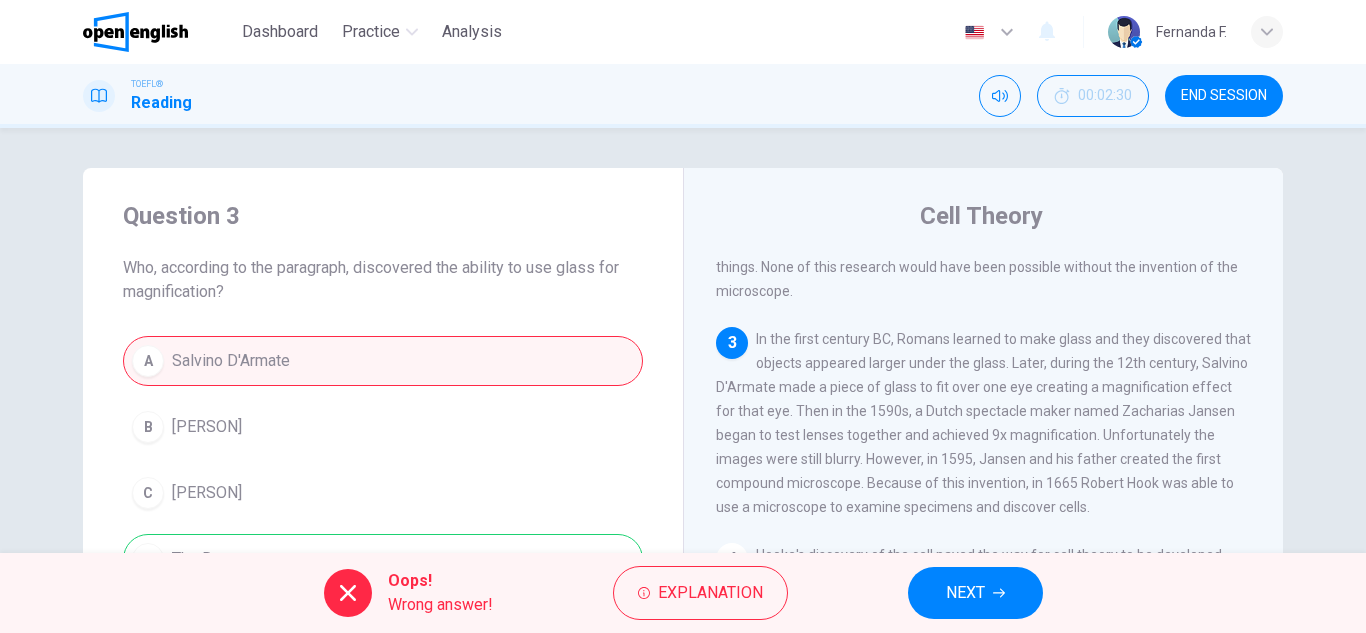 scroll, scrollTop: 100, scrollLeft: 0, axis: vertical 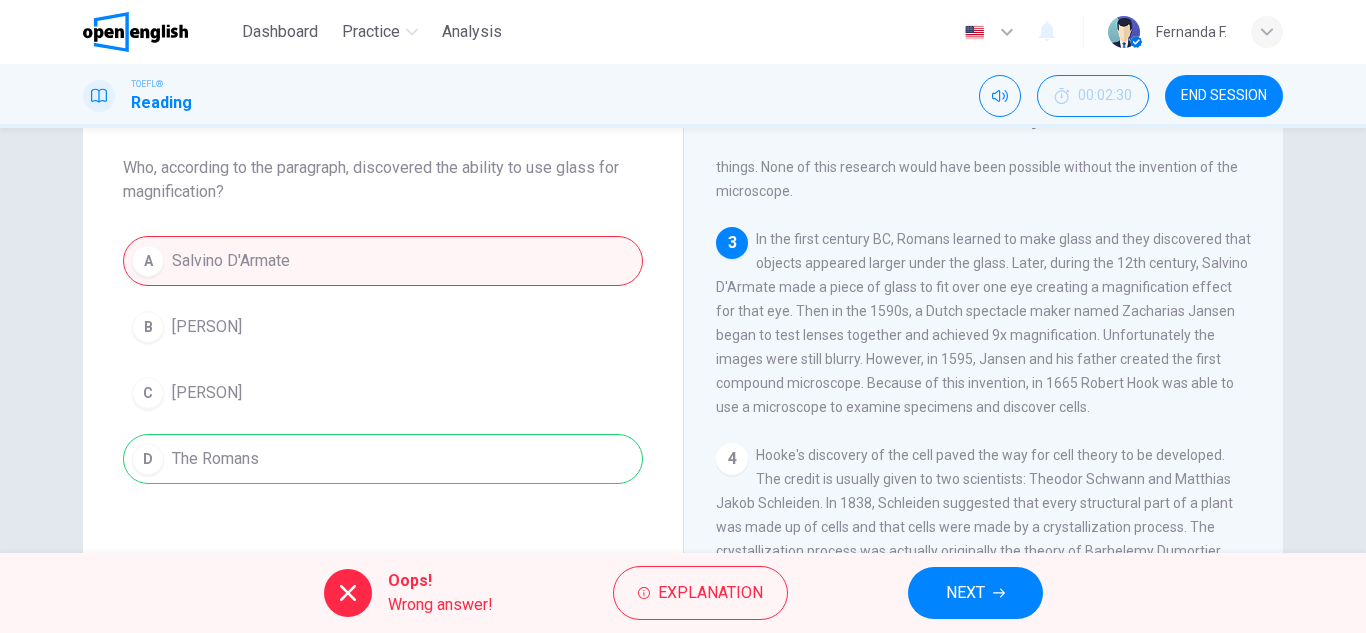 click on "NEXT" at bounding box center [965, 593] 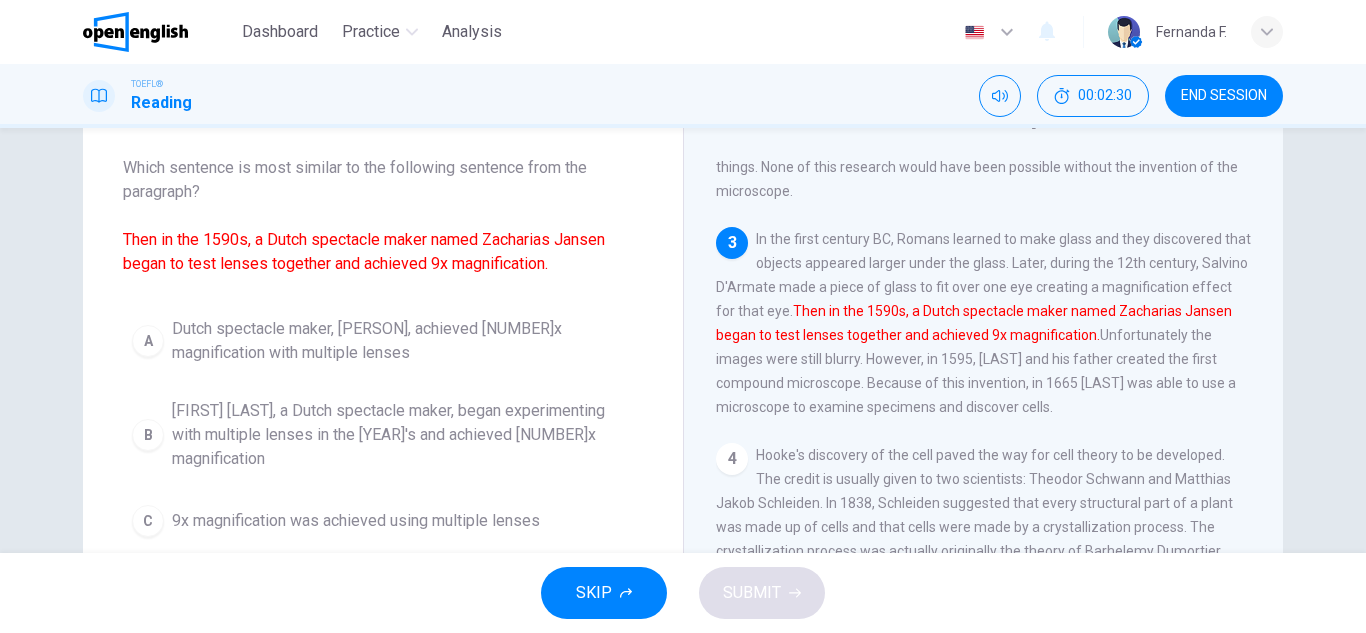 scroll, scrollTop: 346, scrollLeft: 0, axis: vertical 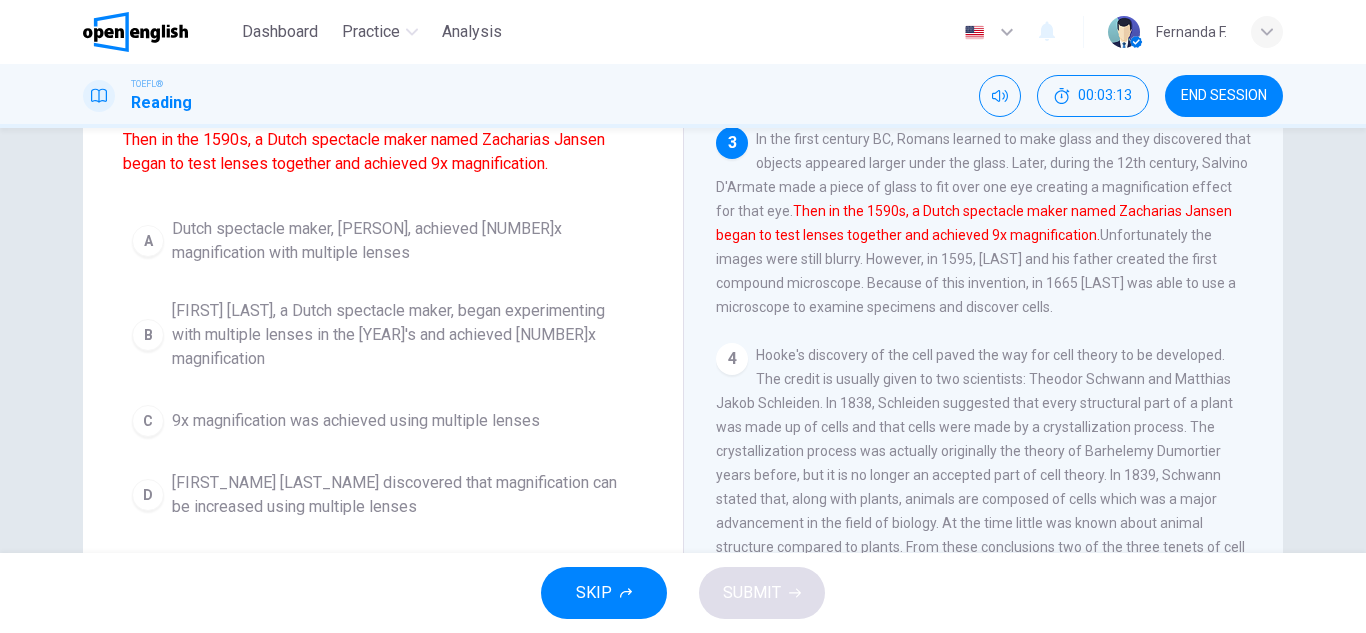 click on "B" at bounding box center [148, 241] 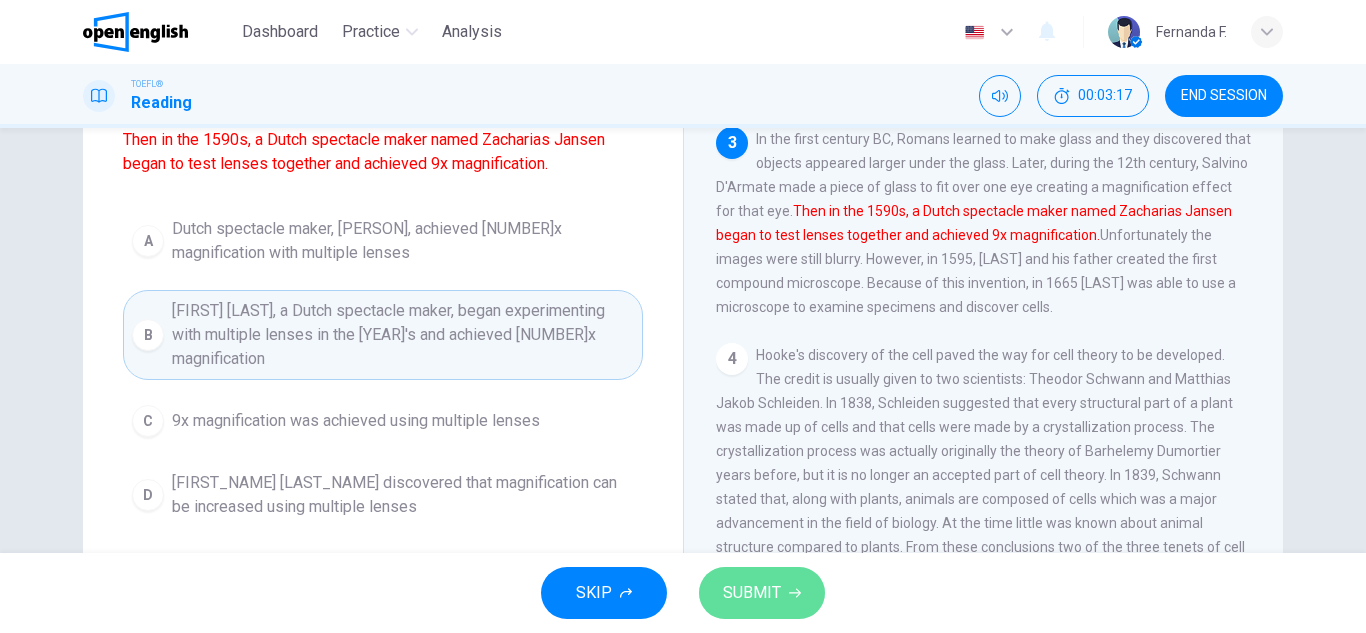 click on "SUBMIT" at bounding box center (752, 593) 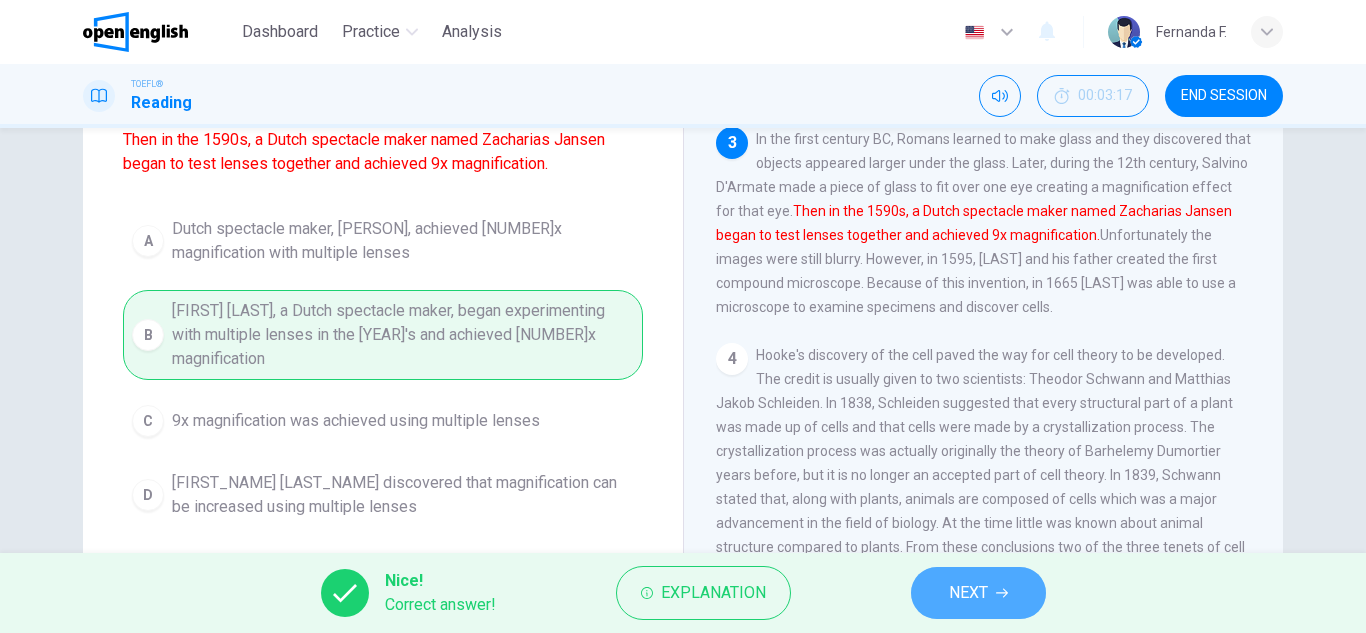 click on "NEXT" at bounding box center [978, 593] 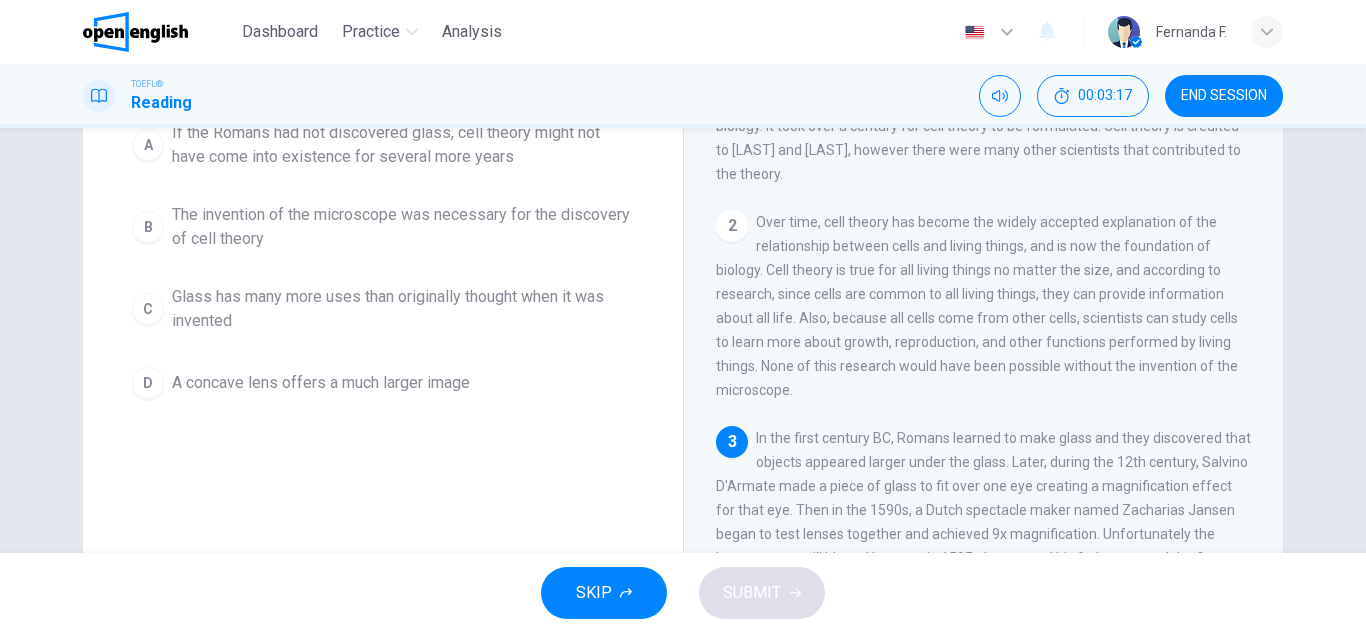 scroll, scrollTop: 0, scrollLeft: 0, axis: both 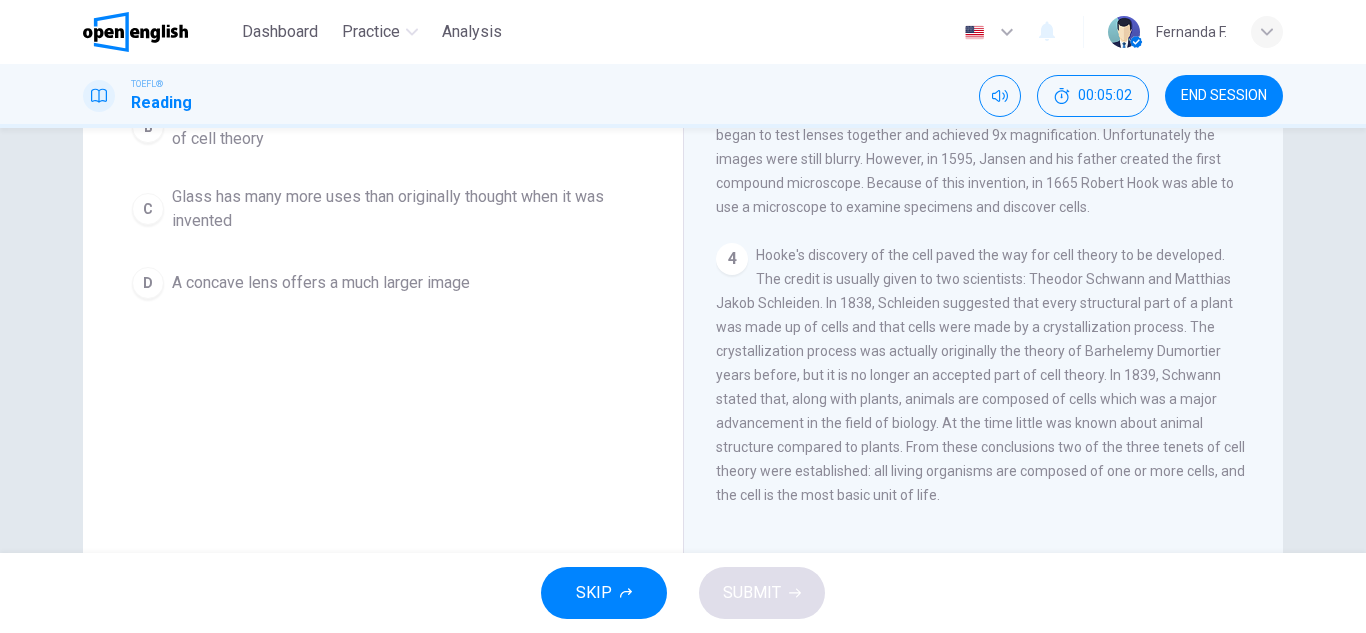 click on "A concave lens offers a much larger image" at bounding box center [403, 45] 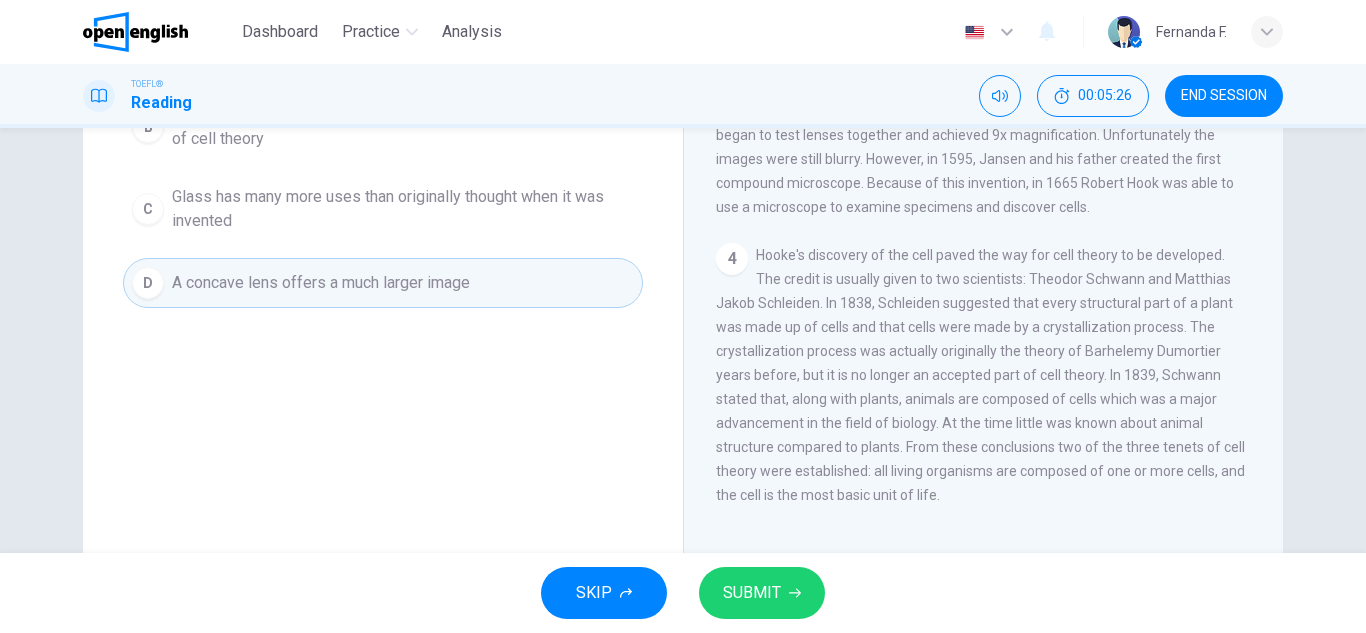 scroll, scrollTop: 346, scrollLeft: 0, axis: vertical 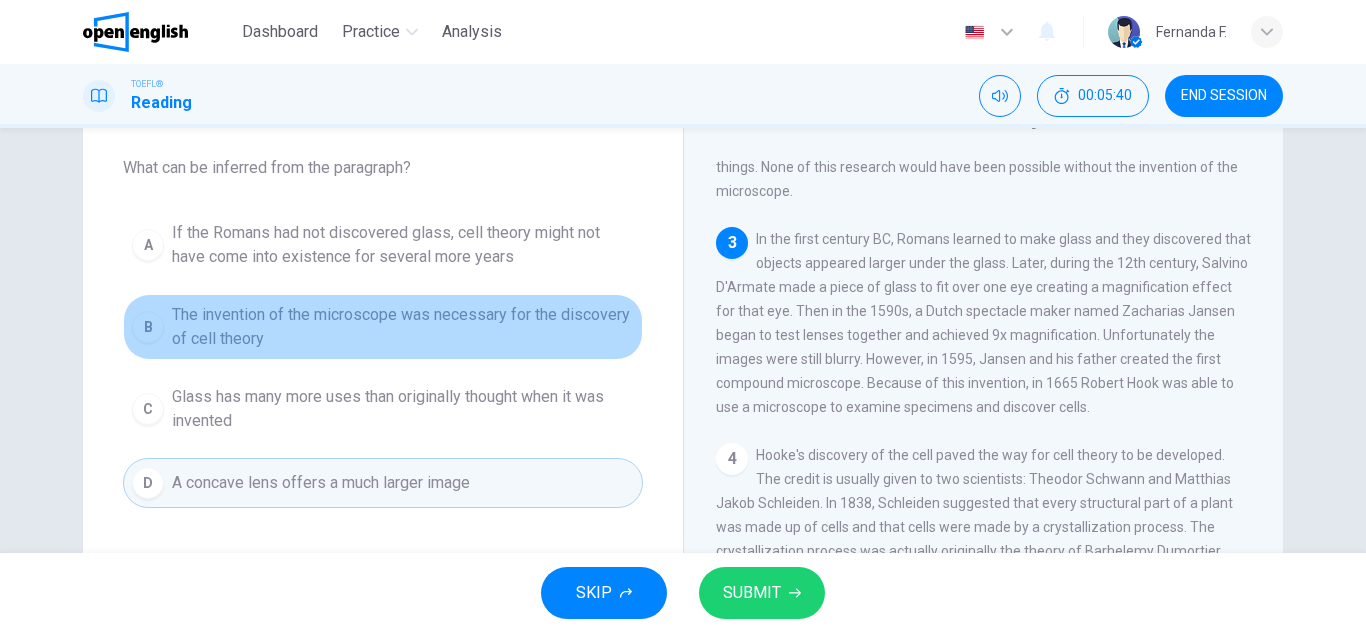 click on "The invention of the microscope was necessary for the discovery of cell theory" at bounding box center (403, 245) 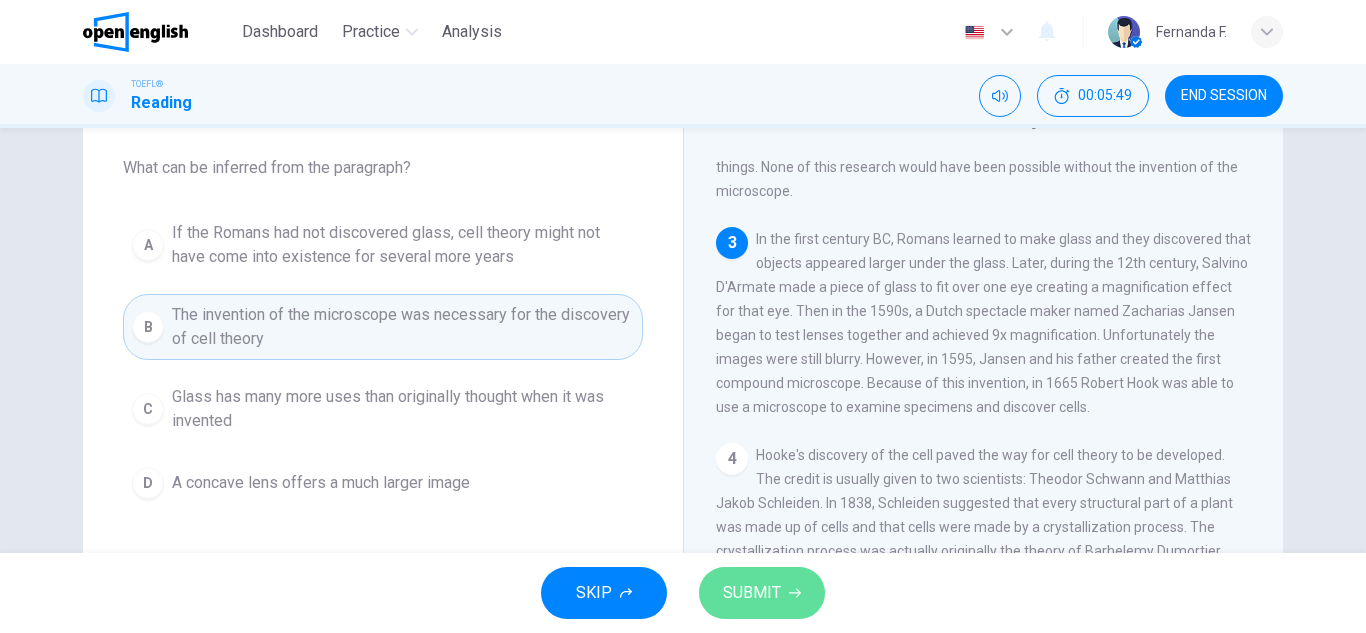 click at bounding box center (795, 593) 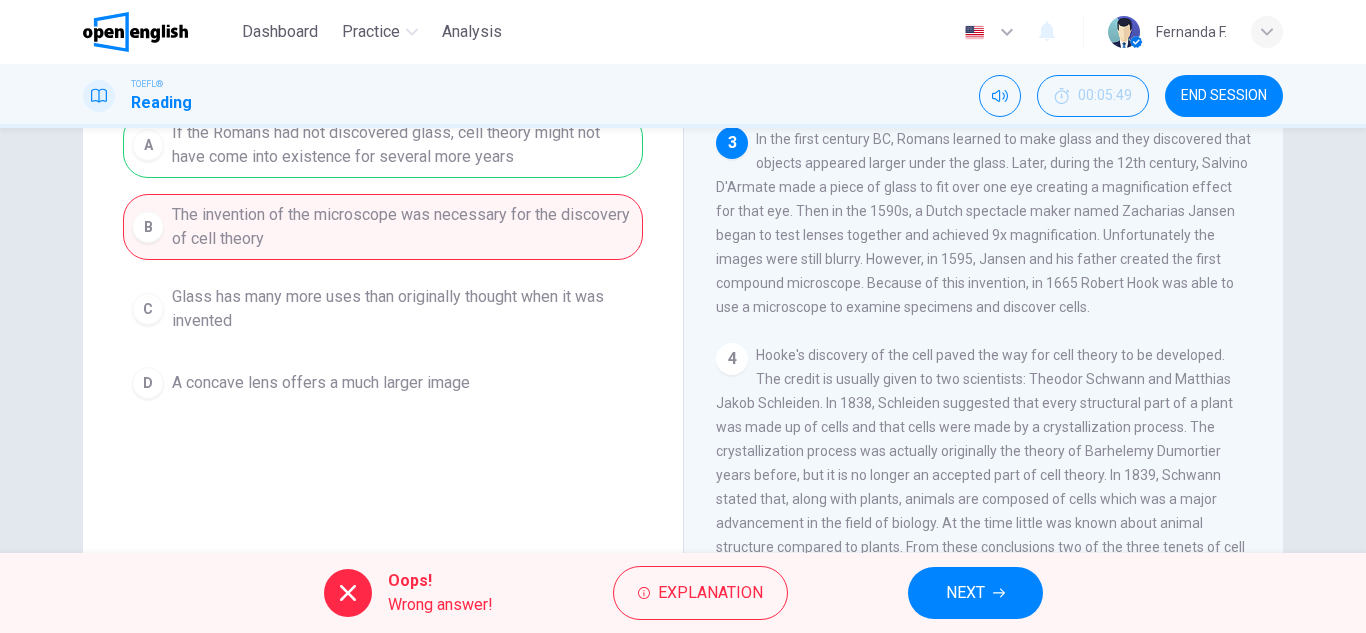 scroll, scrollTop: 300, scrollLeft: 0, axis: vertical 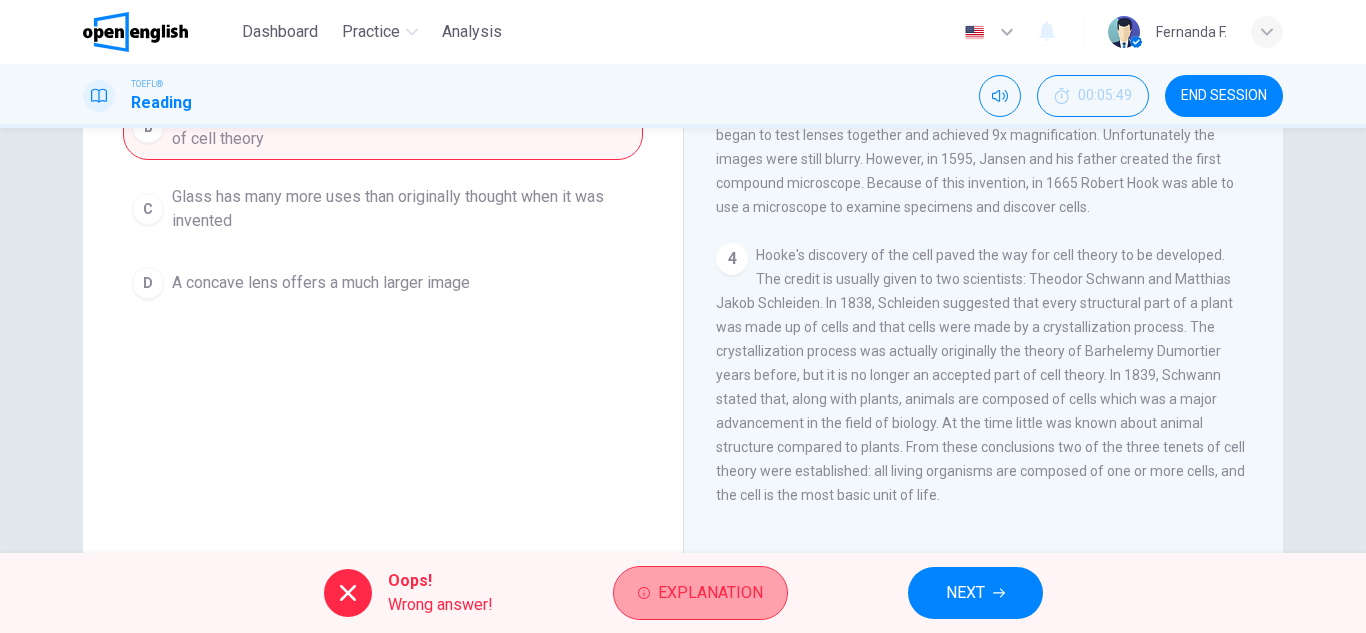 click on "Explanation" at bounding box center (710, 593) 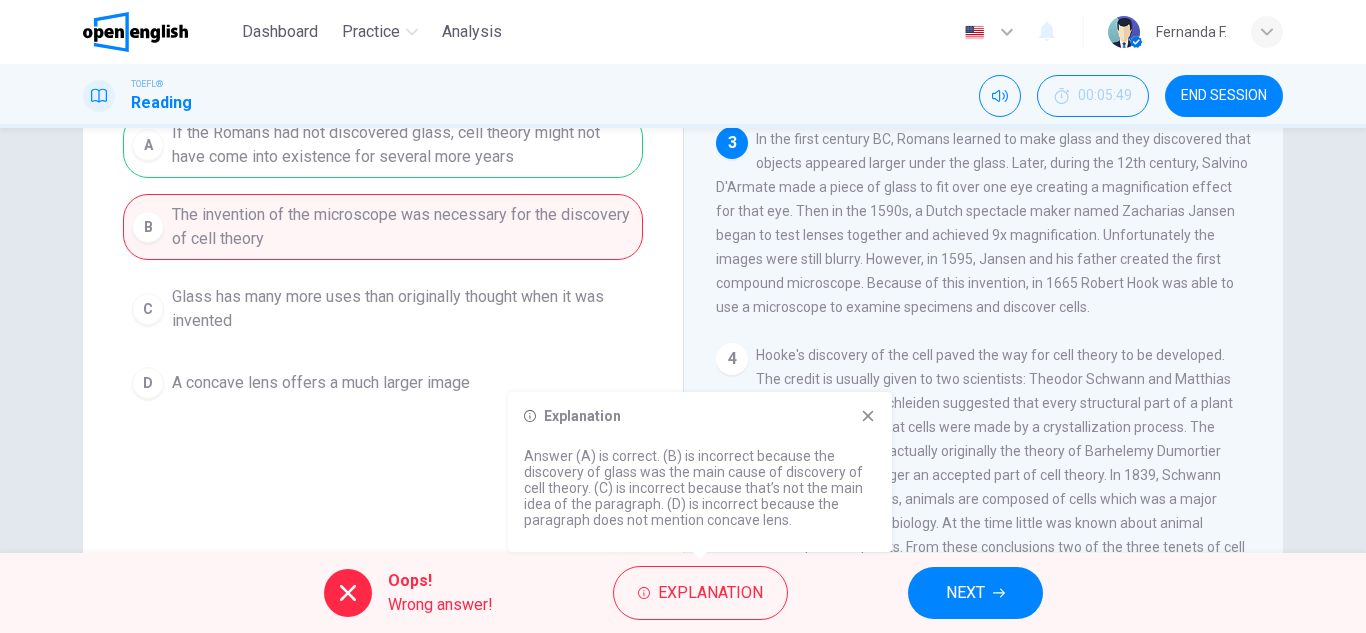 scroll, scrollTop: 100, scrollLeft: 0, axis: vertical 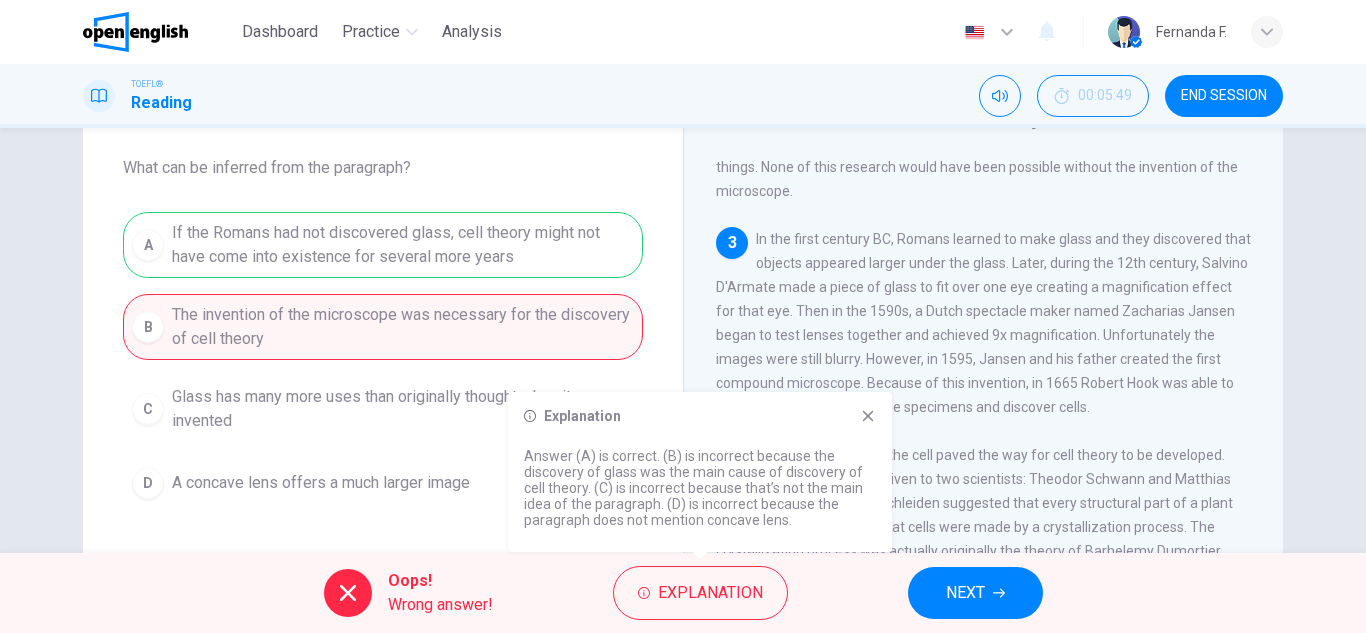 click on "NEXT" at bounding box center (965, 593) 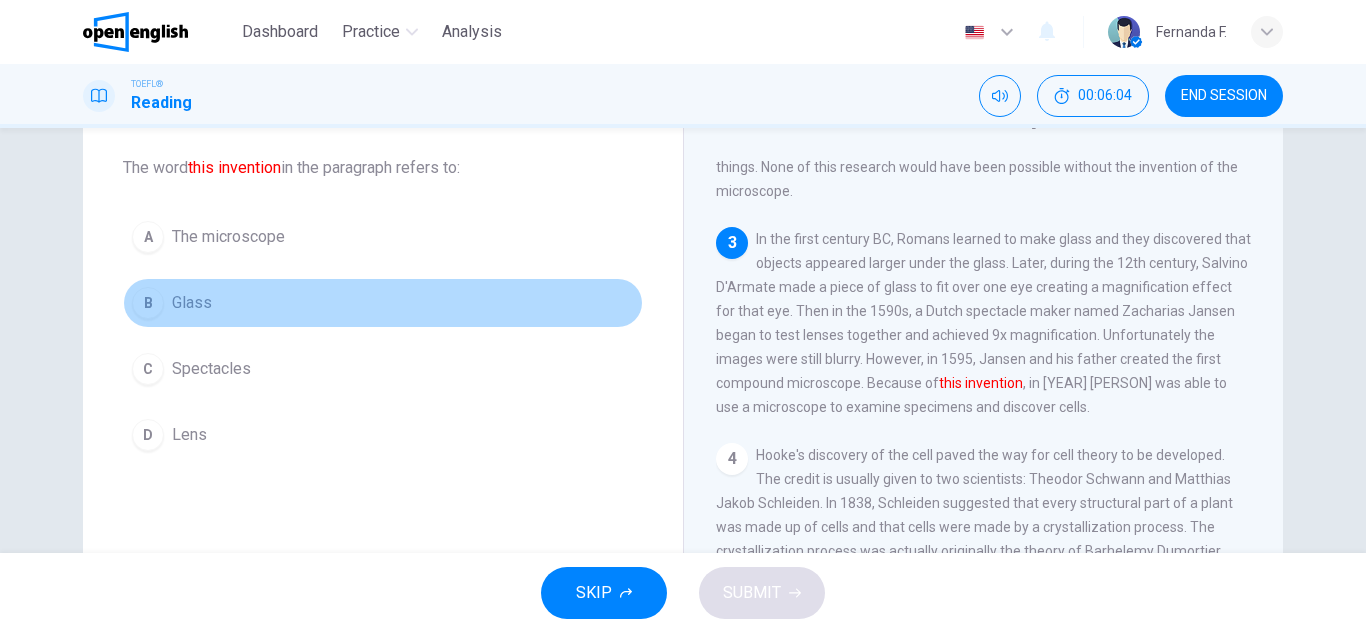 click on "B [MATERIAL]" at bounding box center [383, 303] 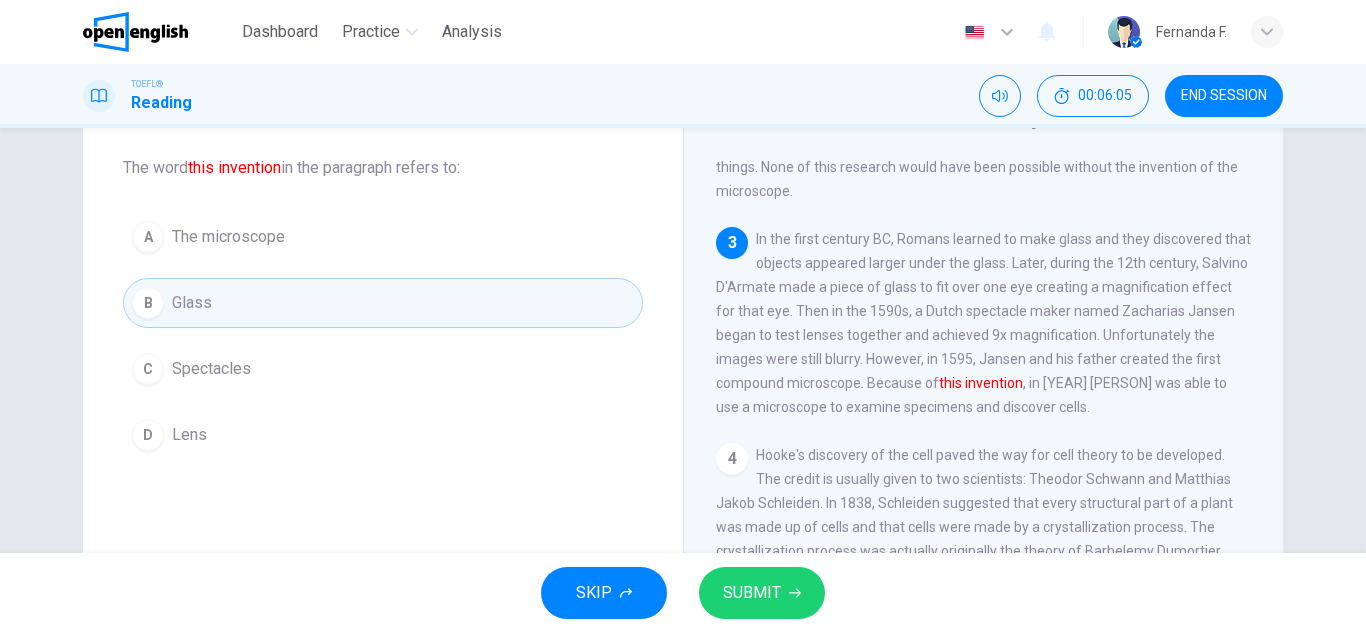 click on "SUBMIT" at bounding box center (752, 593) 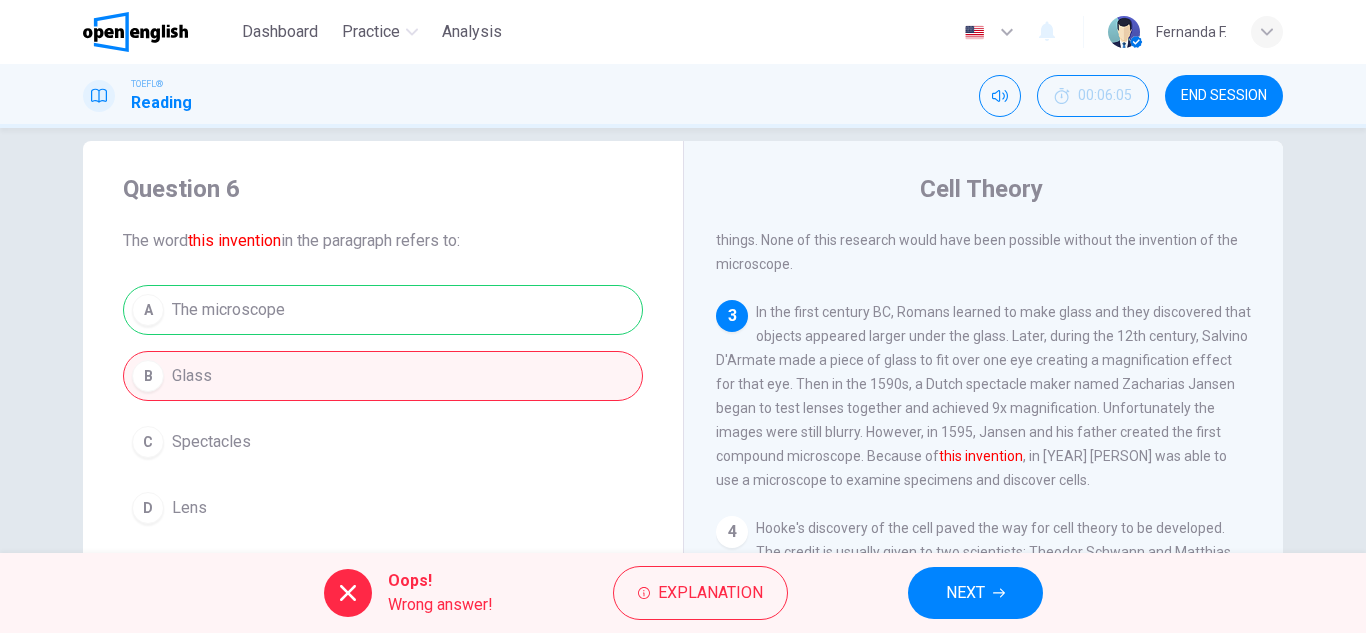 scroll, scrollTop: 0, scrollLeft: 0, axis: both 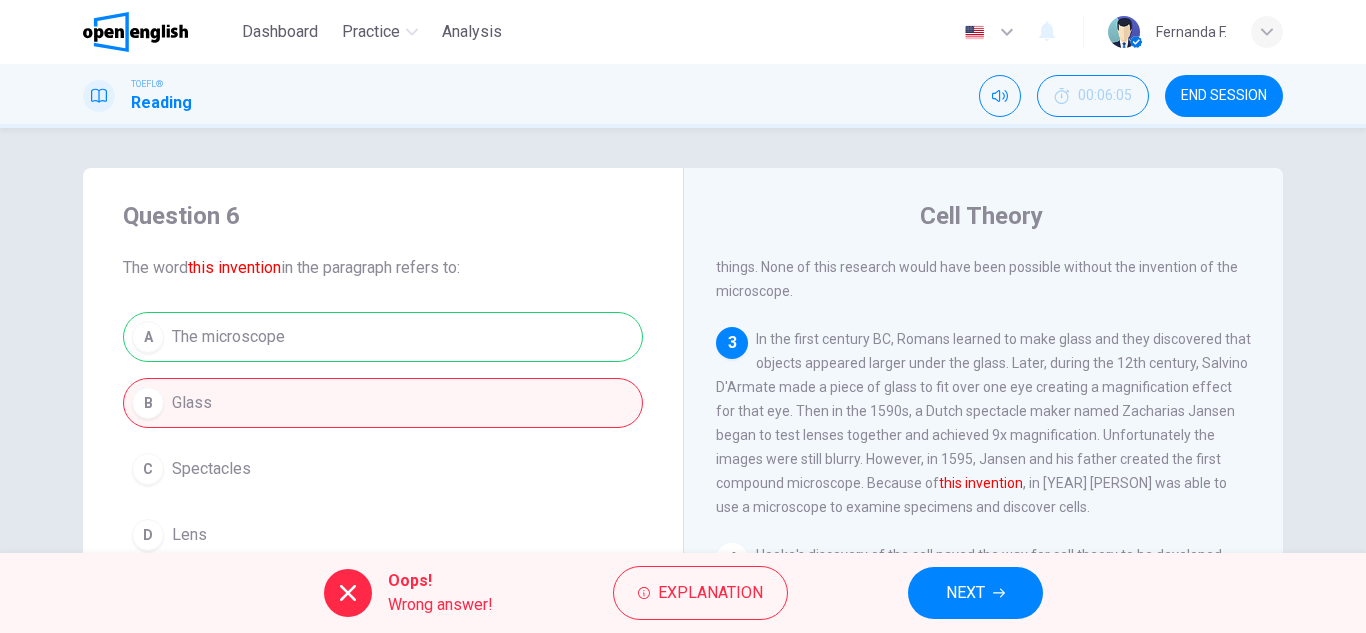 click on "NEXT" at bounding box center [965, 593] 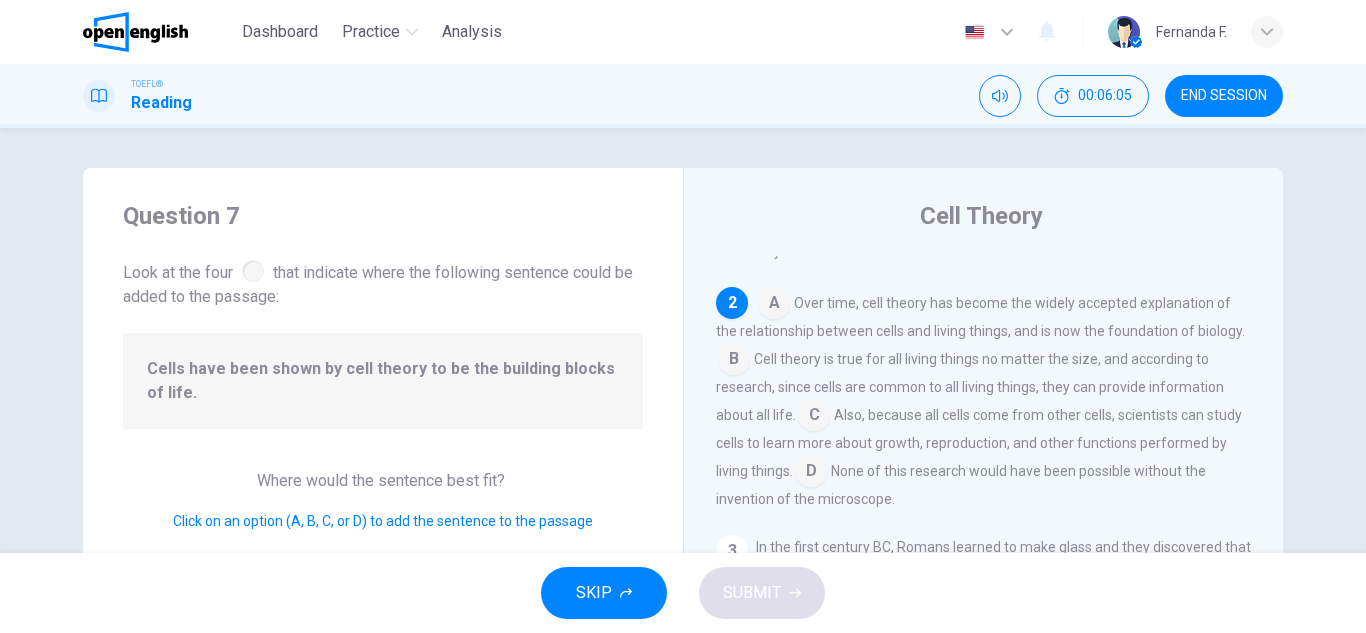 scroll, scrollTop: 174, scrollLeft: 0, axis: vertical 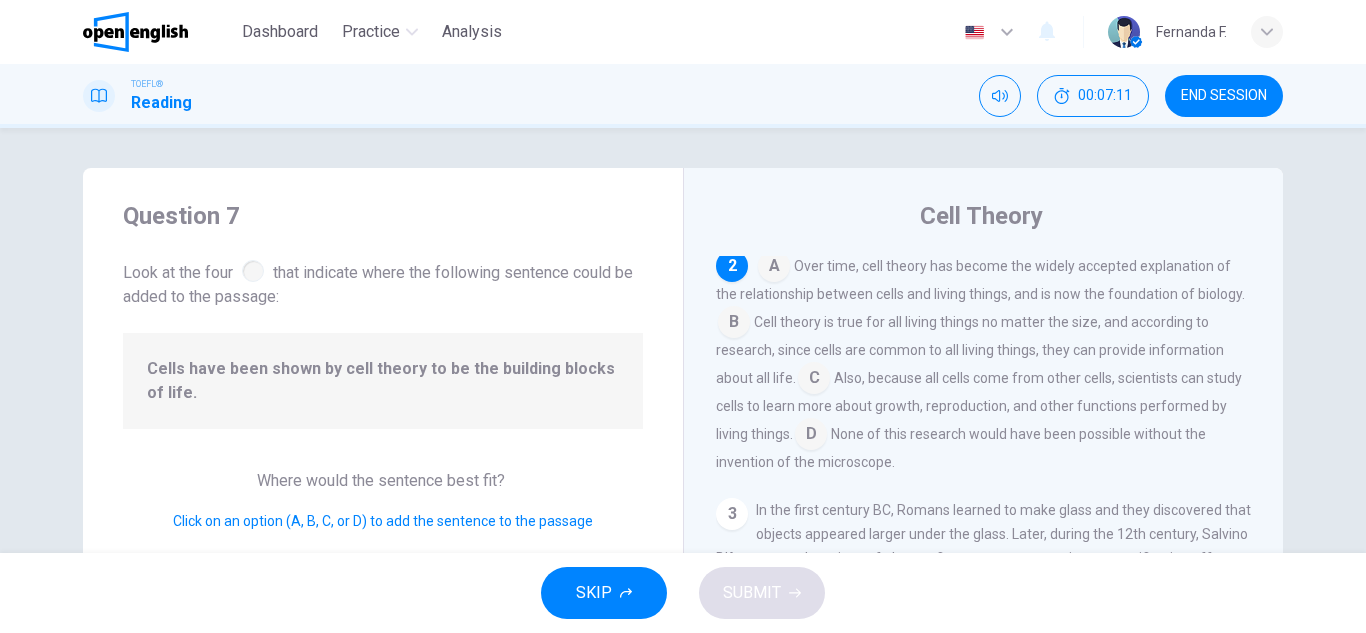 click at bounding box center [774, 268] 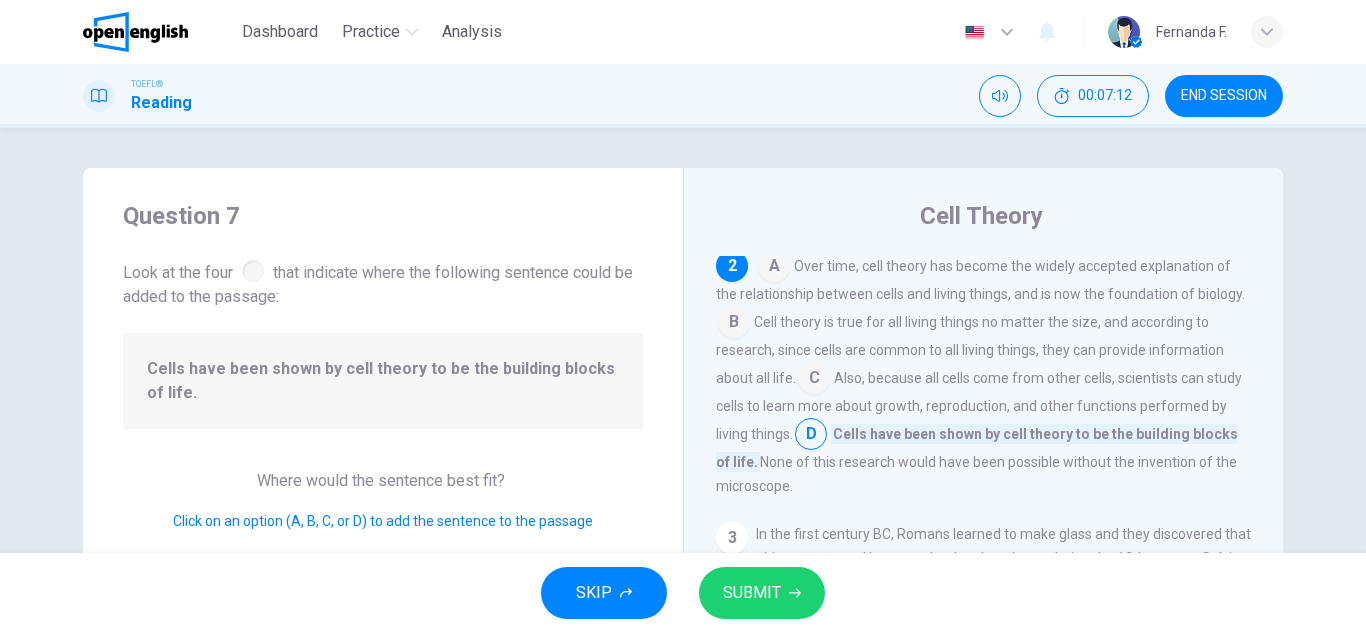click on "SUBMIT" at bounding box center [752, 593] 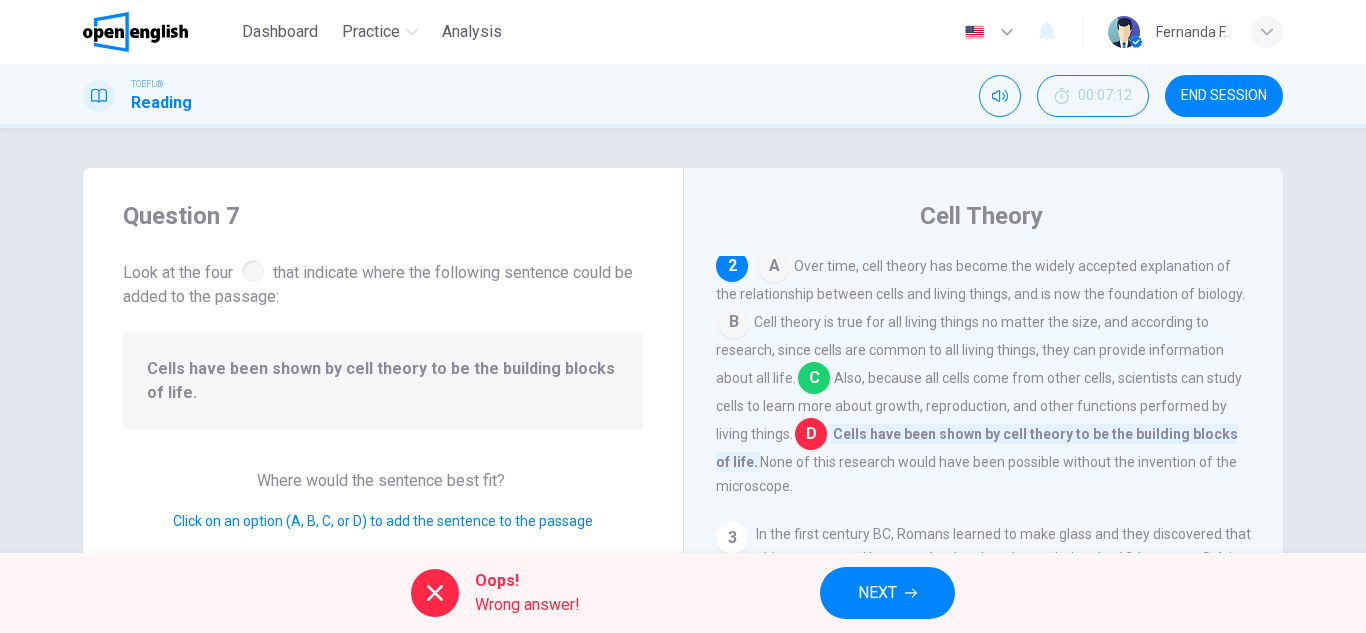 scroll, scrollTop: 200, scrollLeft: 0, axis: vertical 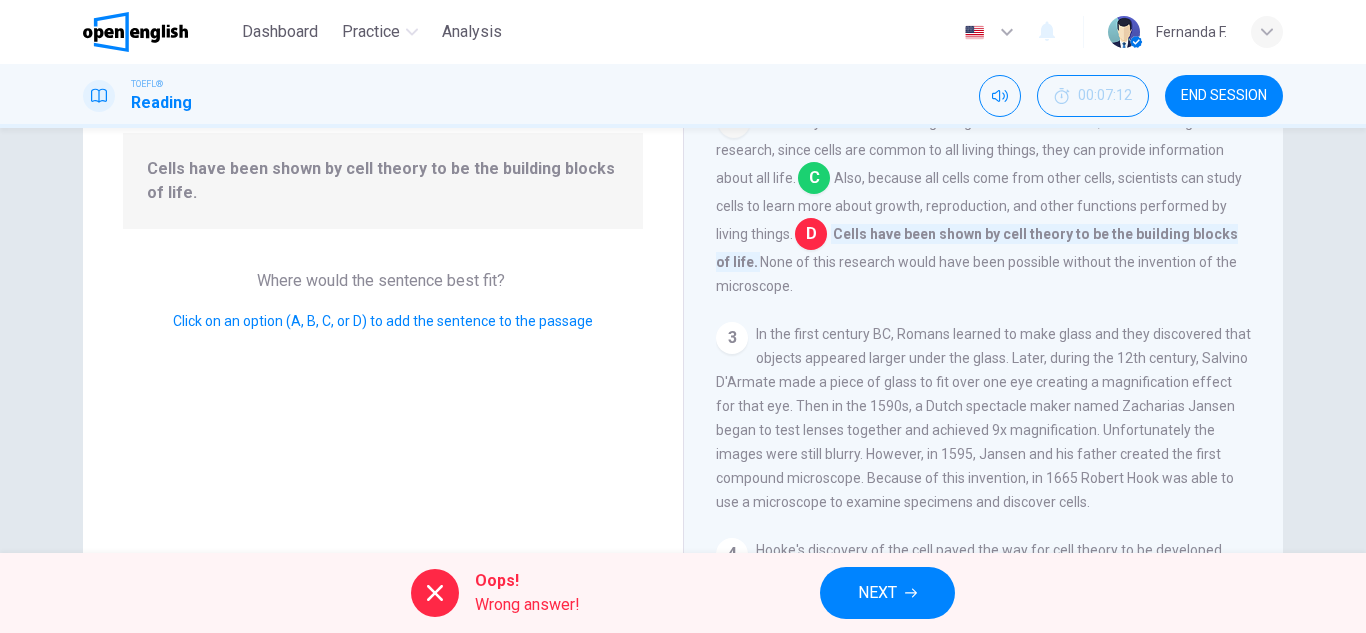 click on "NEXT" at bounding box center (877, 593) 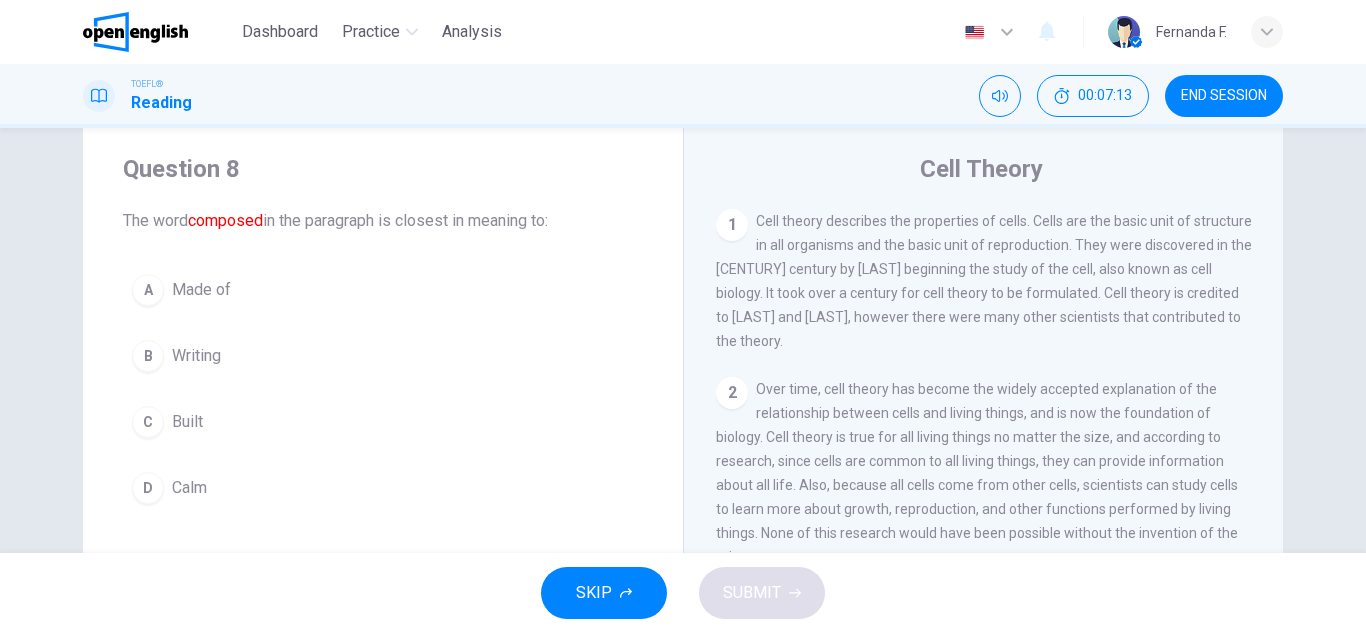 scroll, scrollTop: 0, scrollLeft: 0, axis: both 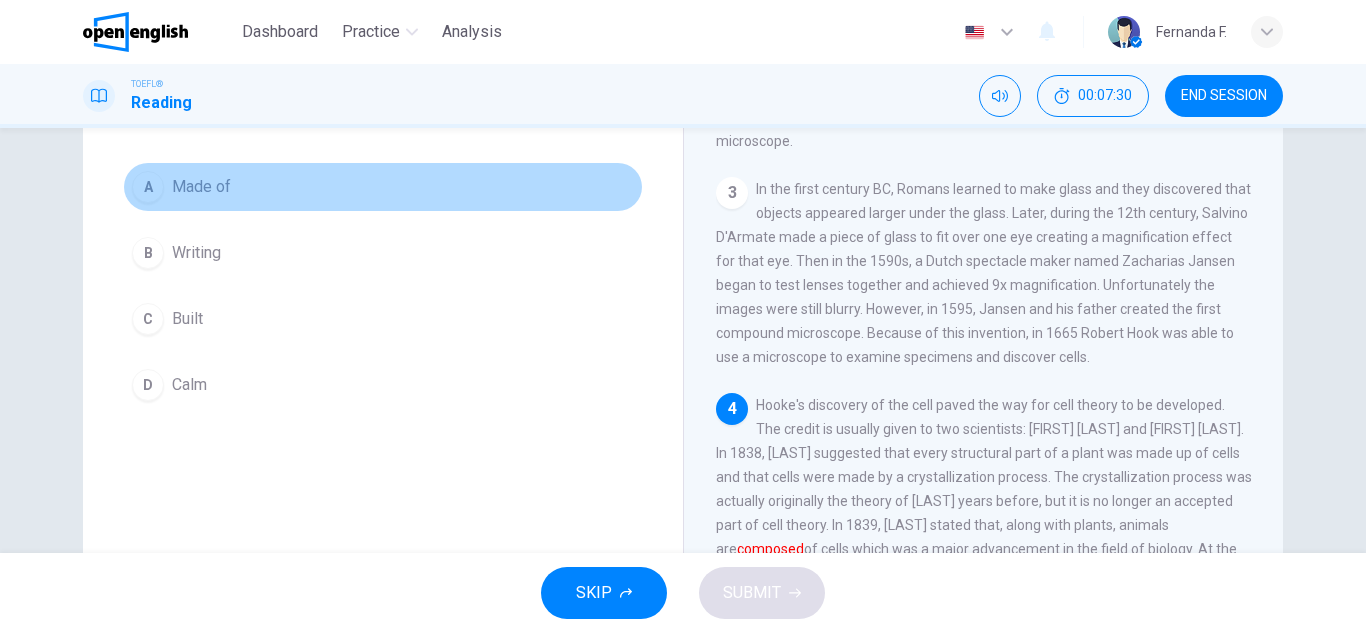 click on "A Made of" at bounding box center (383, 187) 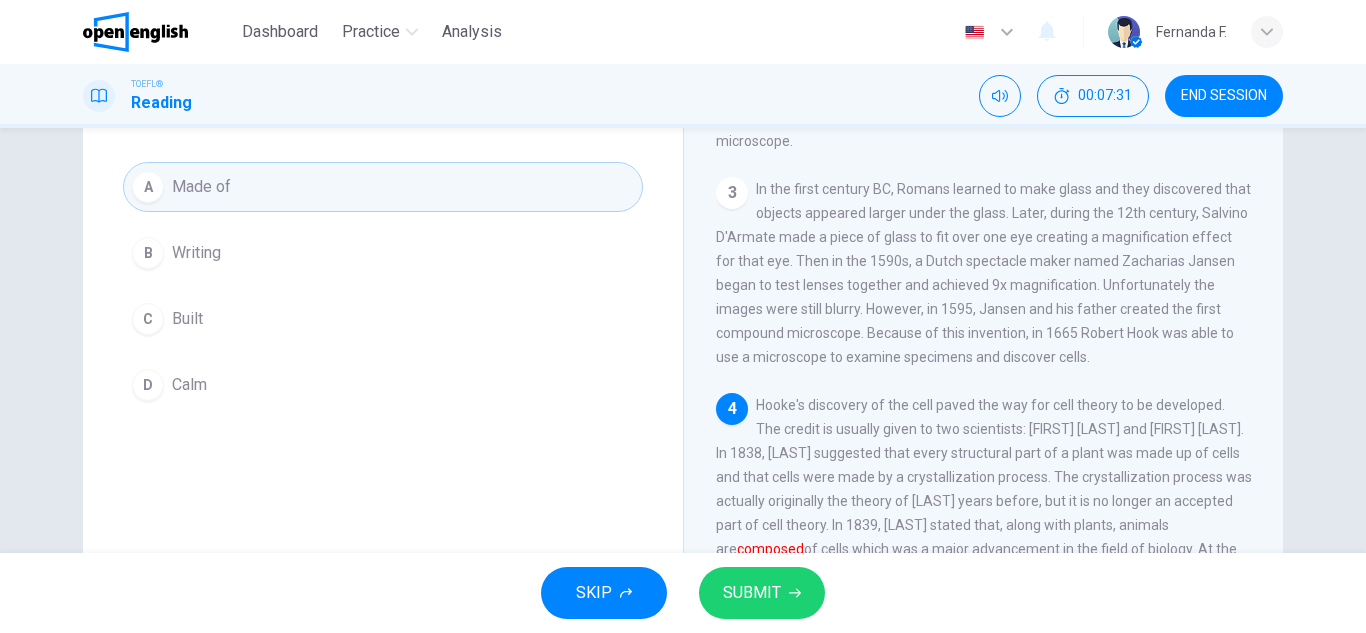 click on "SUBMIT" at bounding box center [762, 593] 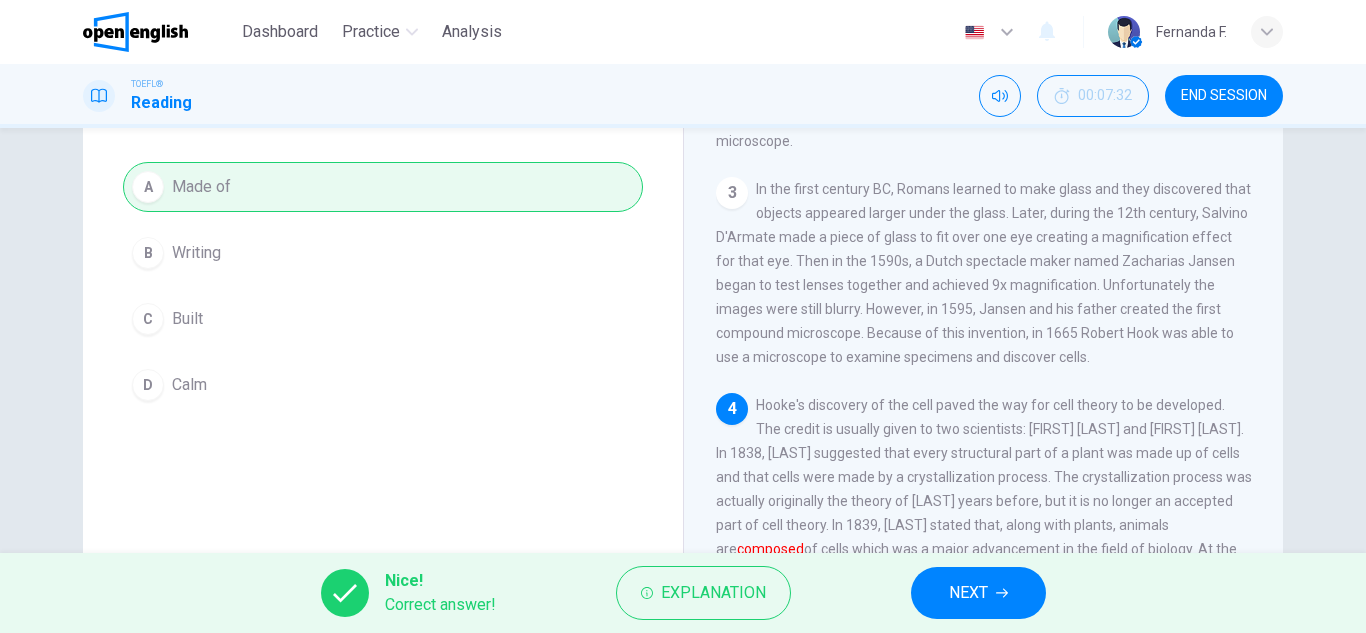 click on "NEXT" at bounding box center (978, 593) 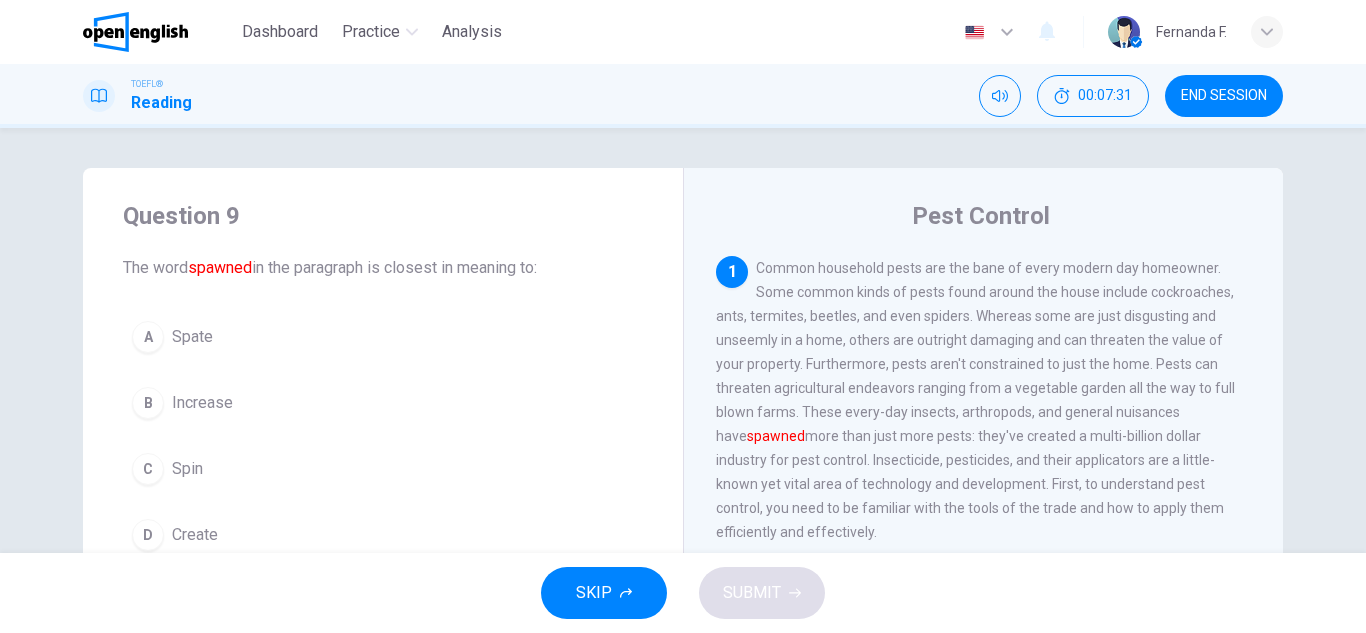 scroll, scrollTop: 100, scrollLeft: 0, axis: vertical 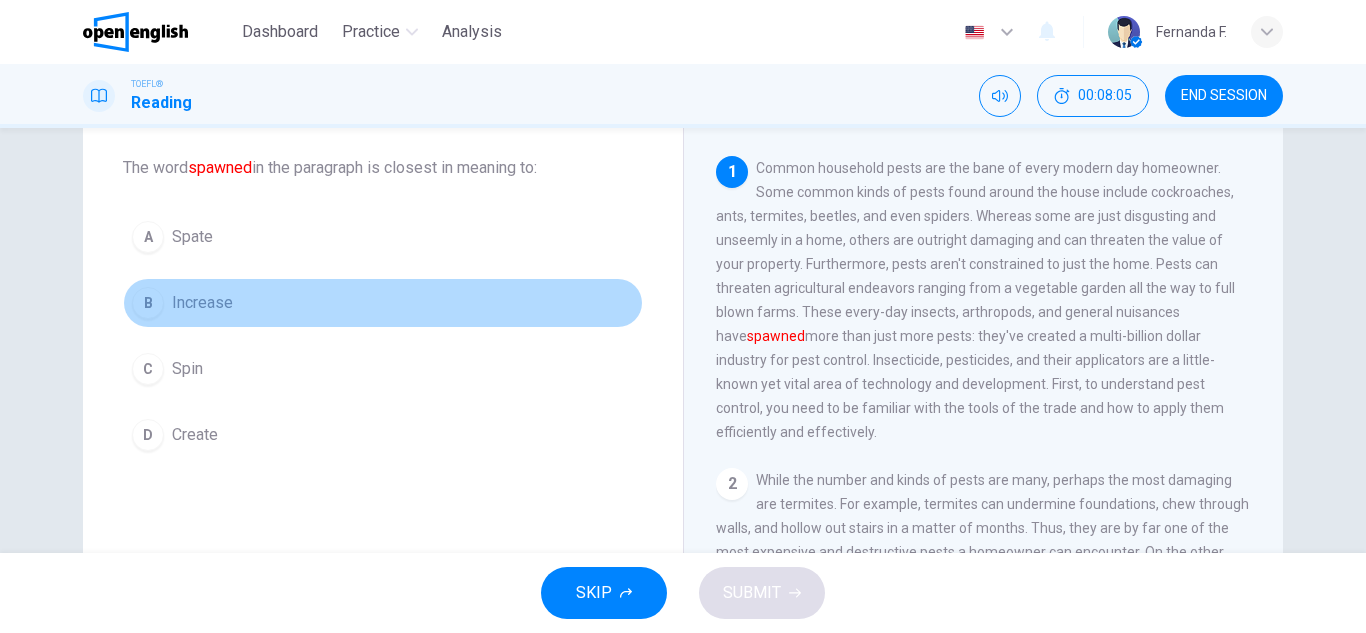 click on "Increase" at bounding box center [192, 237] 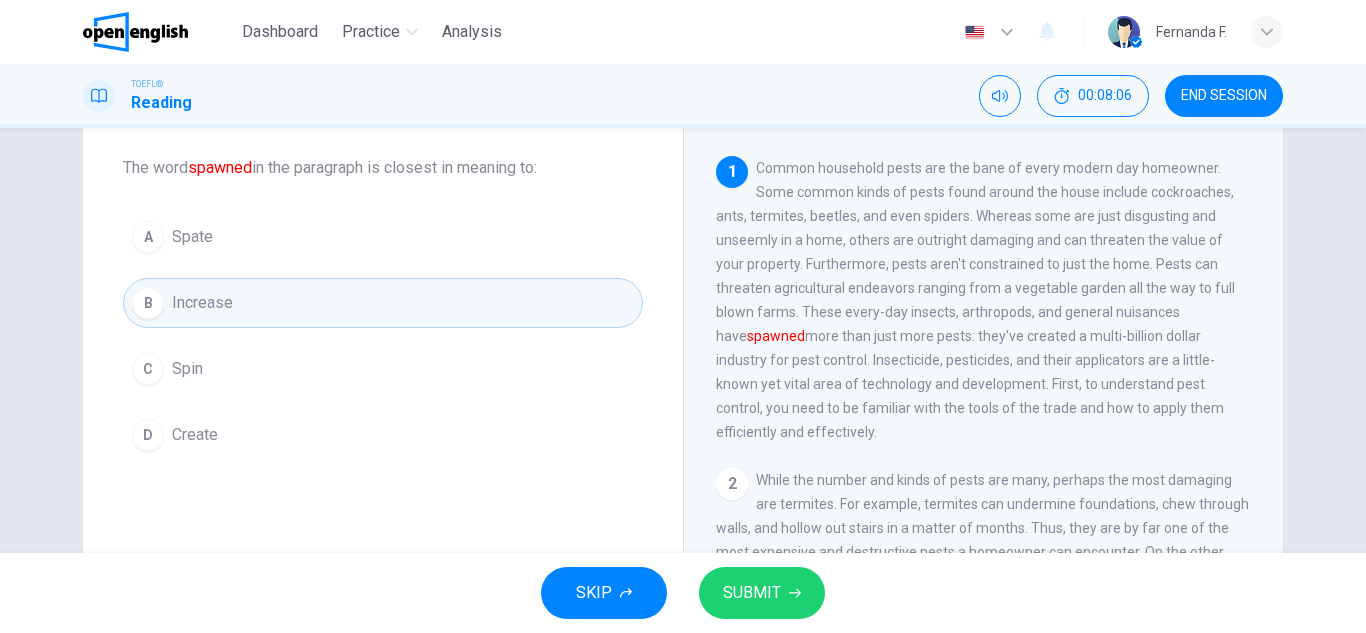 click on "SUBMIT" at bounding box center [752, 593] 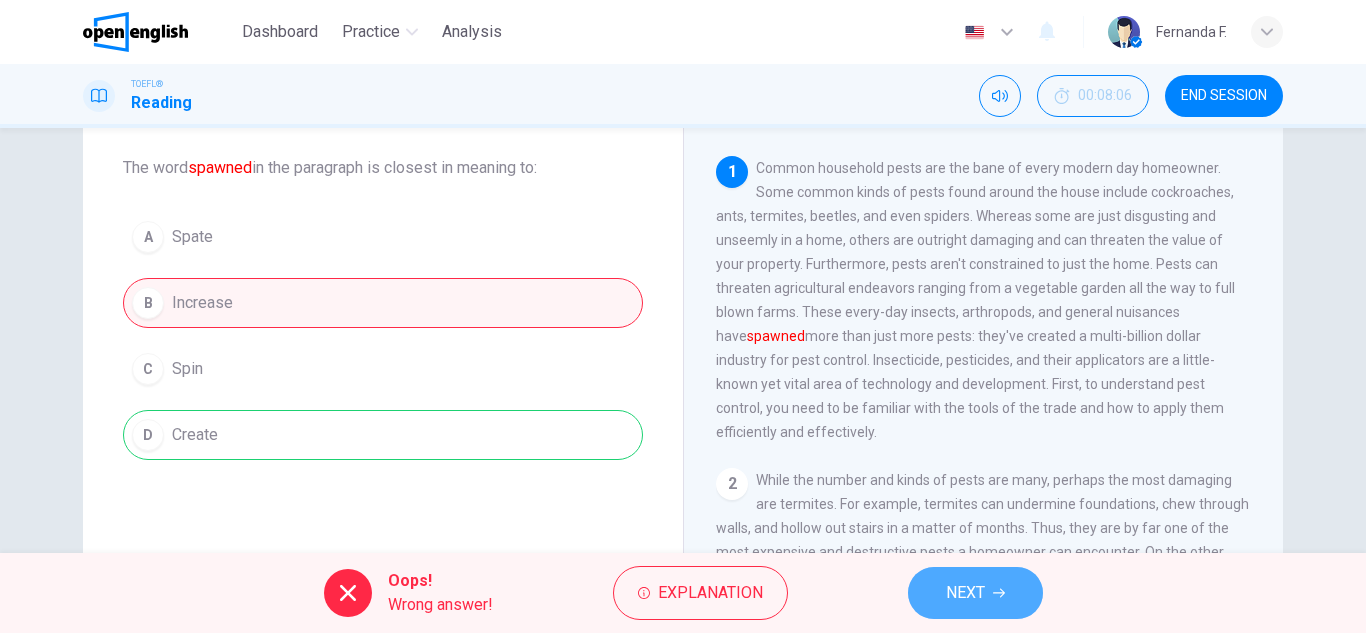 click on "NEXT" at bounding box center [965, 593] 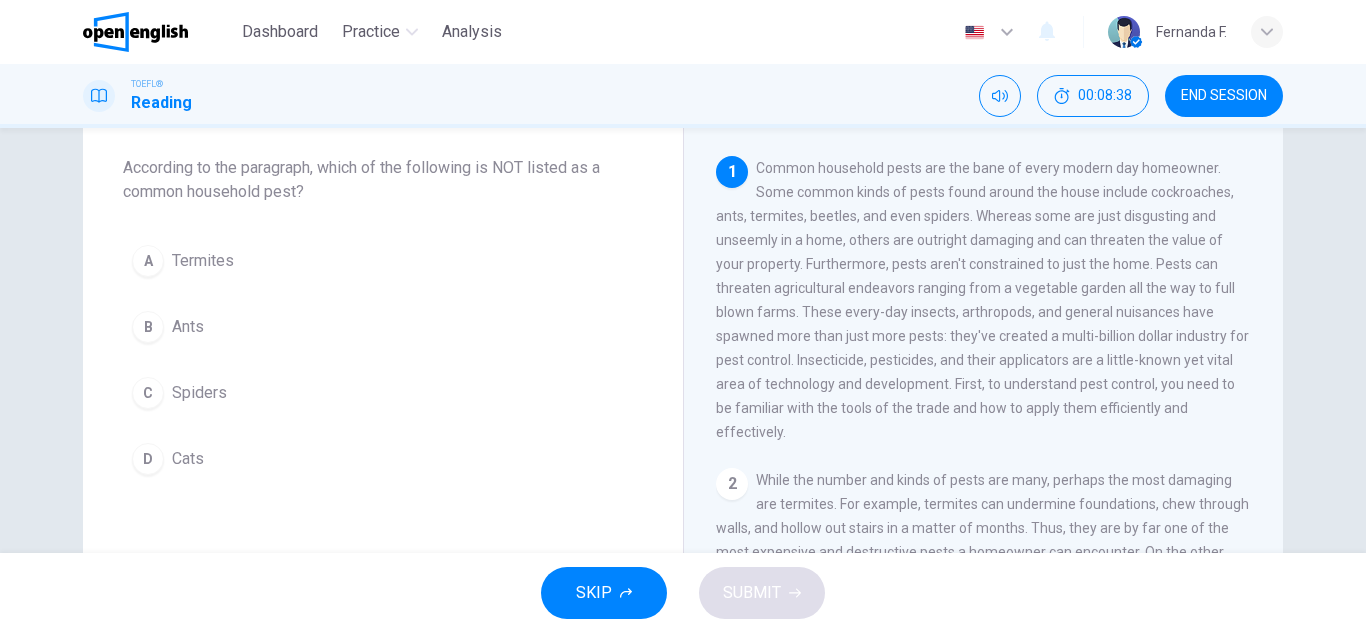 click on "D Cats" at bounding box center [383, 459] 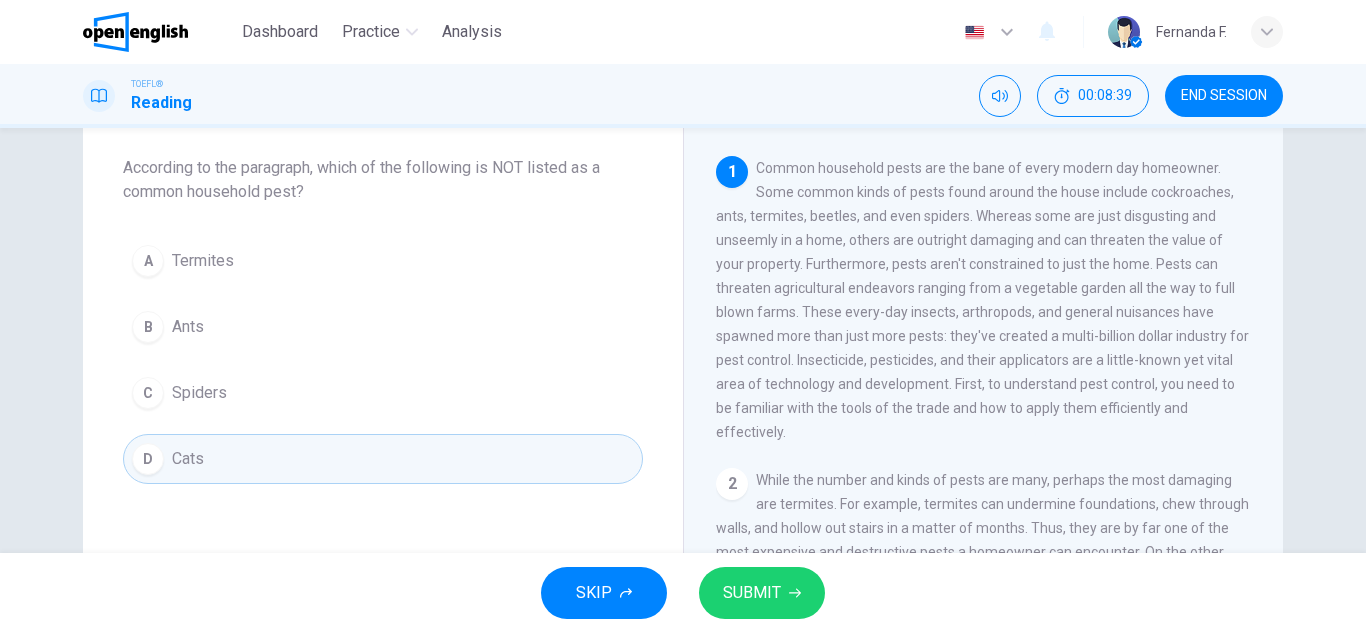 click on "SUBMIT" at bounding box center [752, 593] 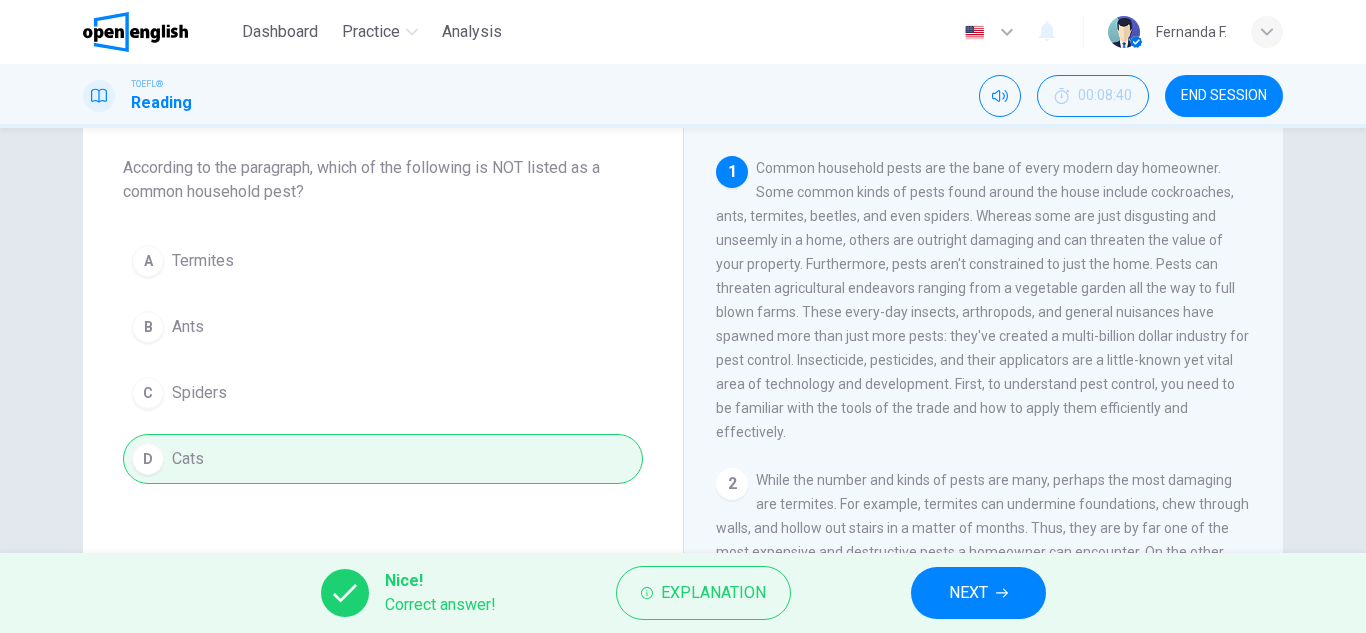 click on "NEXT" at bounding box center [978, 593] 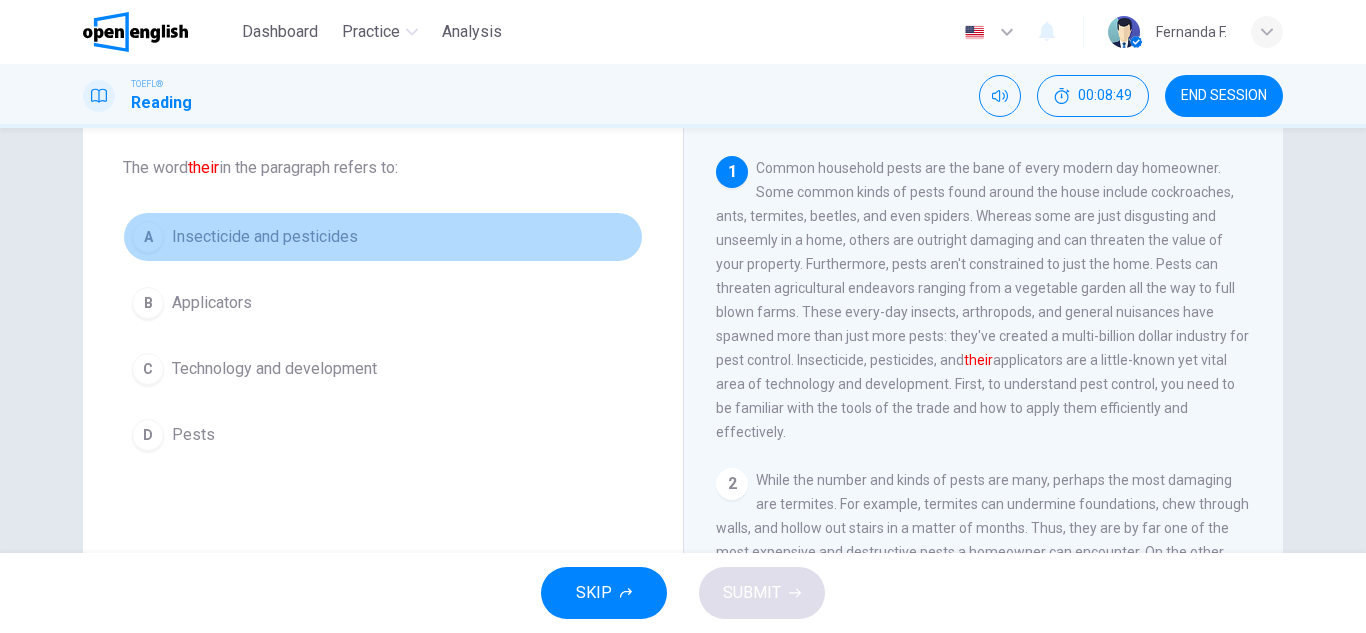 click on "Insecticide and pesticides" at bounding box center [265, 237] 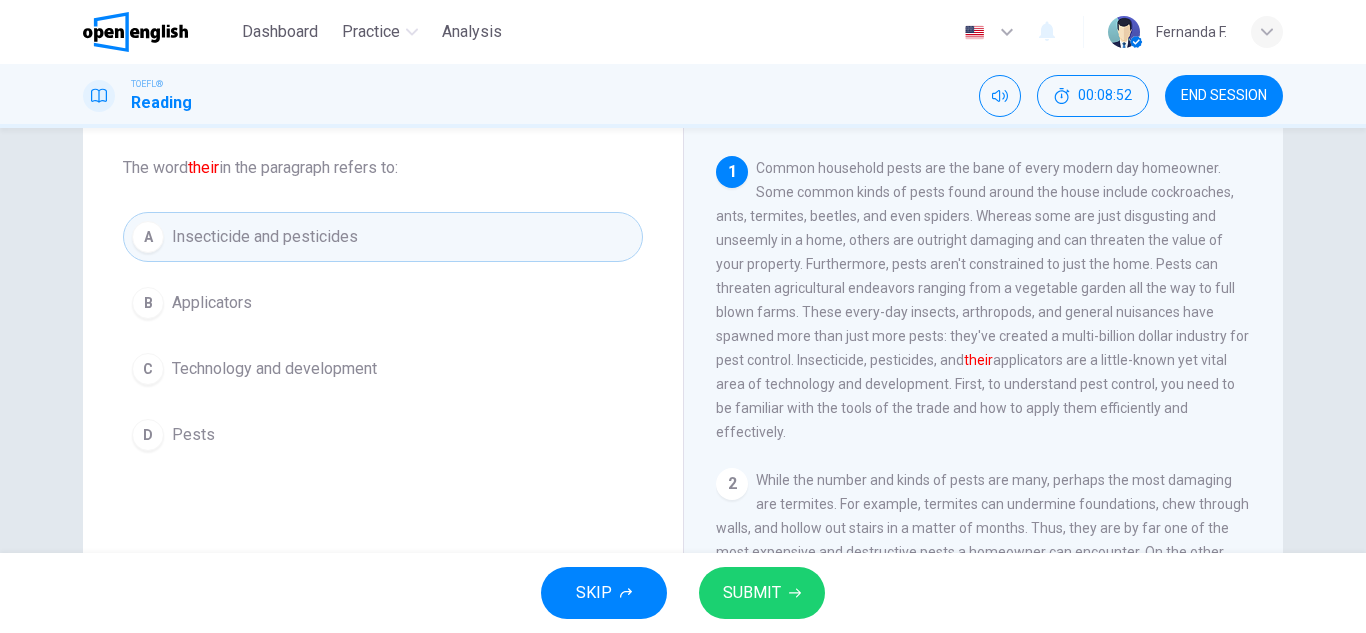 click on "Technology and development" at bounding box center [212, 303] 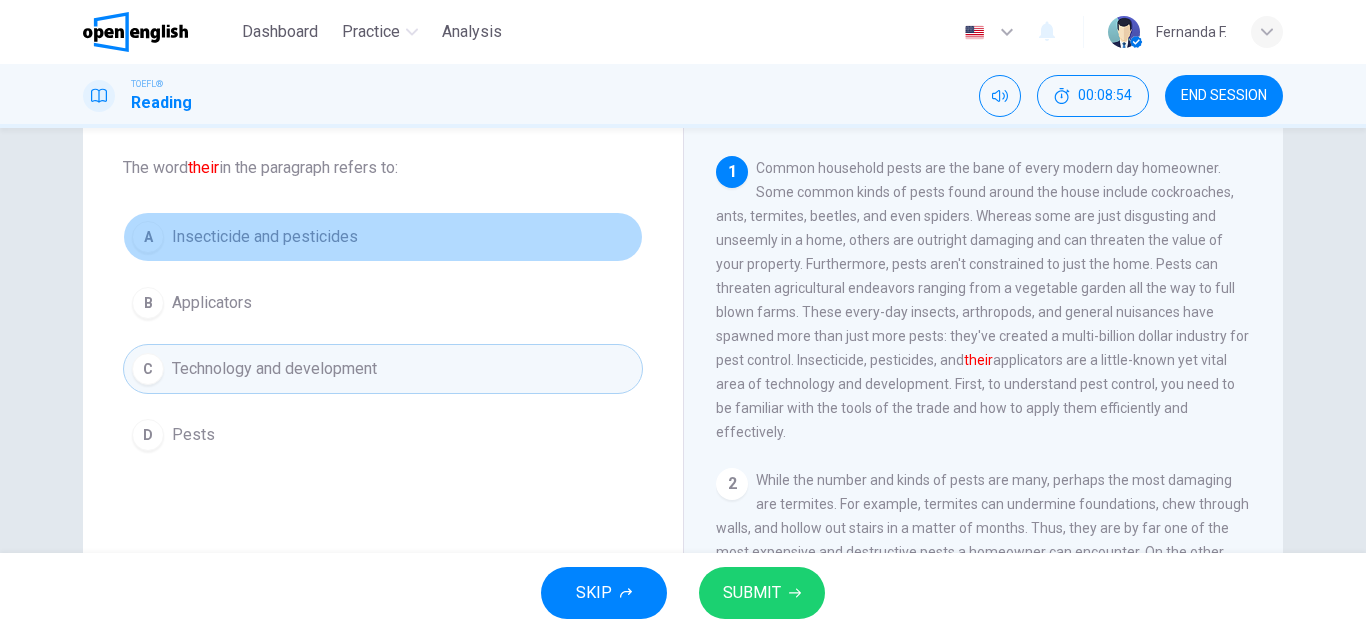 click on "Insecticide and pesticides" at bounding box center [265, 237] 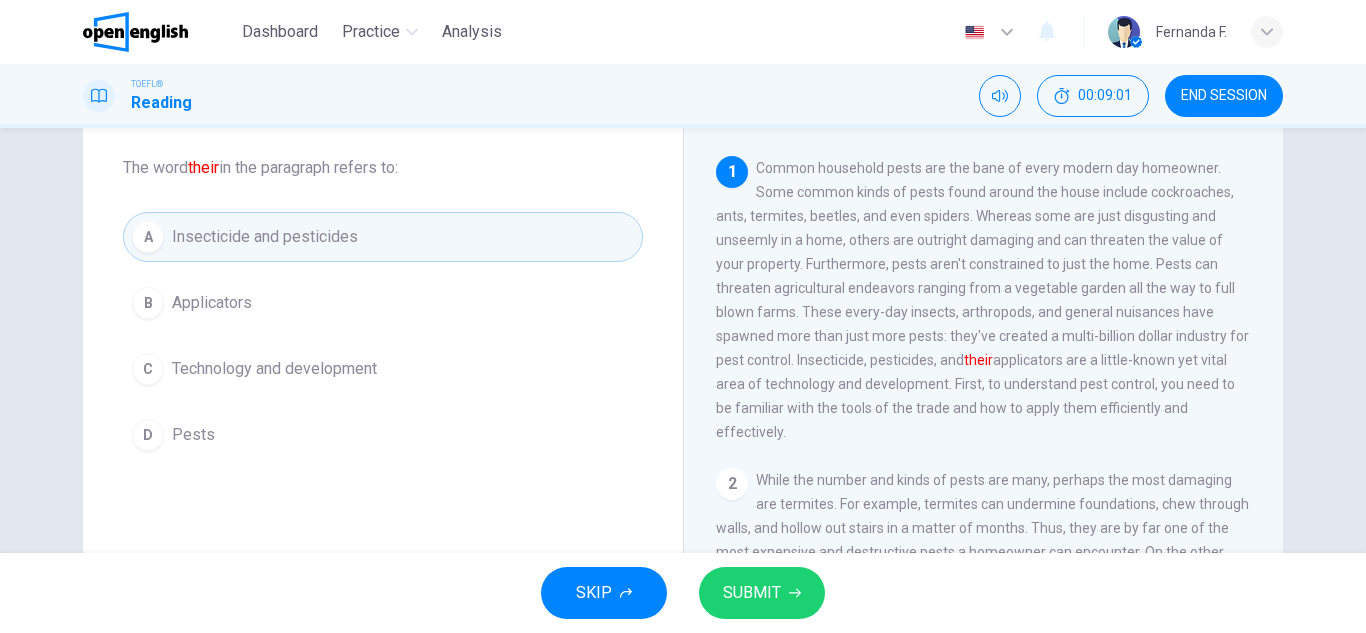 click on "SUBMIT" at bounding box center (752, 593) 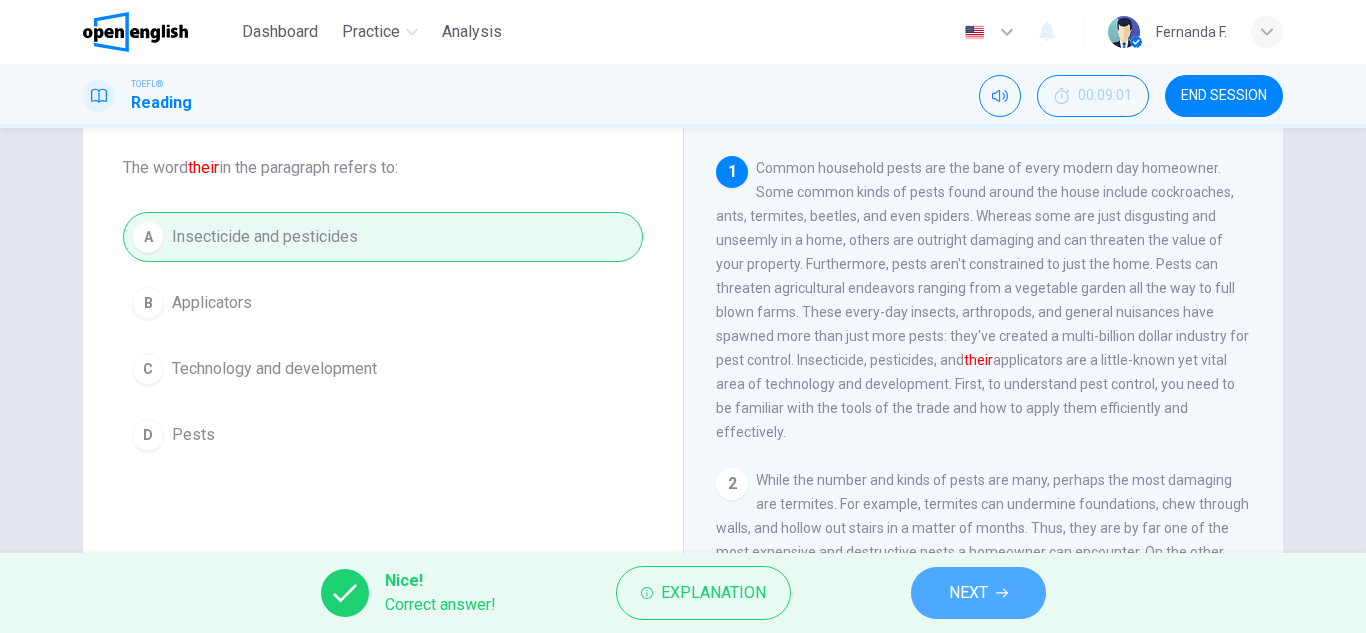 click on "NEXT" at bounding box center [968, 593] 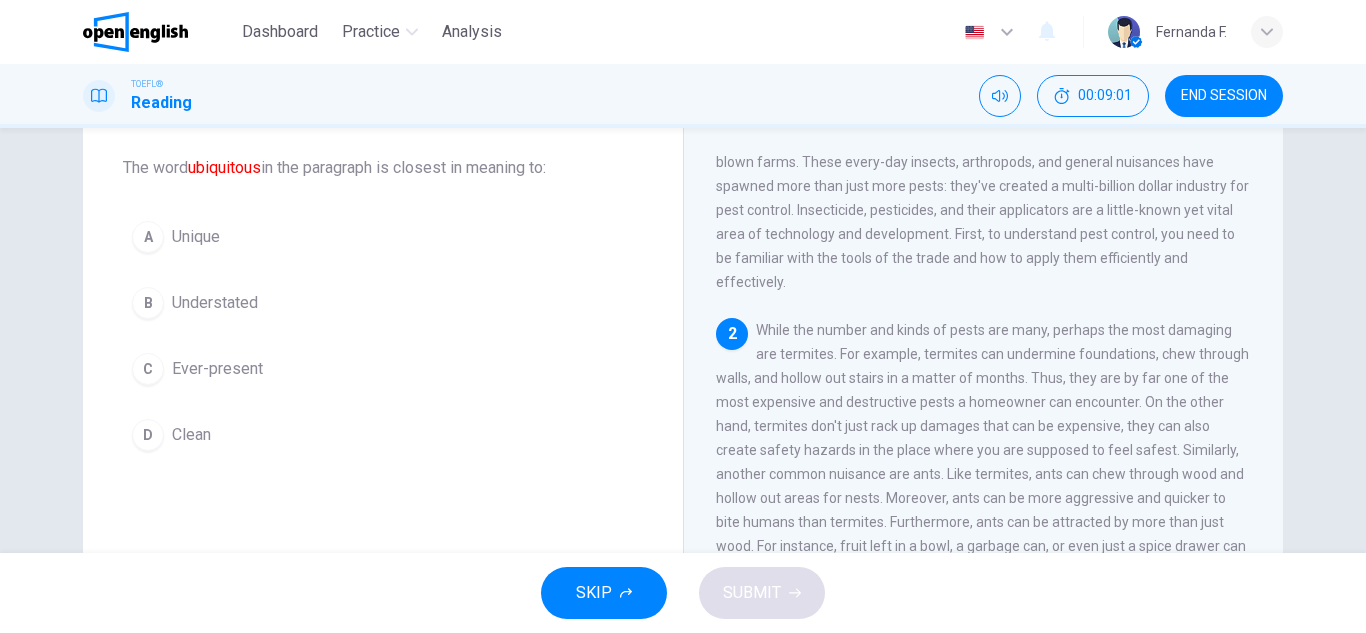 scroll, scrollTop: 224, scrollLeft: 0, axis: vertical 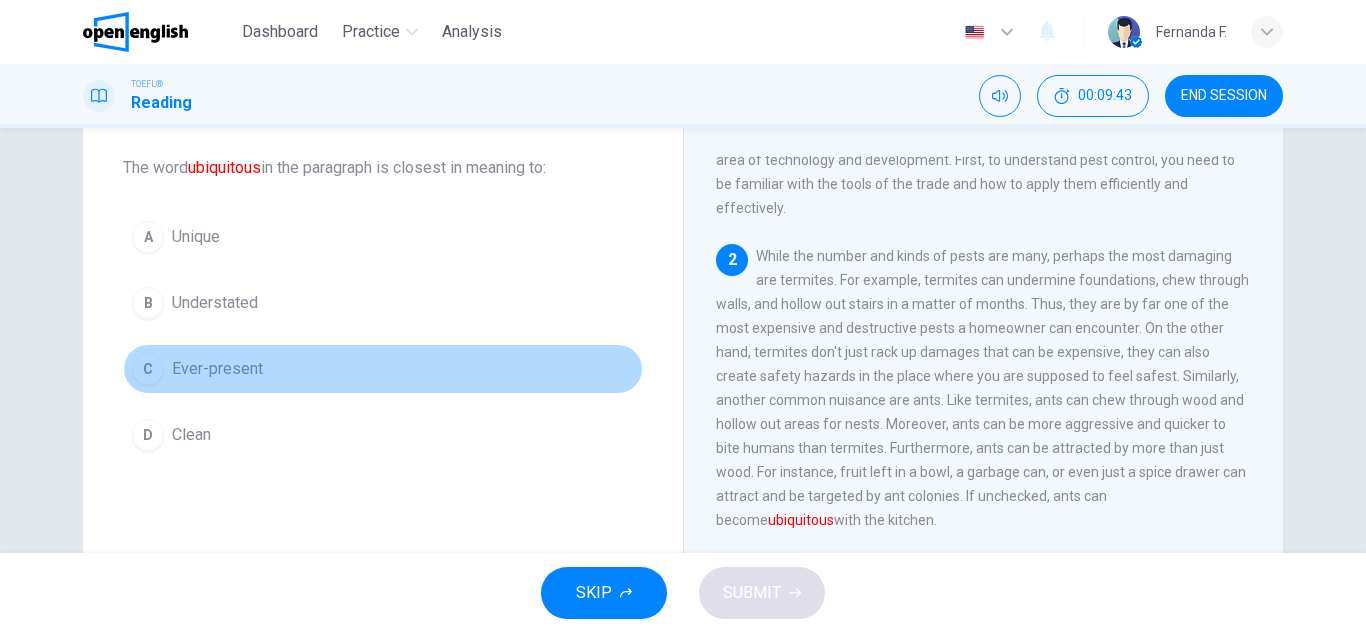 click on "Ever-present" at bounding box center [196, 237] 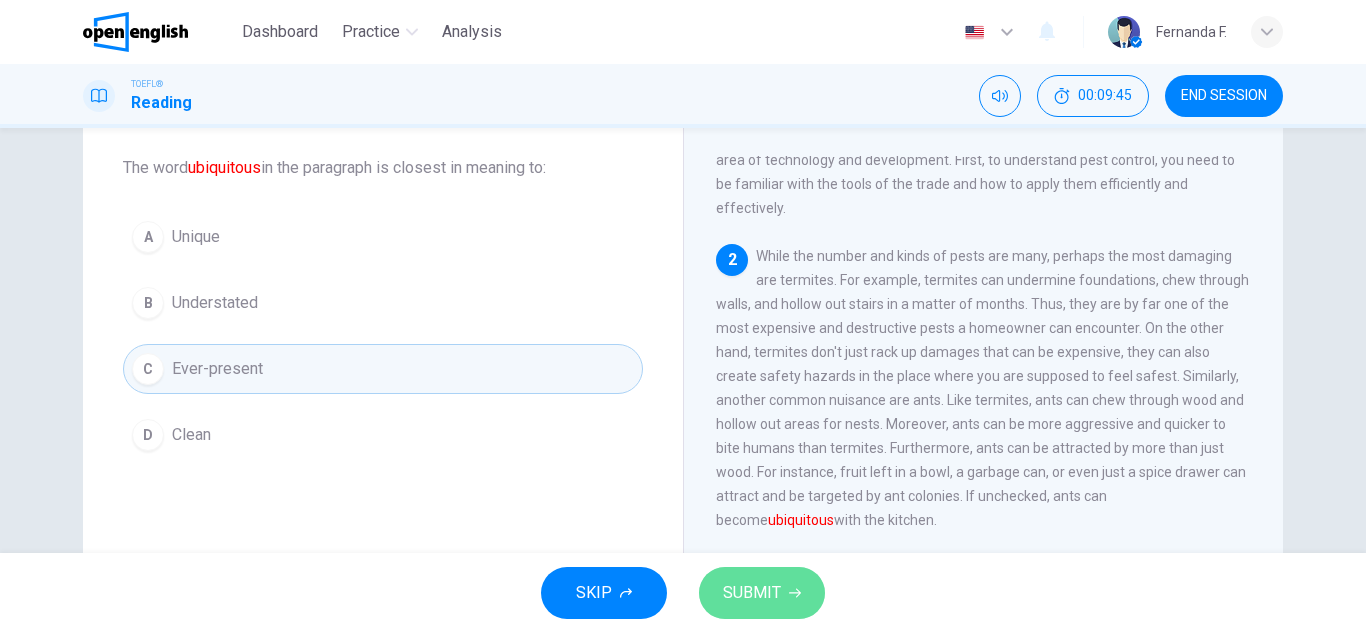 click on "SUBMIT" at bounding box center (752, 593) 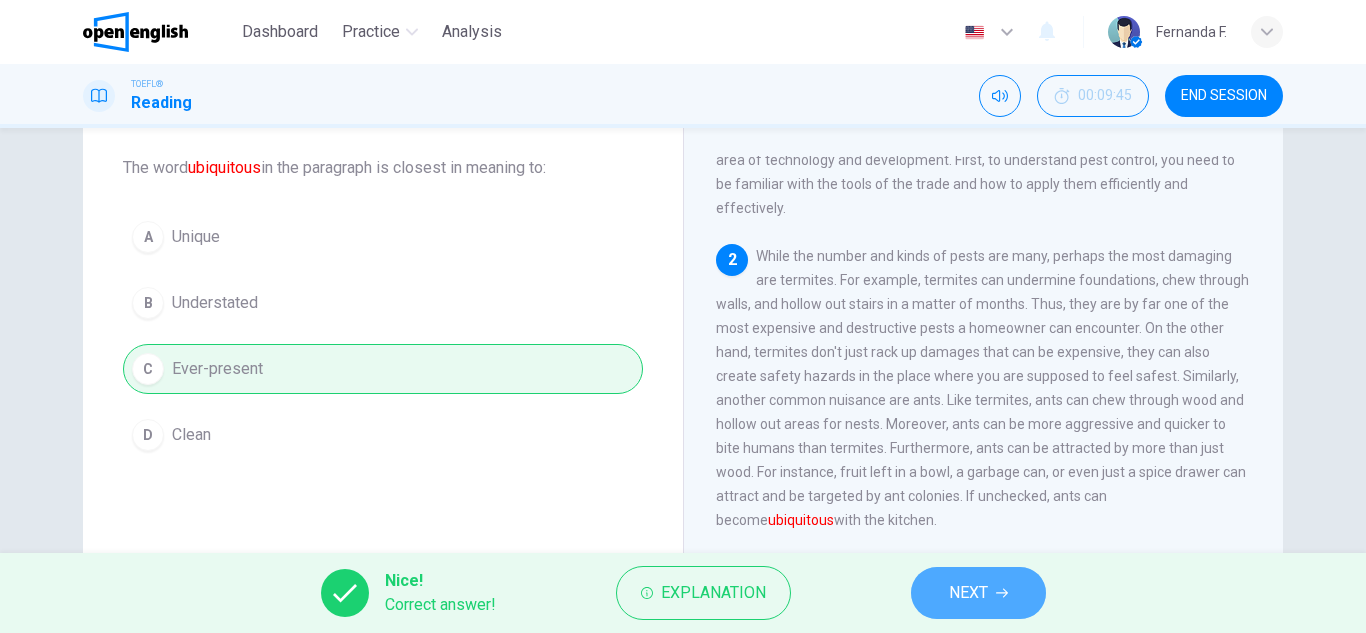 click on "NEXT" at bounding box center (978, 593) 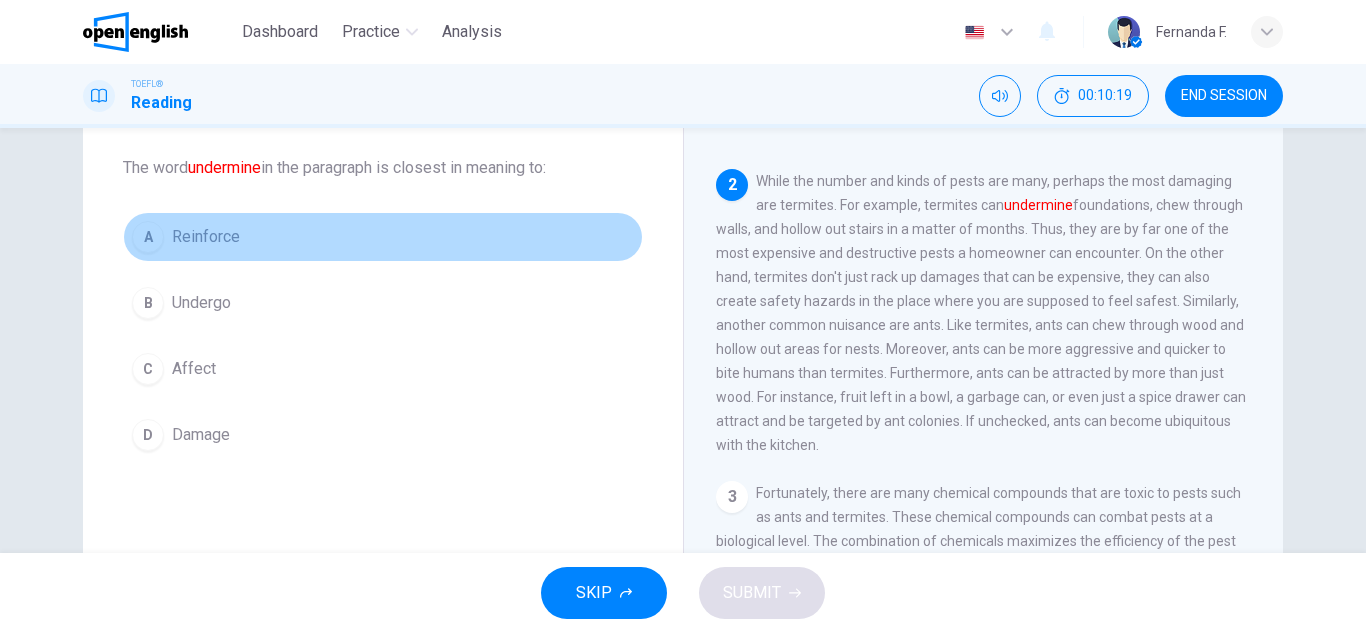 click on "Reinforce" at bounding box center [206, 237] 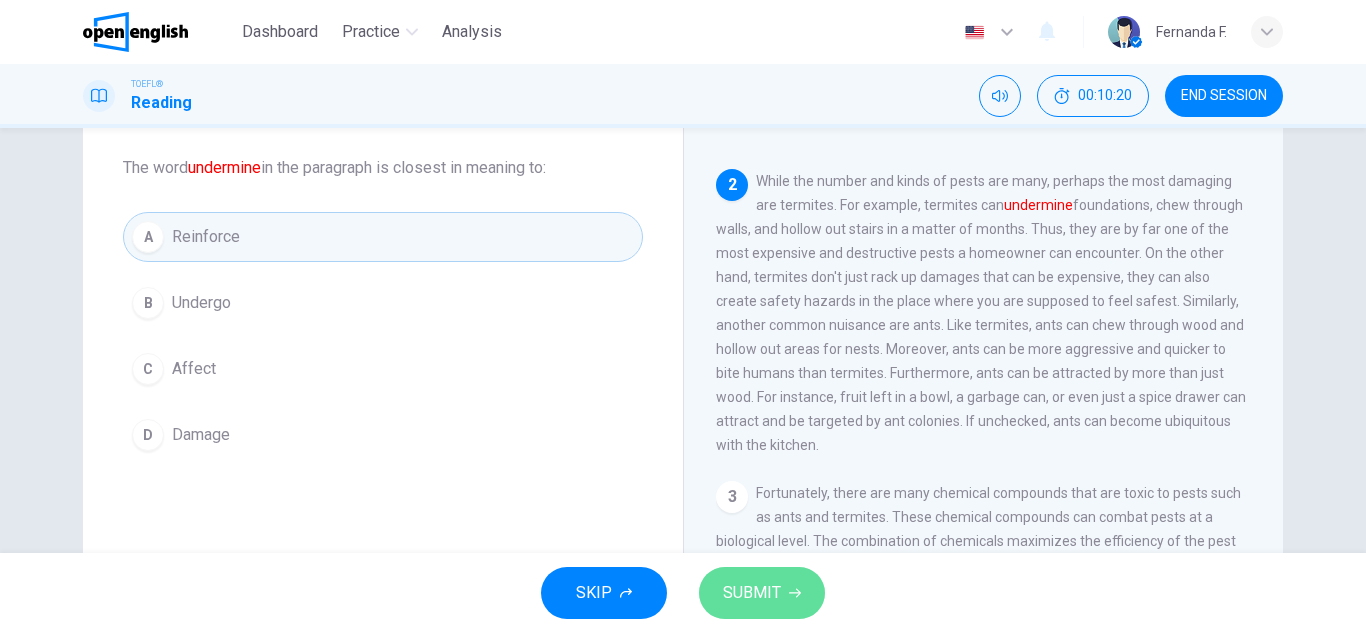 click on "SUBMIT" at bounding box center [762, 593] 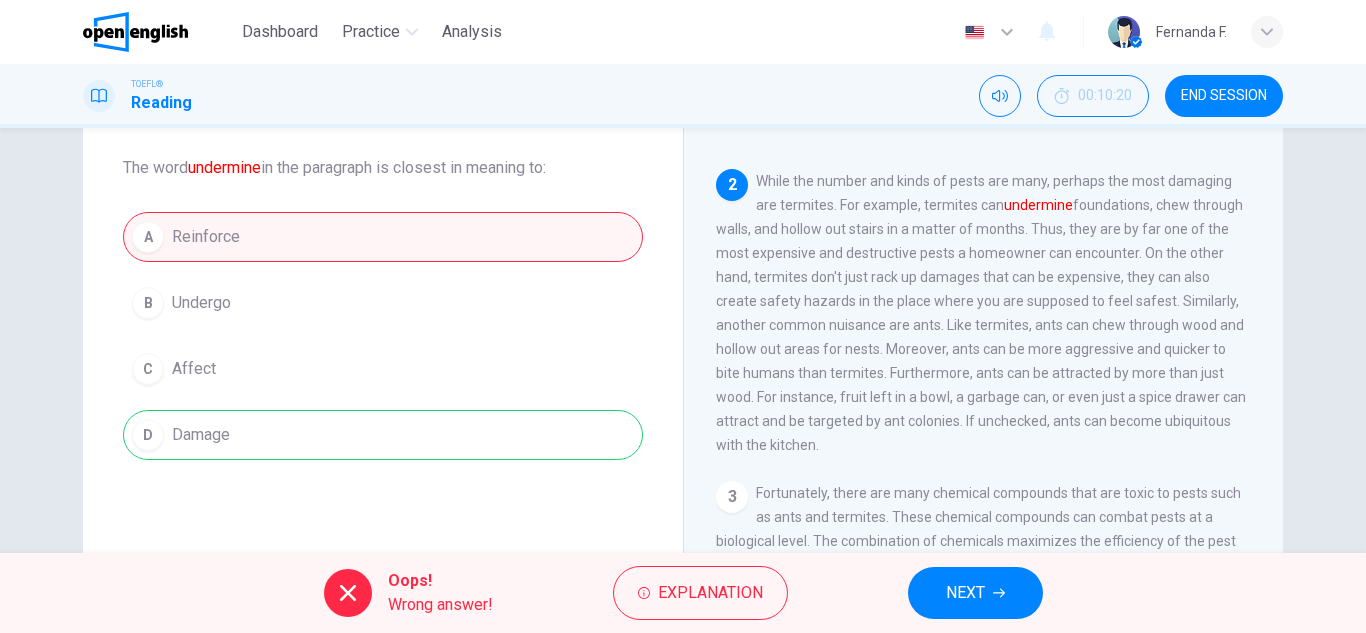 click on "NEXT" at bounding box center [975, 593] 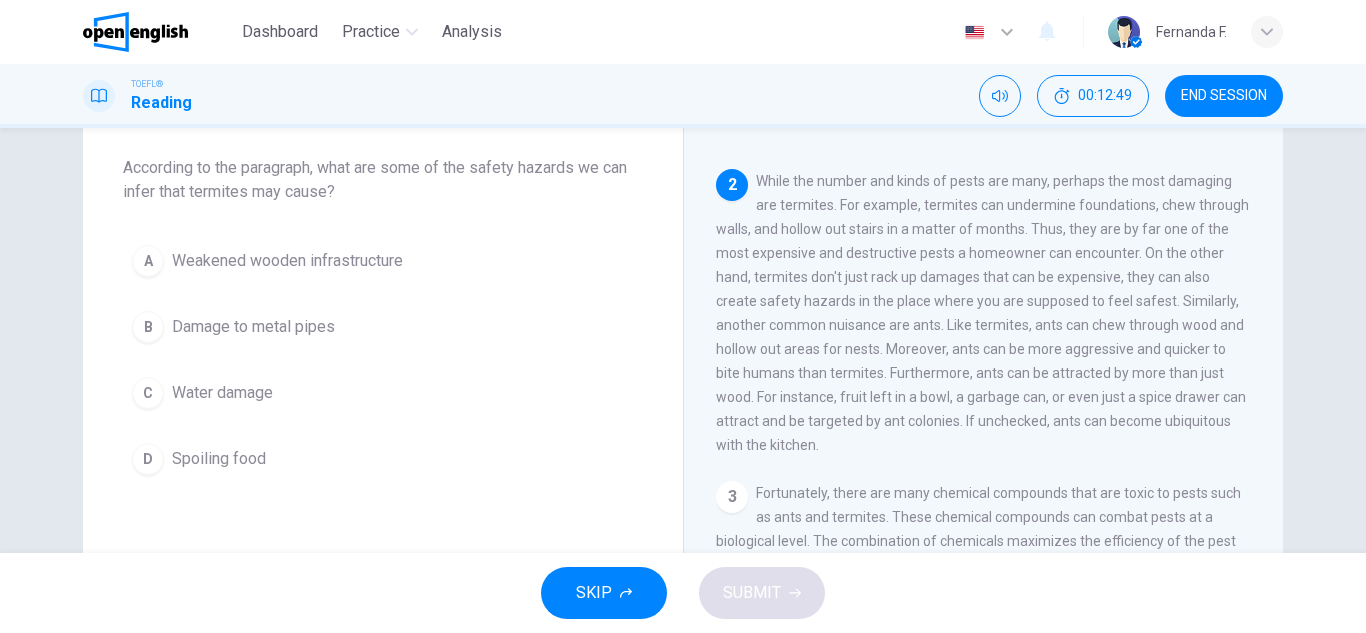 click on "B Damage to metal pipes" at bounding box center (383, 327) 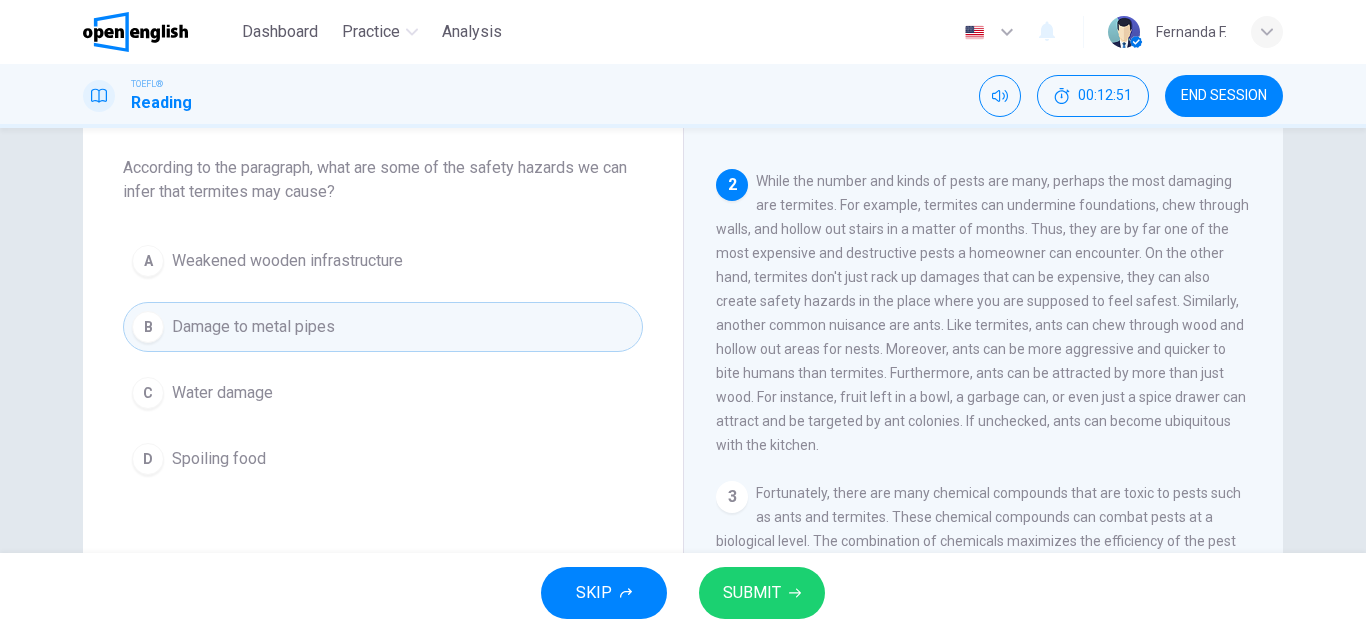 click on "SKIP SUBMIT" at bounding box center [683, 593] 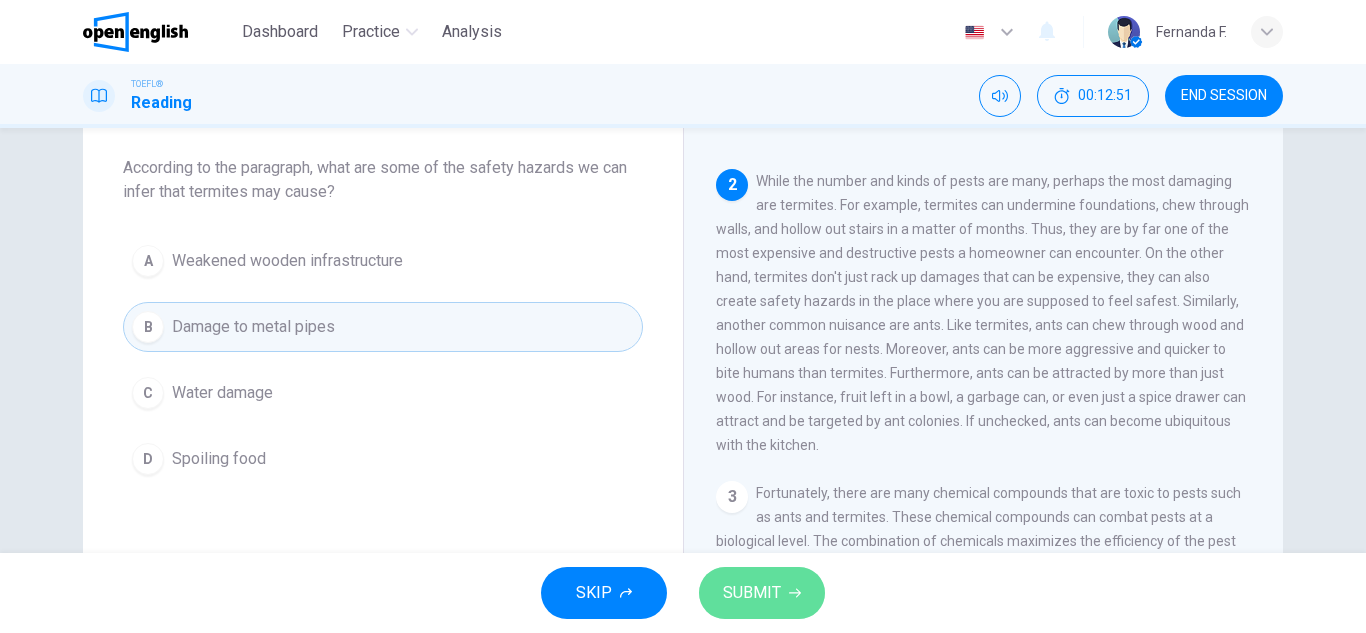 click on "SUBMIT" at bounding box center [752, 593] 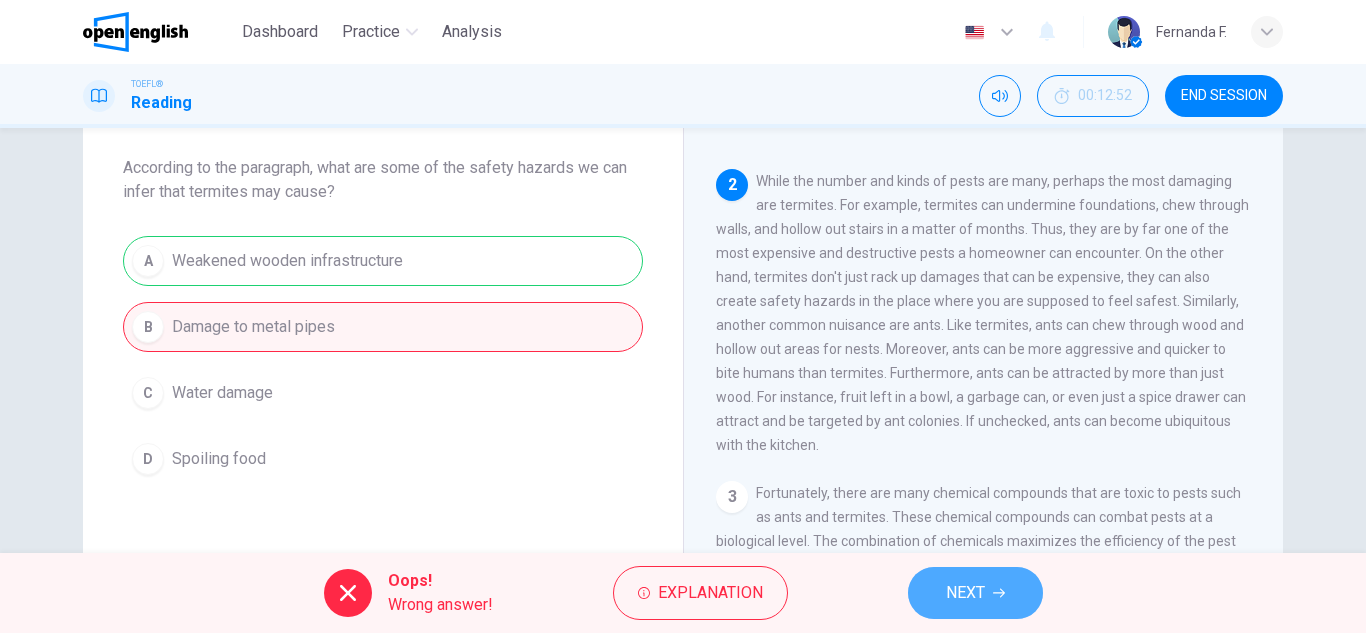 click on "NEXT" at bounding box center (965, 593) 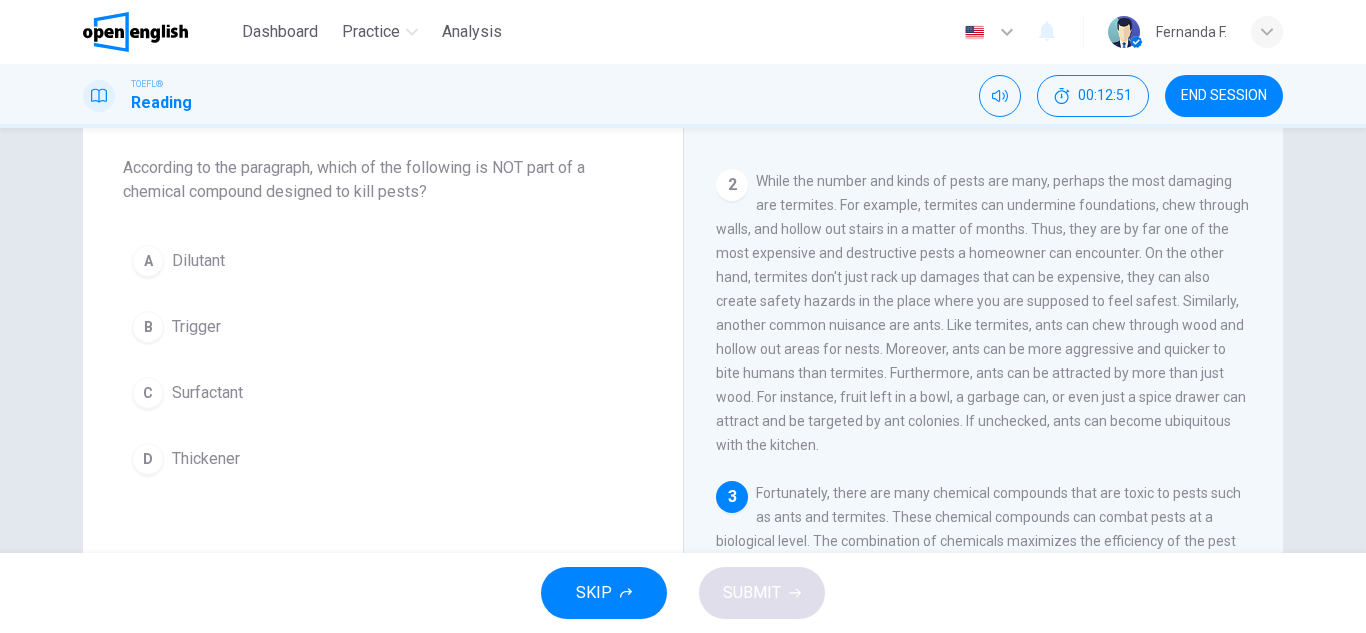 scroll, scrollTop: 548, scrollLeft: 0, axis: vertical 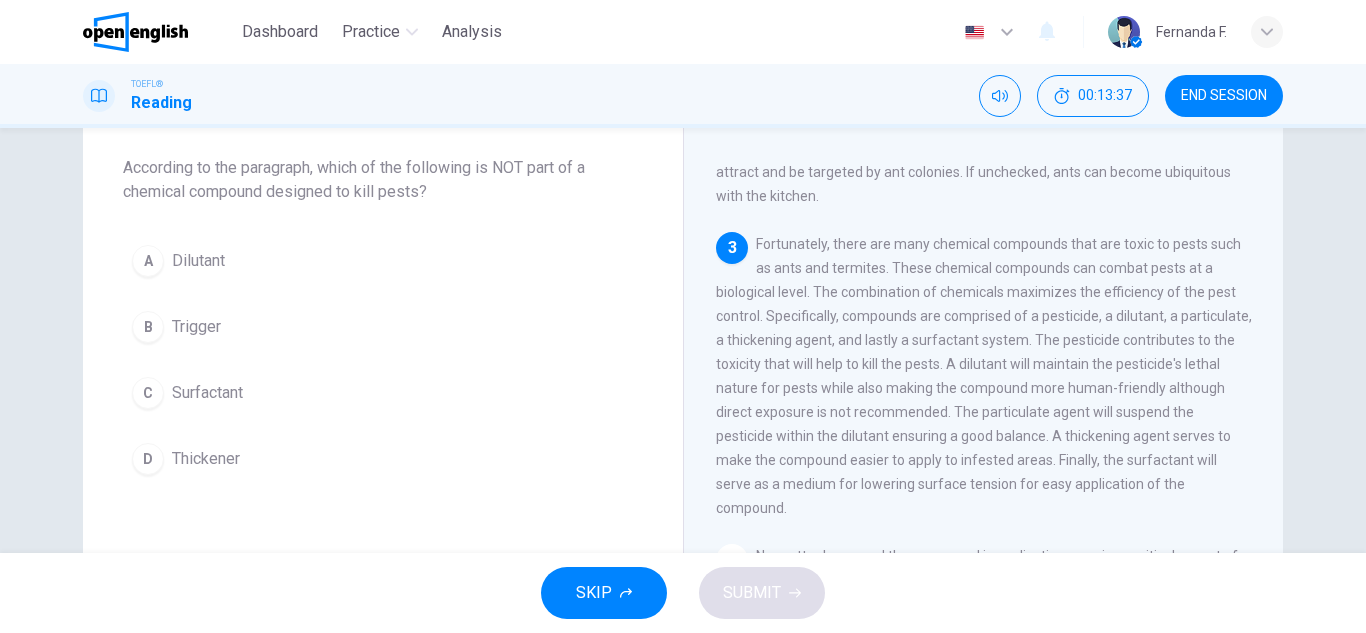 click on "Trigger" at bounding box center [198, 261] 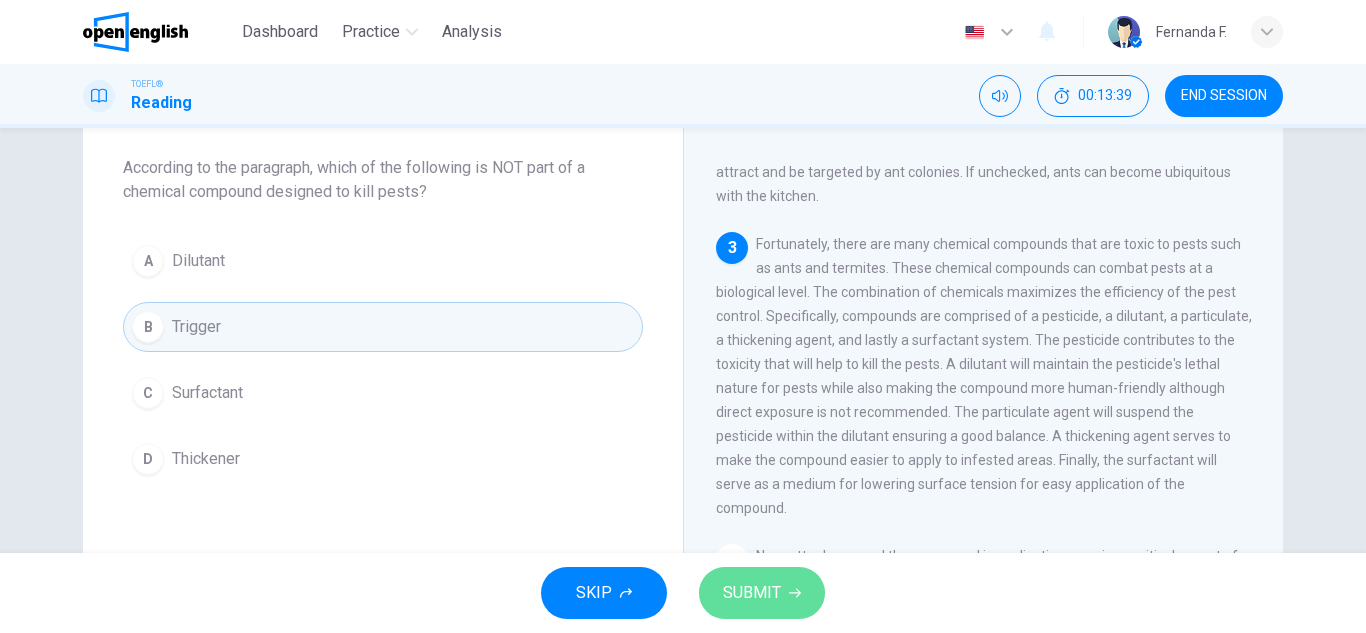 click on "SUBMIT" at bounding box center (752, 593) 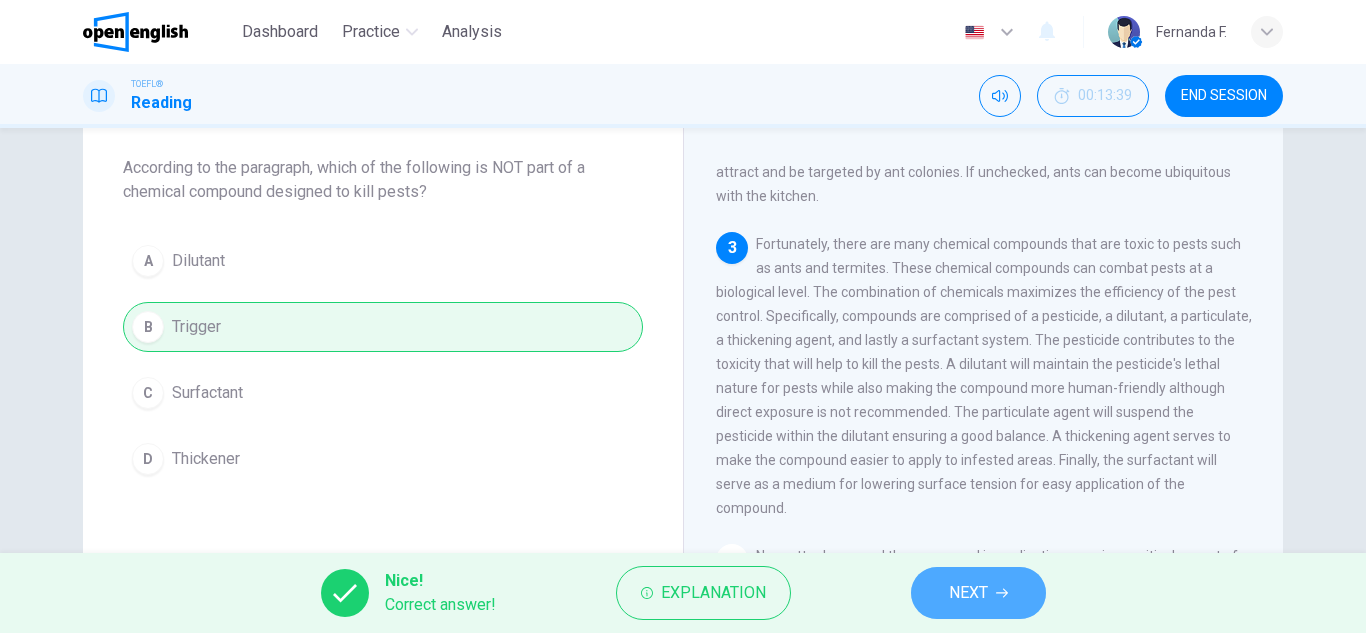click on "NEXT" at bounding box center [978, 593] 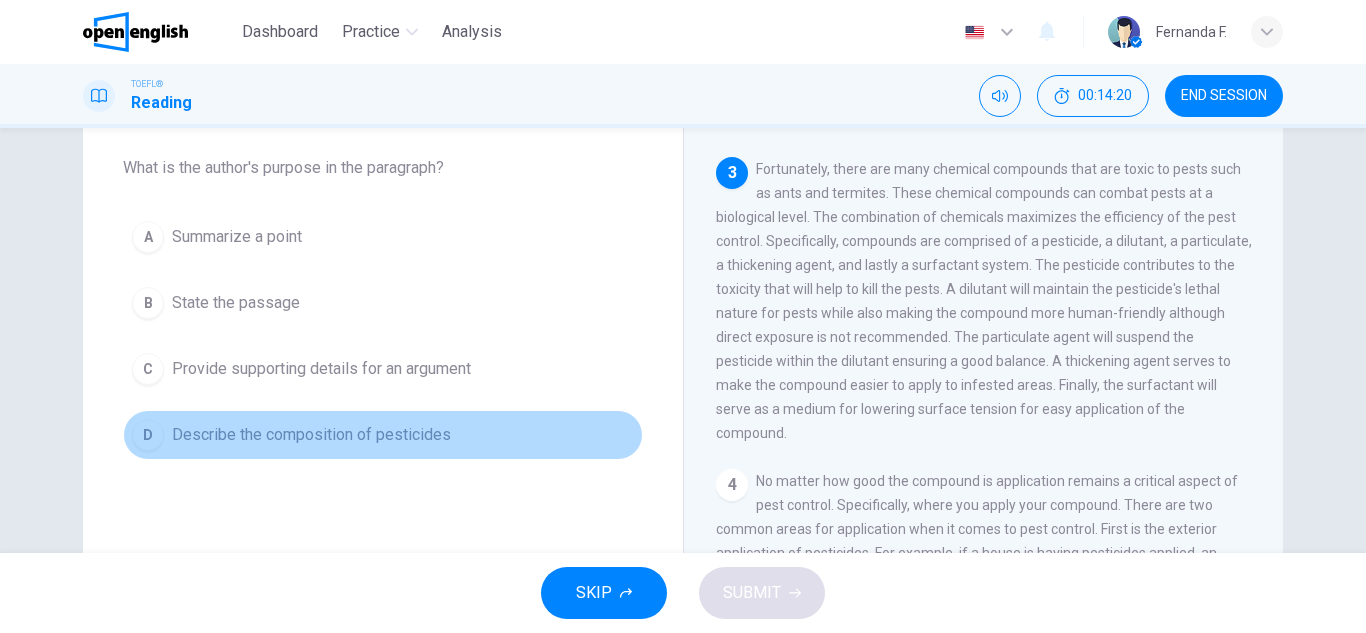 click on "Describe the composition of pesticides" at bounding box center [237, 237] 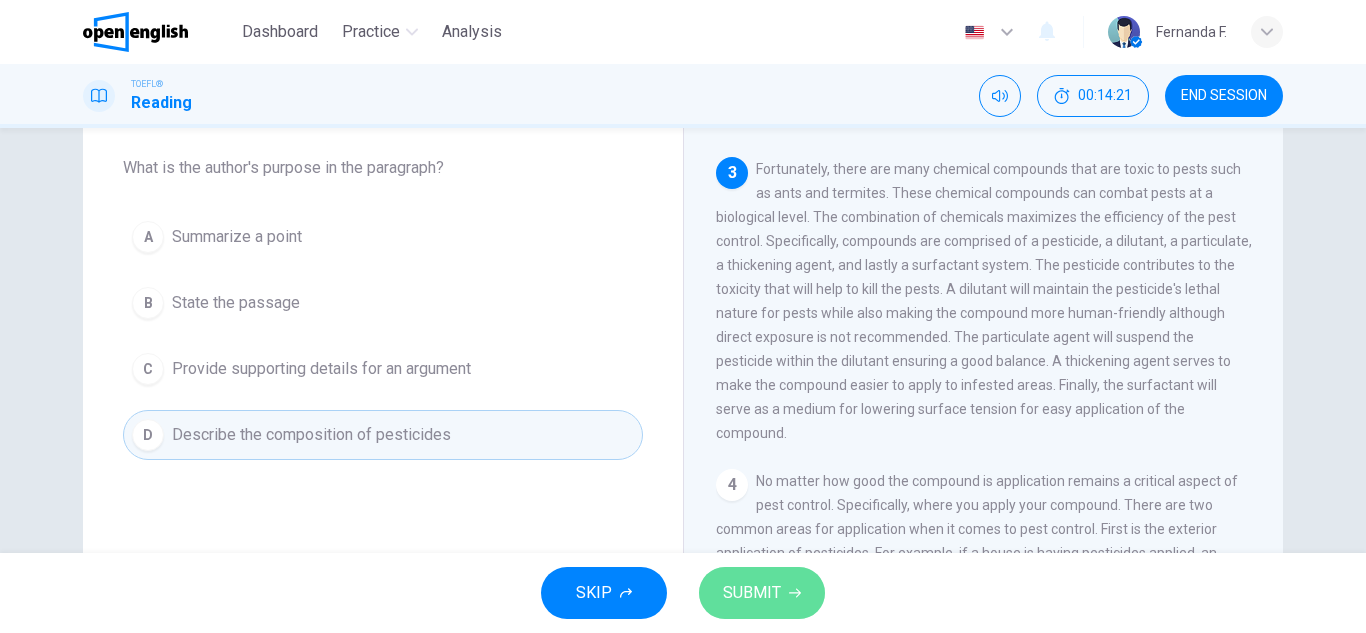 click on "SUBMIT" at bounding box center (752, 593) 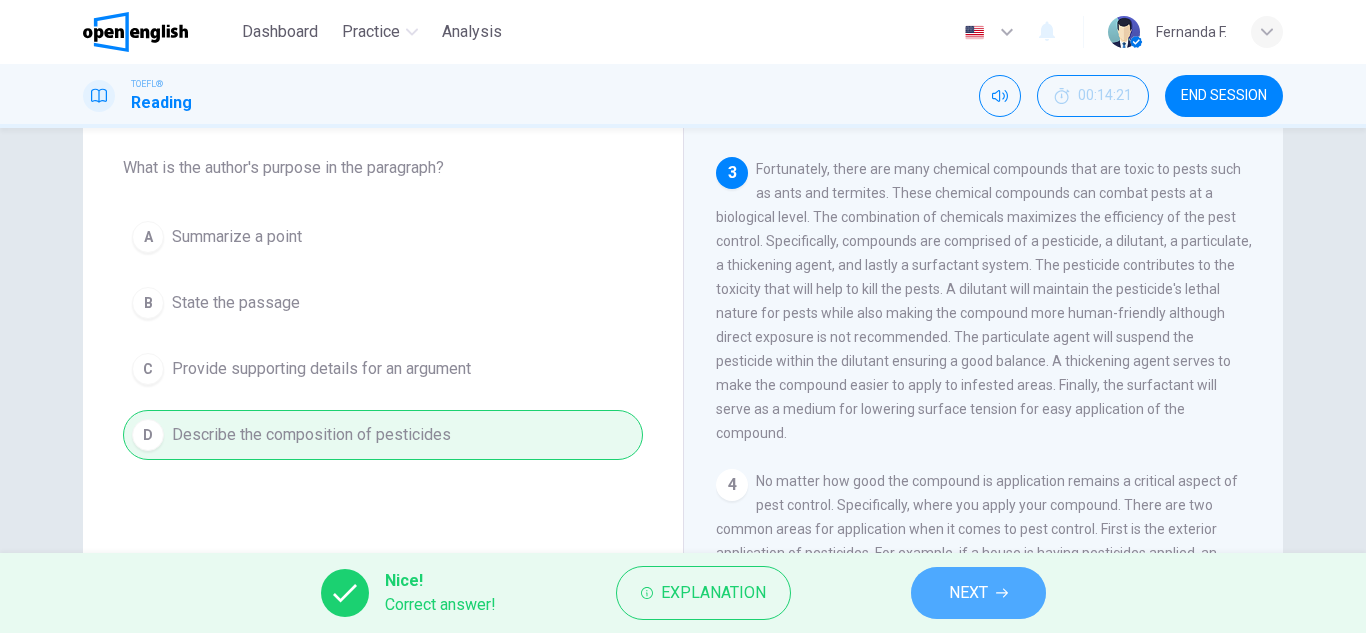 click on "NEXT" at bounding box center [978, 593] 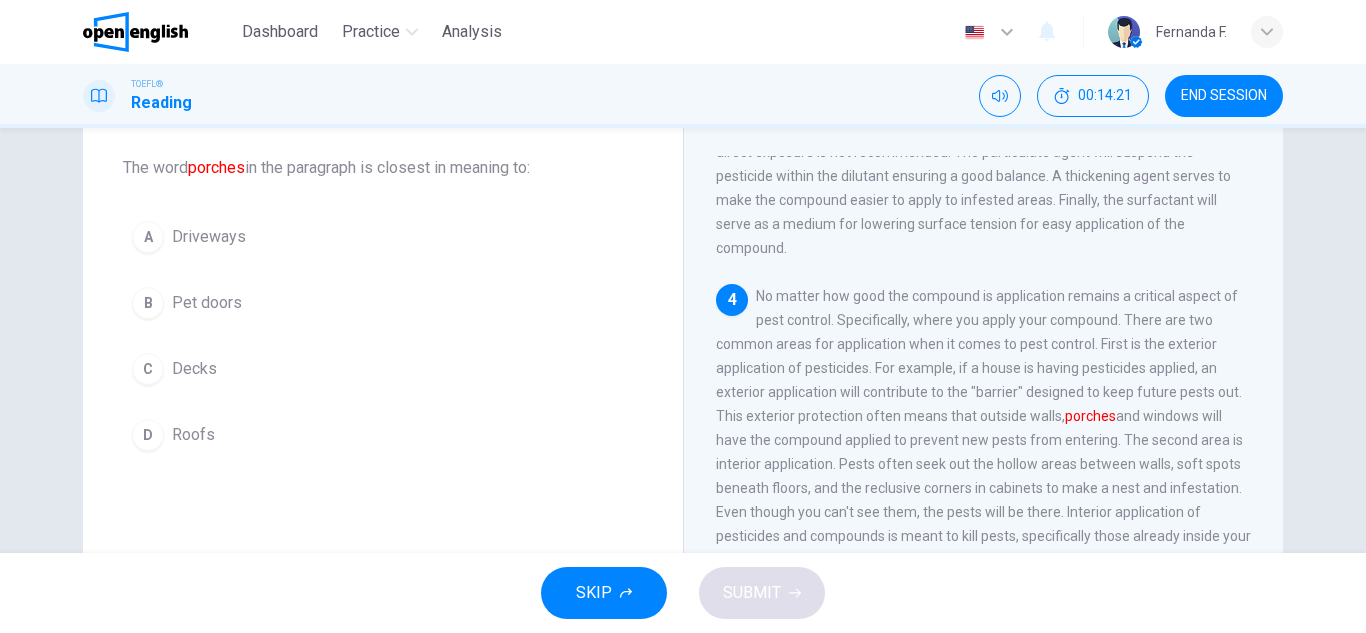 scroll, scrollTop: 897, scrollLeft: 0, axis: vertical 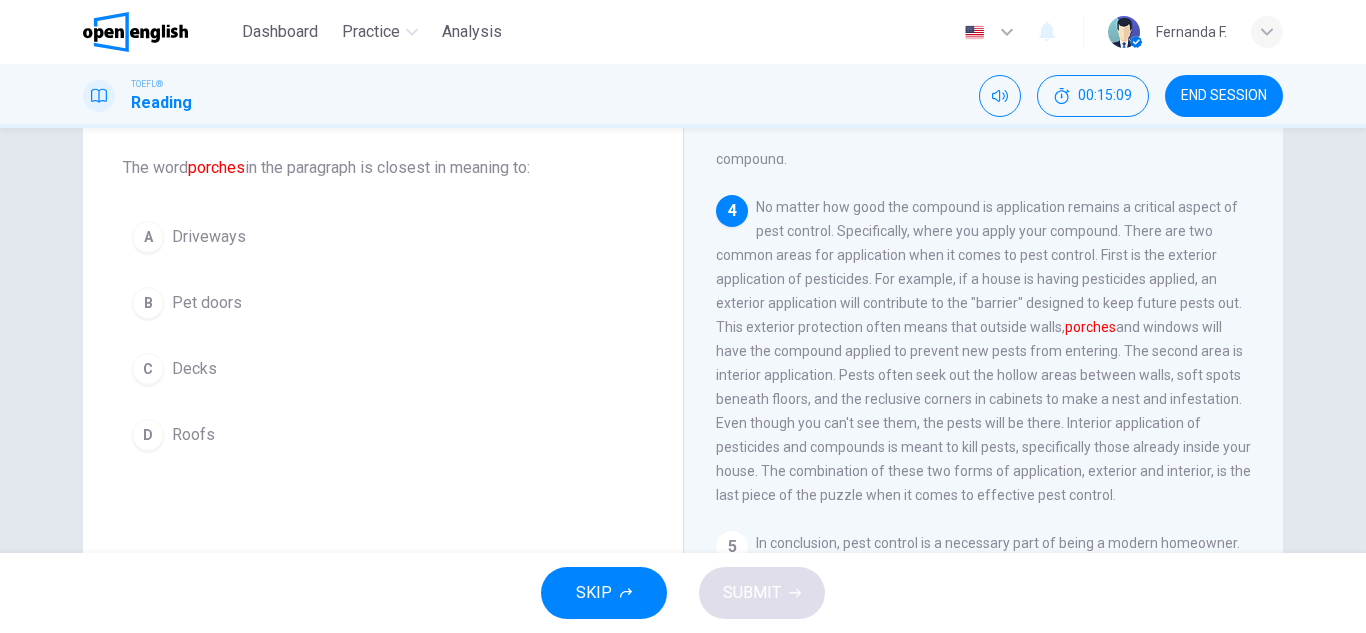 click on "C Decks" at bounding box center [383, 369] 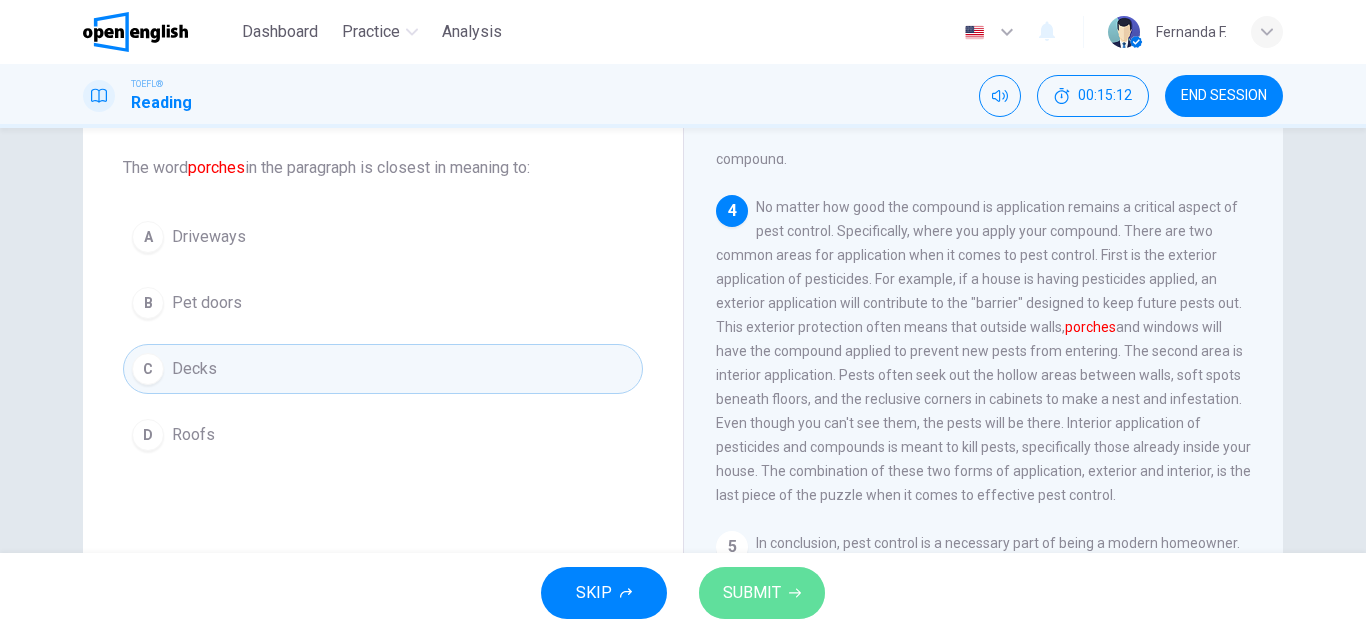 click on "SUBMIT" at bounding box center (762, 593) 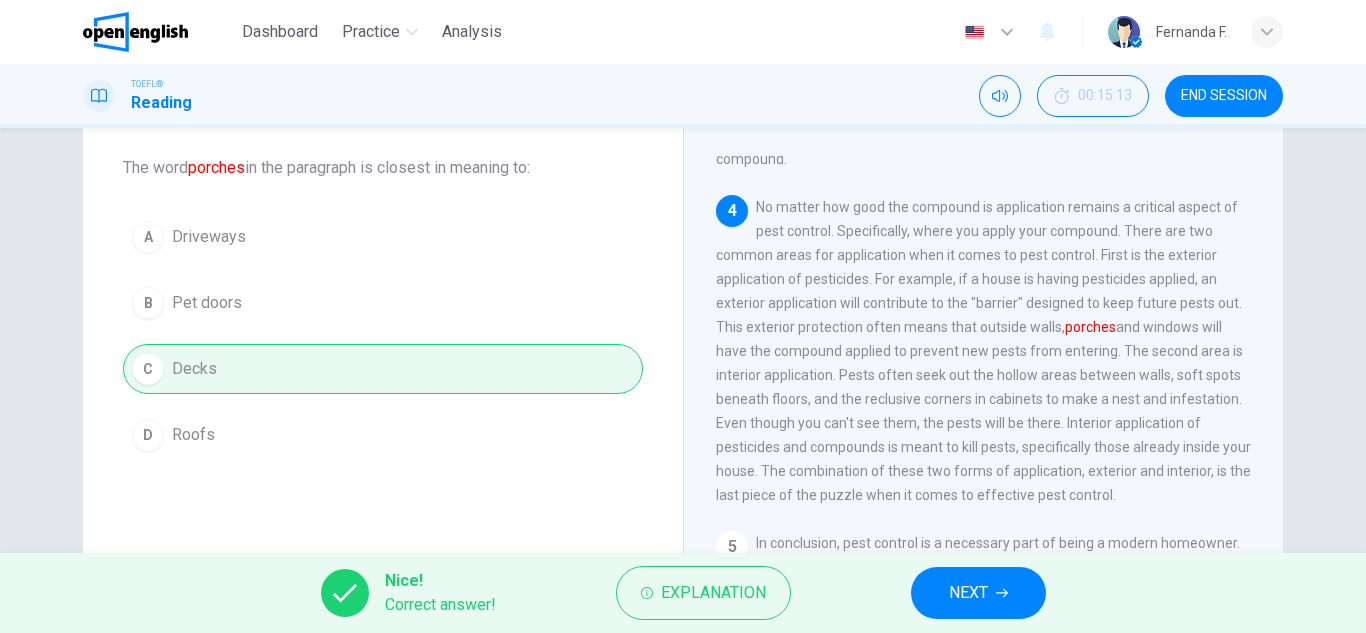 click on "Nice! Correct answer! Explanation NEXT" at bounding box center [683, 593] 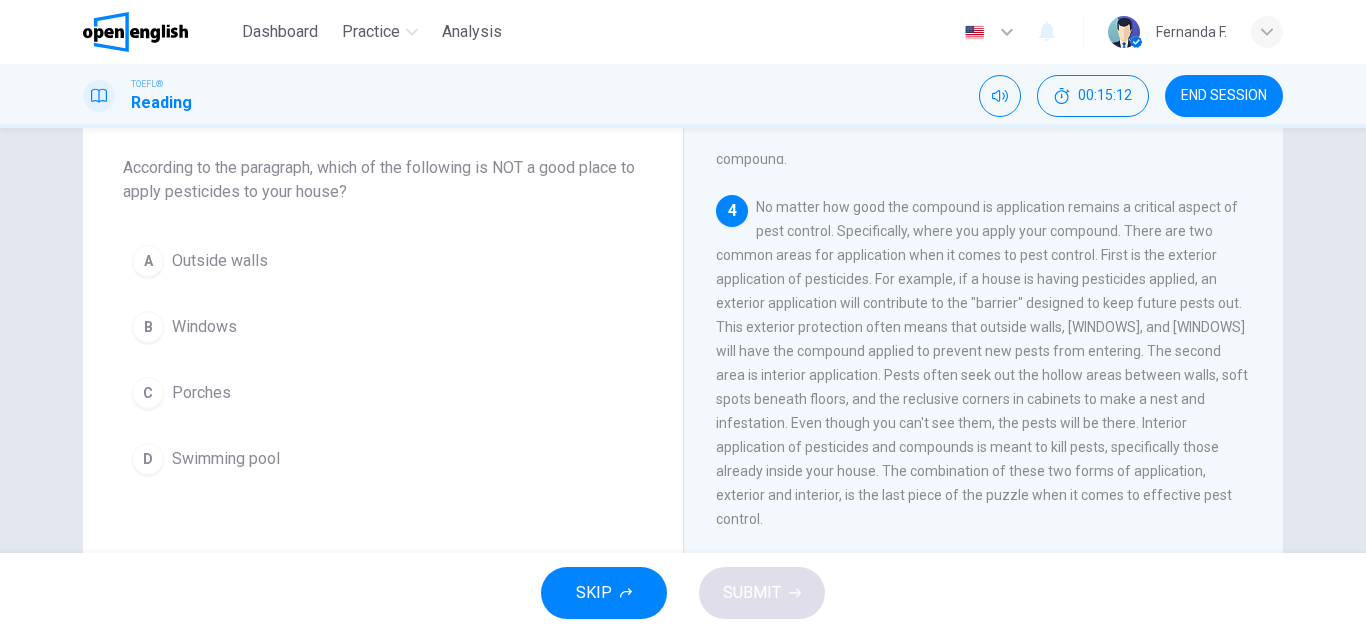 scroll, scrollTop: 947, scrollLeft: 0, axis: vertical 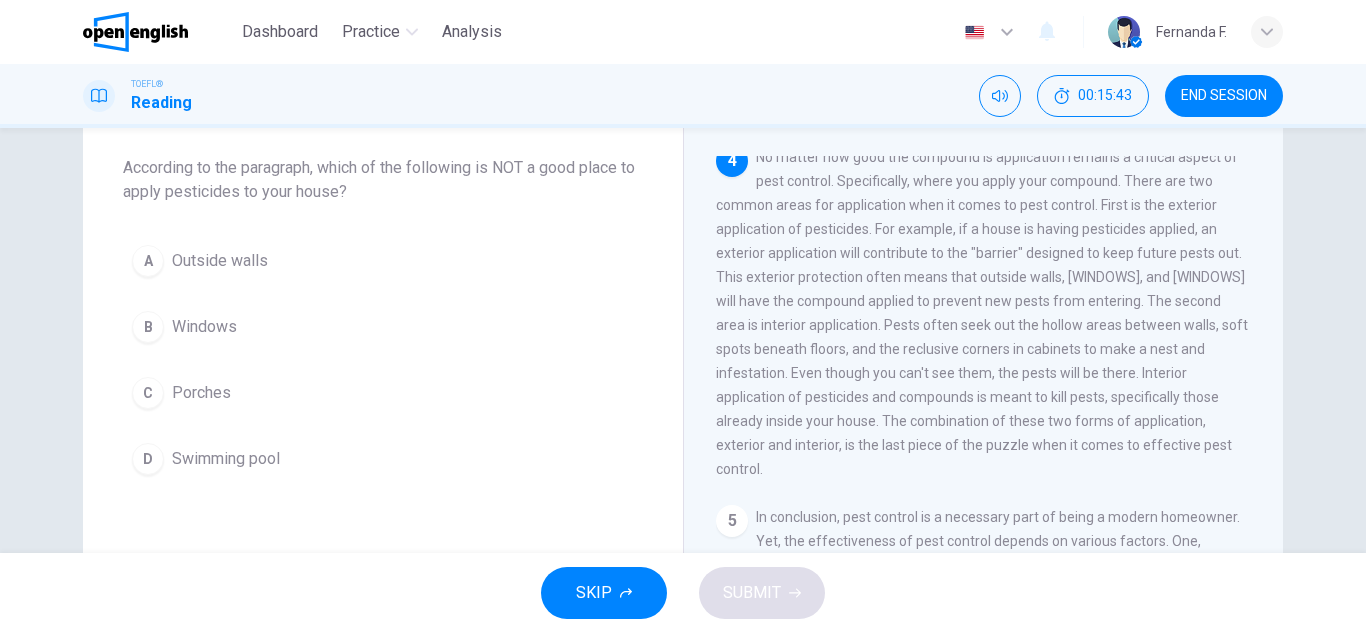 click on "Swimming pool" at bounding box center (220, 261) 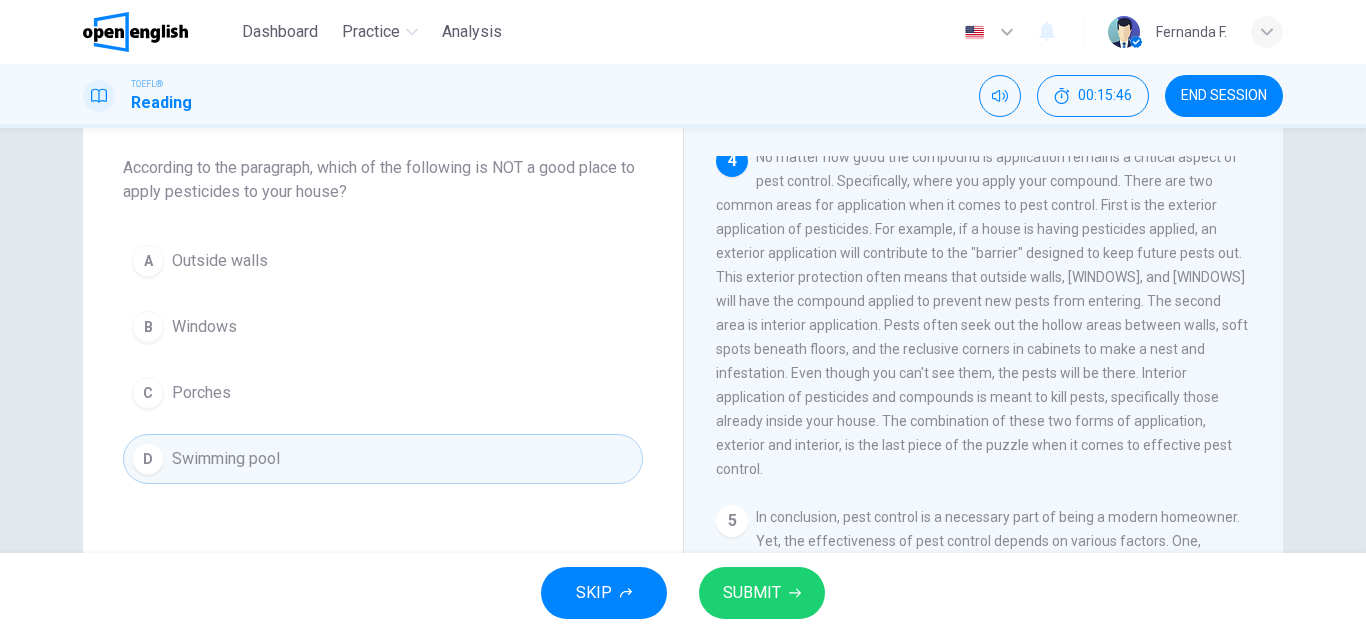 click on "SUBMIT" at bounding box center (762, 593) 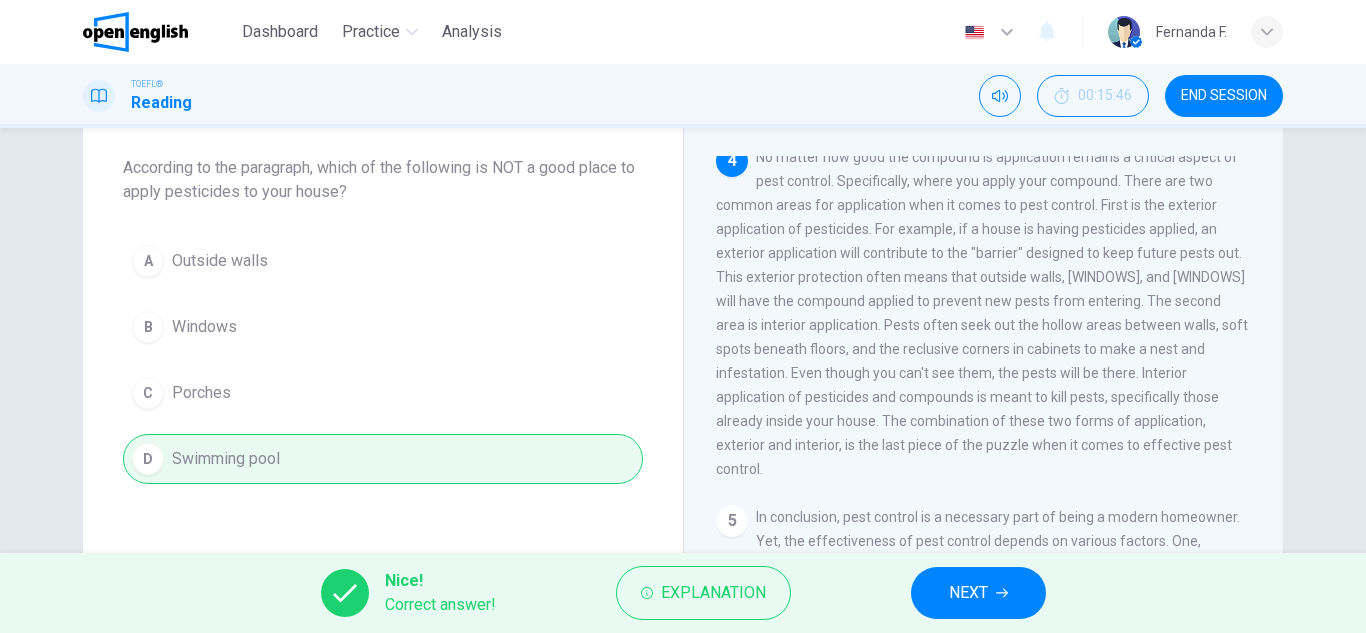 click on "NEXT" at bounding box center [968, 593] 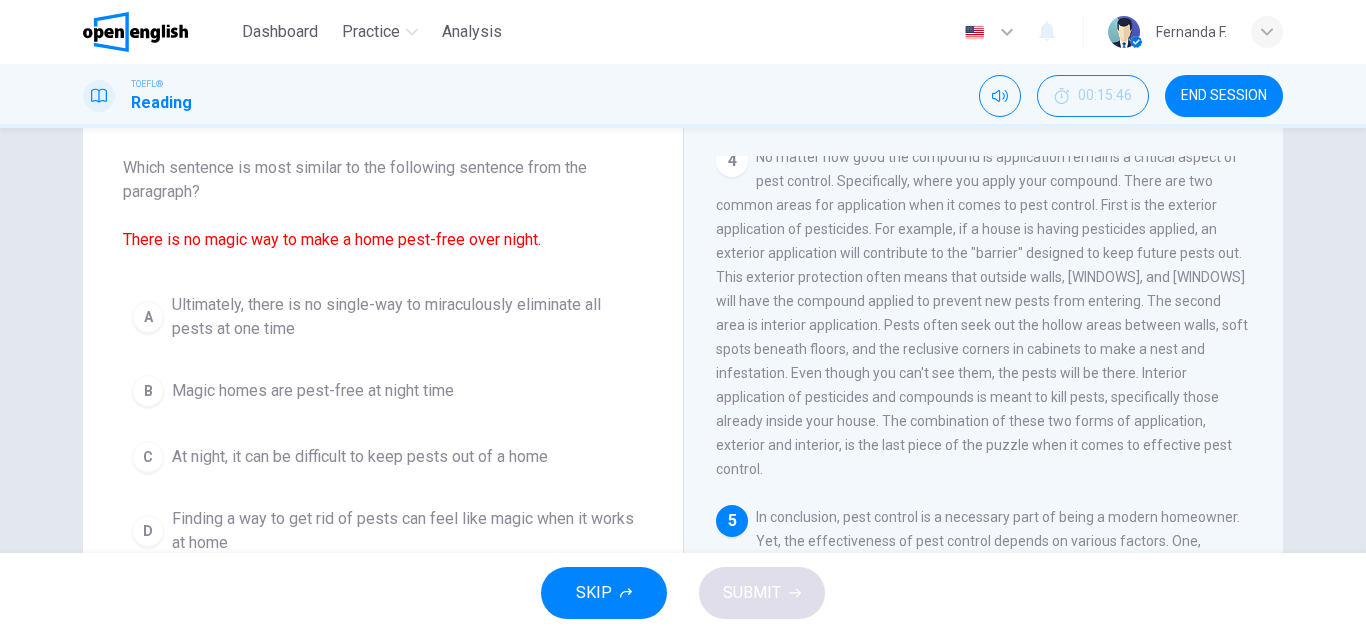 scroll, scrollTop: 970, scrollLeft: 0, axis: vertical 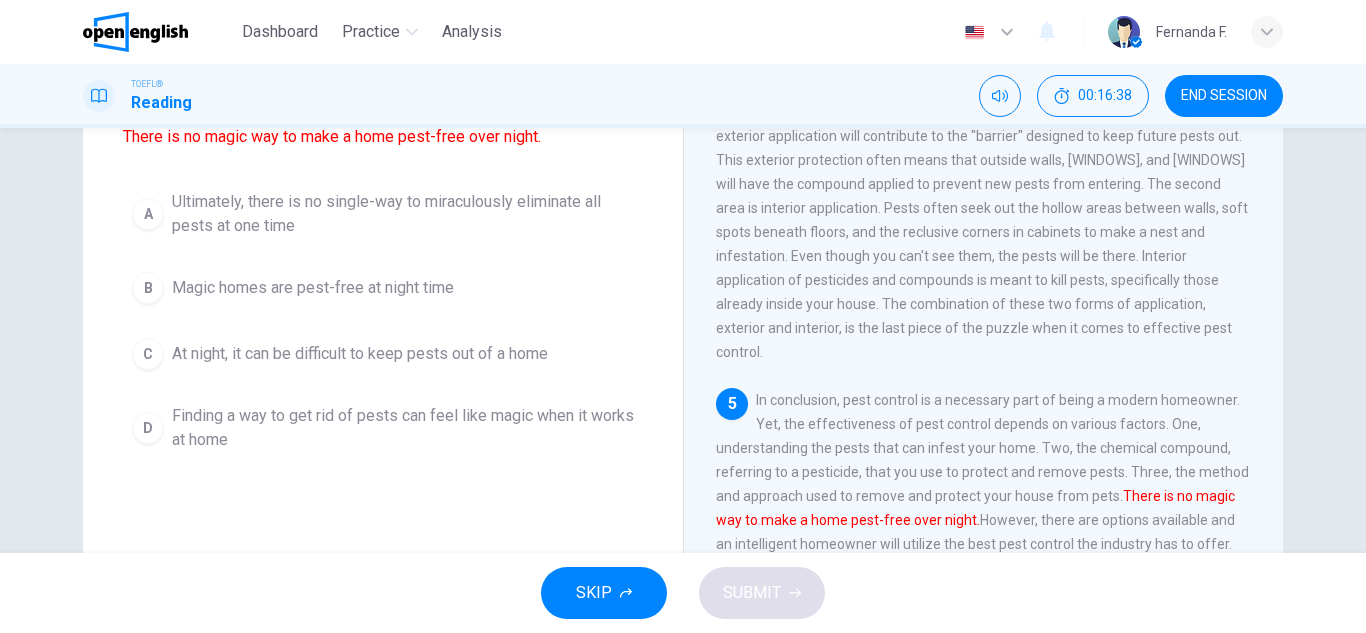 click on "A Ultimately, there is no single-way to miraculously eliminate all pests at one time B Magic homes are pest-free at night time C At night, it can be difficult to keep pests out of a home D Finding a way to get rid of pests can feel like magic when it works at home" at bounding box center [383, 321] 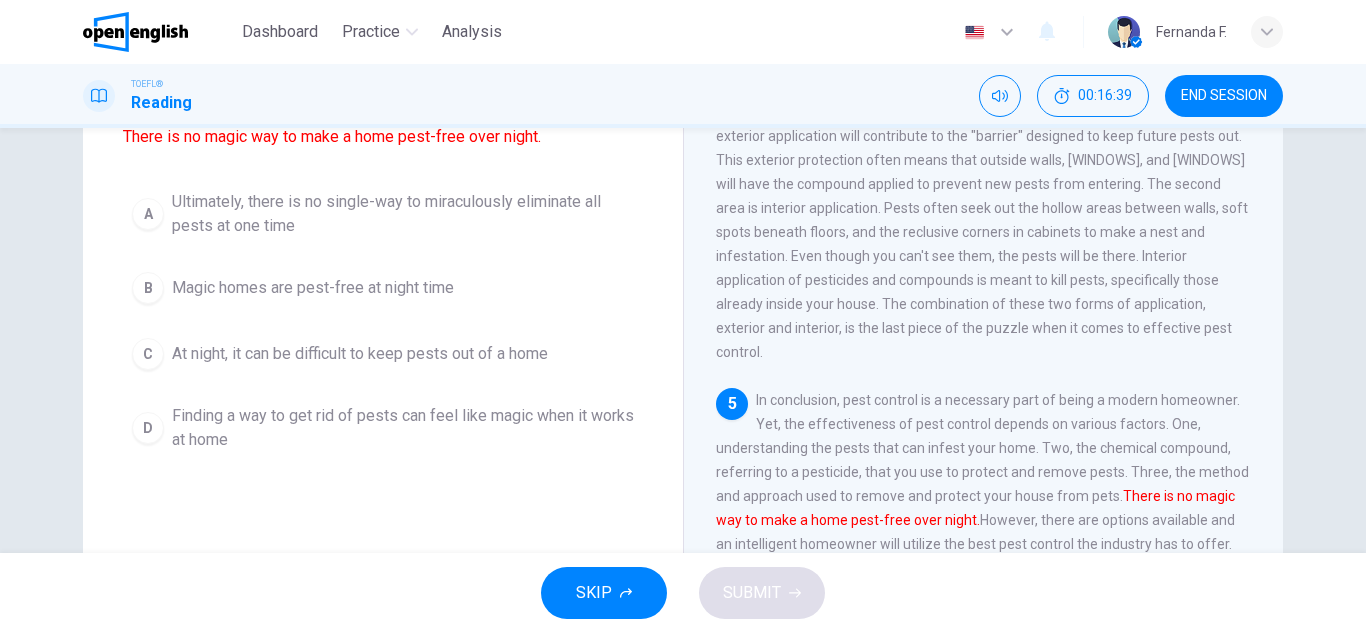 click on "Ultimately, there is no single-way to miraculously eliminate all pests at one time" at bounding box center (403, 214) 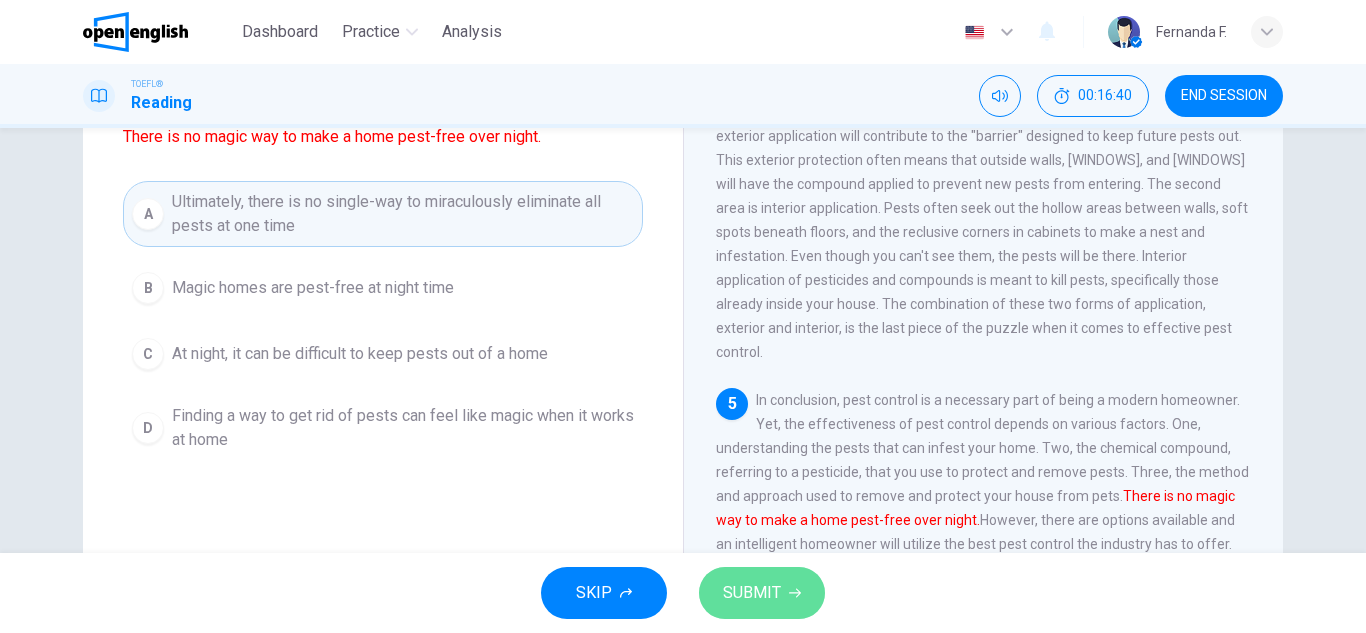 click on "SUBMIT" at bounding box center [752, 593] 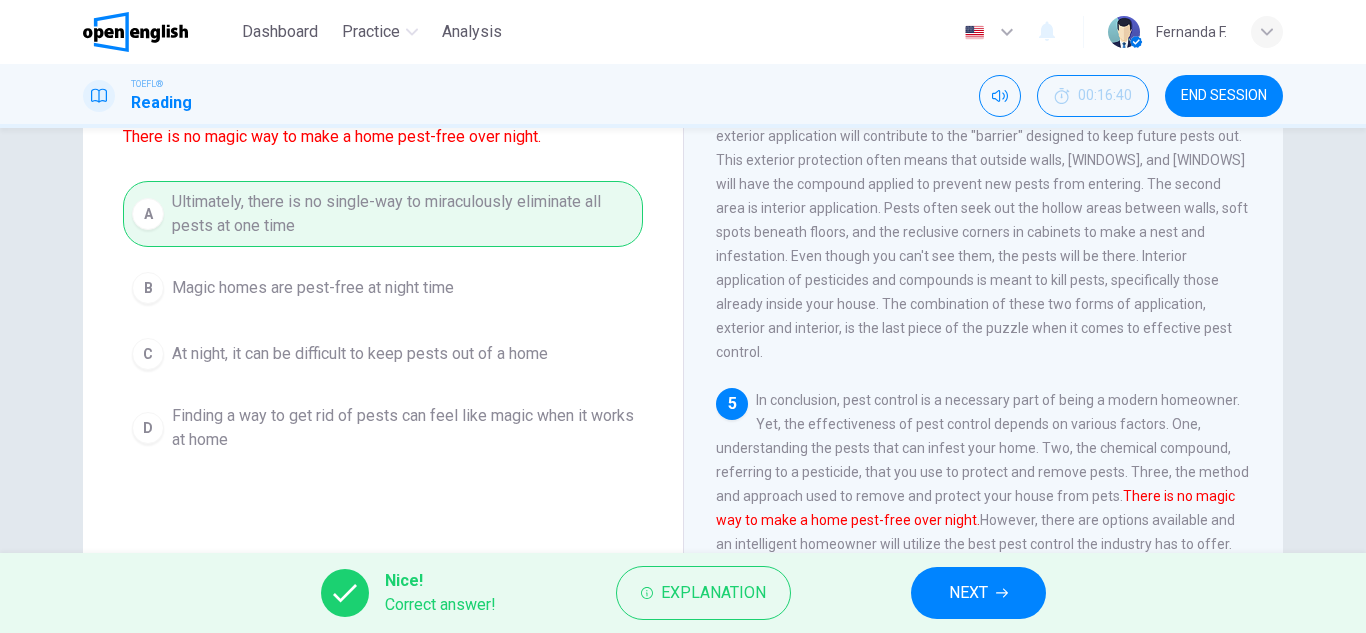 click on "END SESSION" at bounding box center [1224, 96] 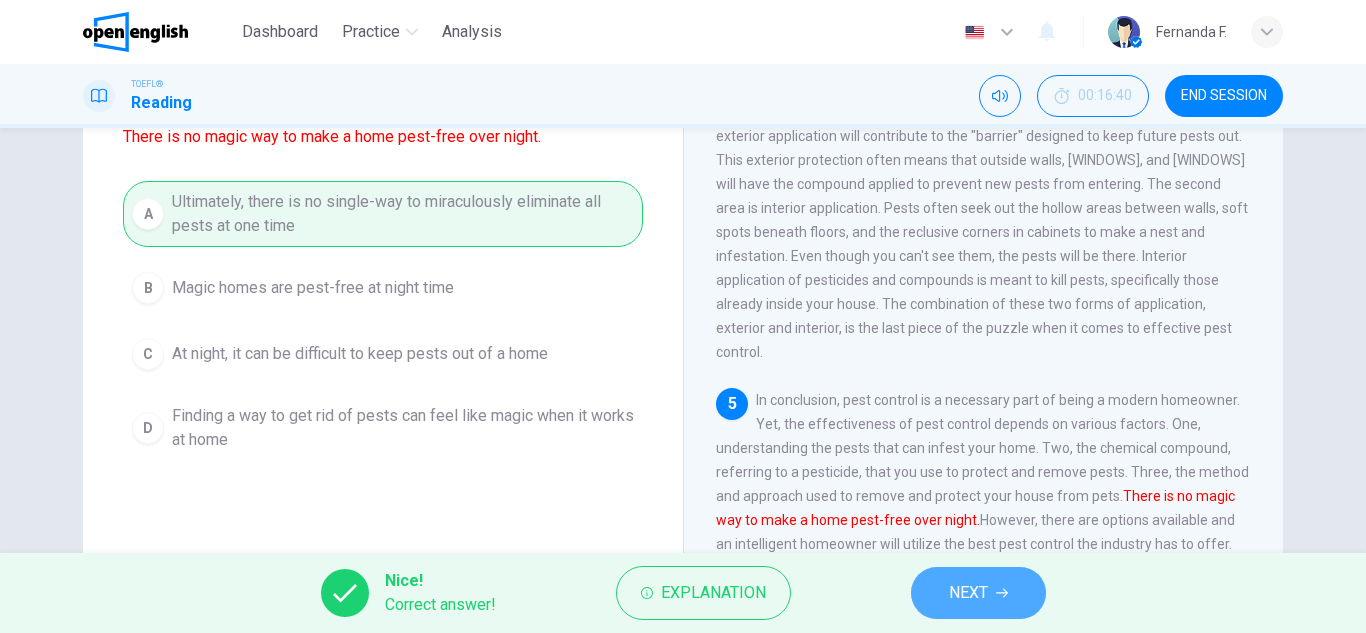 click on "NEXT" at bounding box center [968, 593] 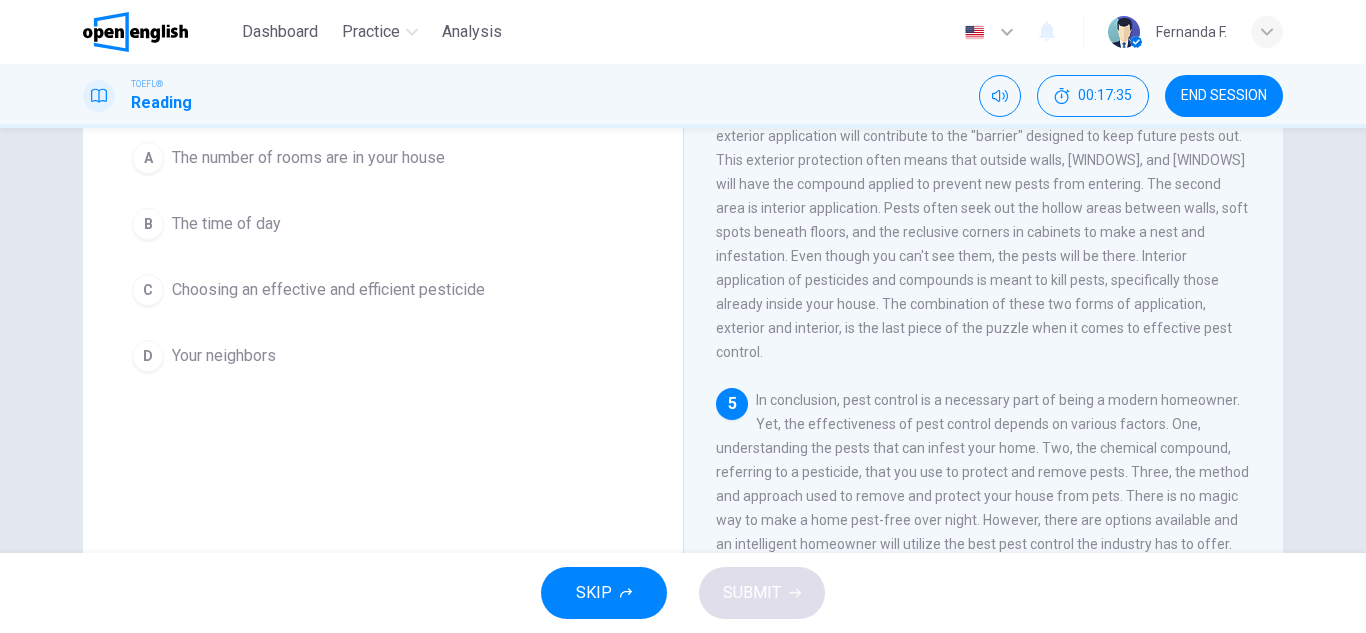 scroll, scrollTop: 303, scrollLeft: 0, axis: vertical 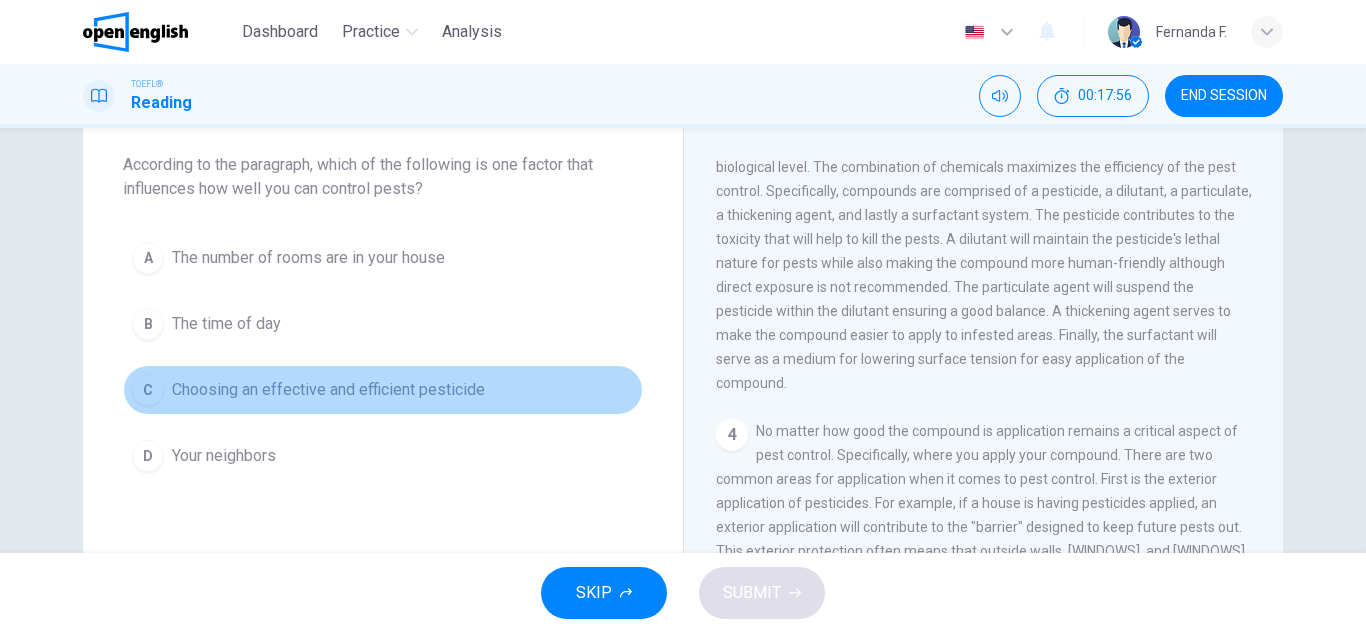 click on "Choosing an effective and efficient pesticide" at bounding box center (308, 258) 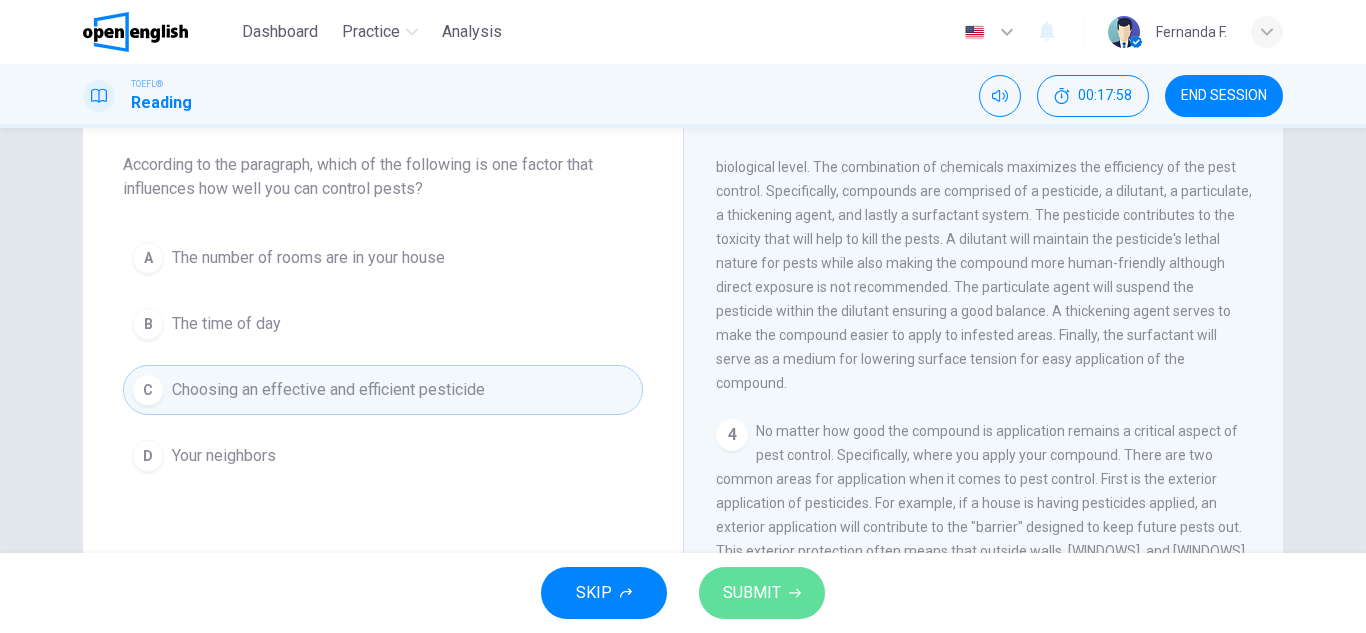 click on "SUBMIT" at bounding box center [752, 593] 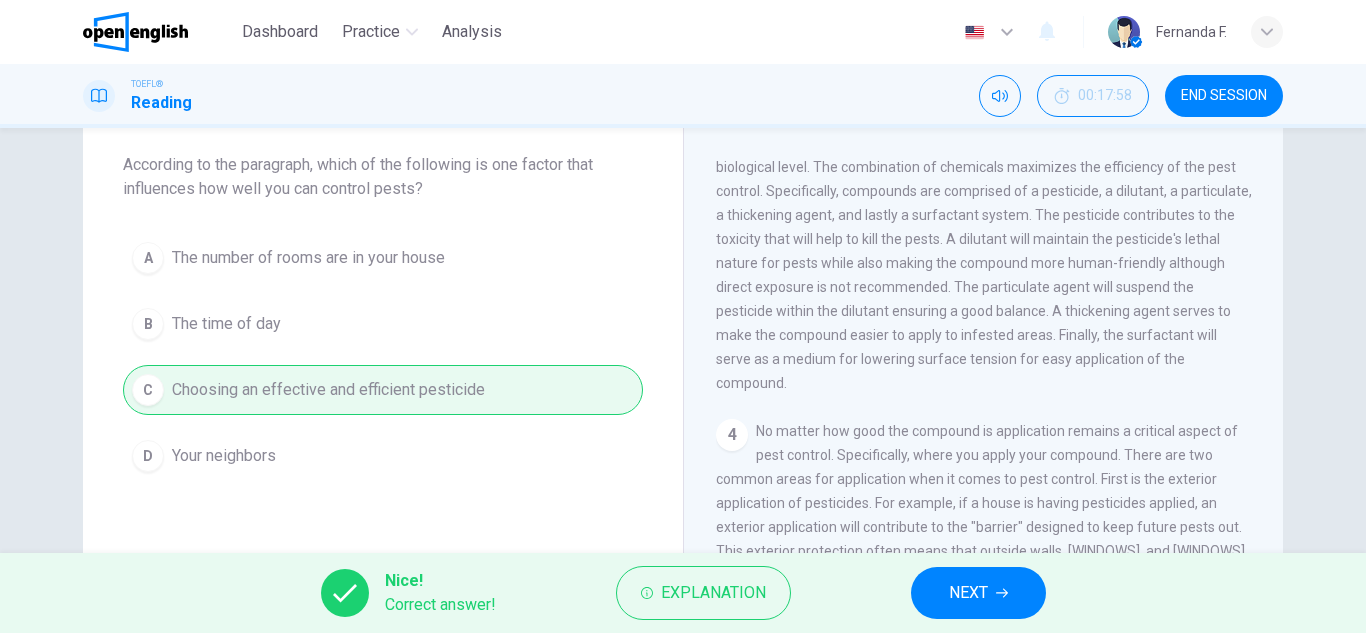 click on "NEXT" at bounding box center (978, 593) 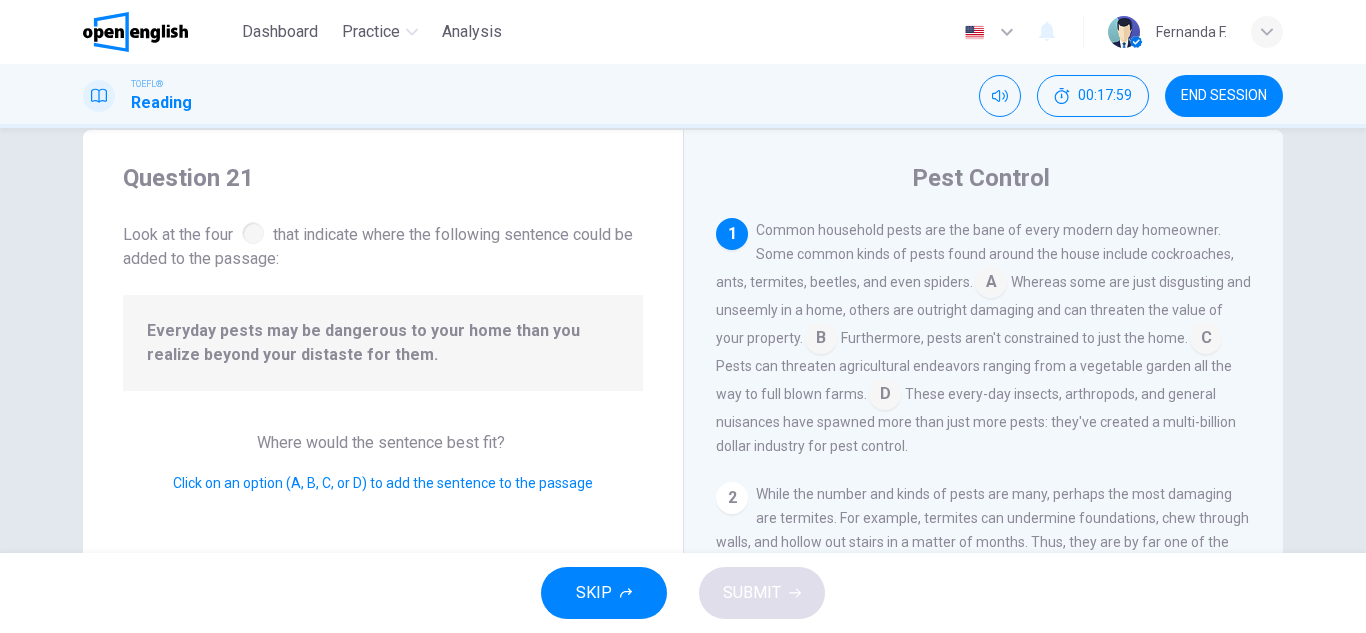 scroll, scrollTop: 3, scrollLeft: 0, axis: vertical 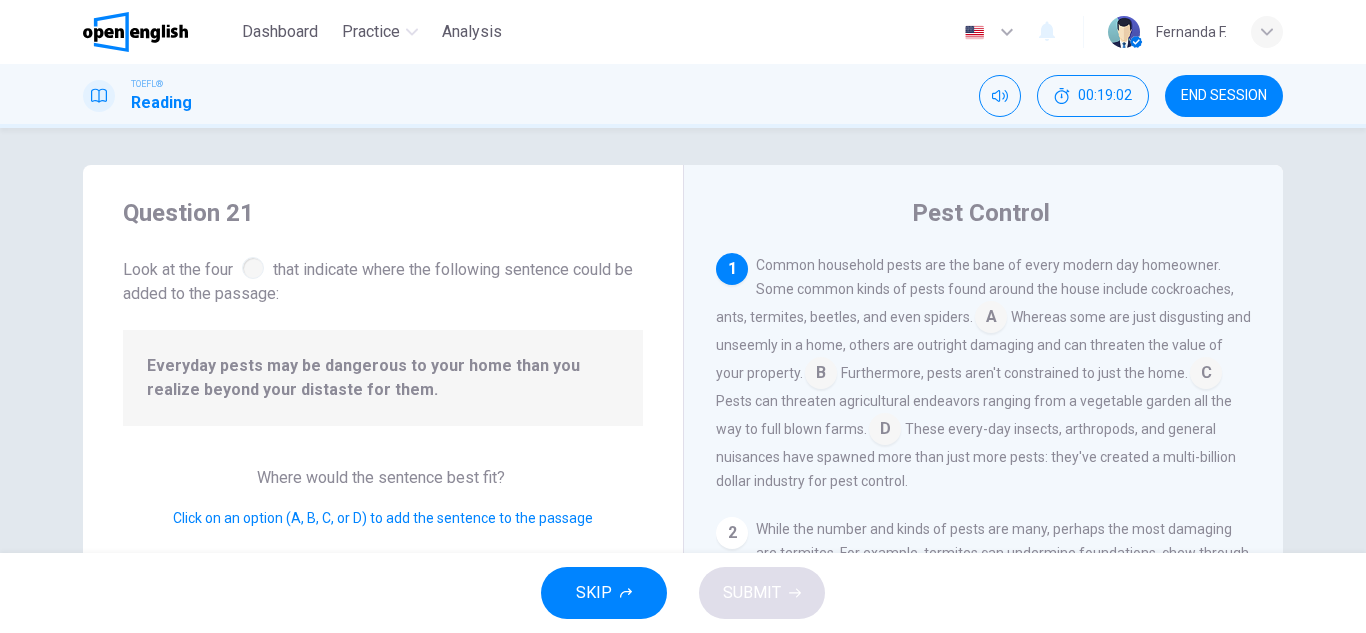 click at bounding box center [991, 319] 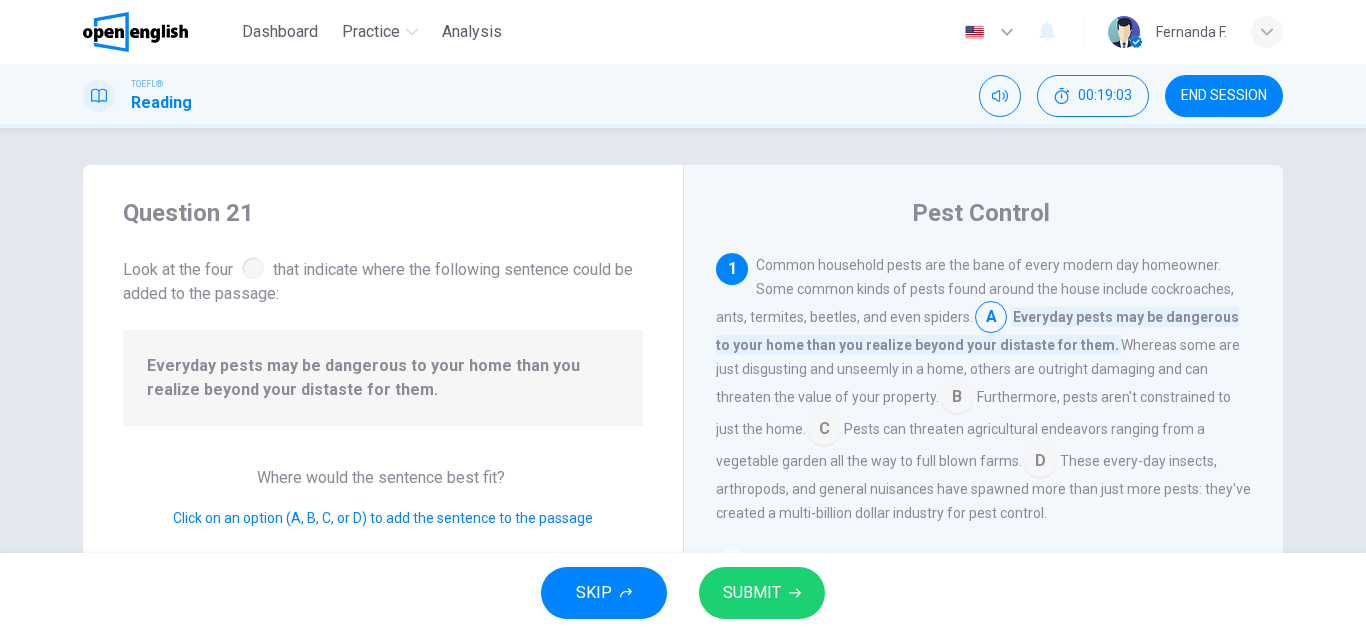 click on "SUBMIT" at bounding box center (762, 593) 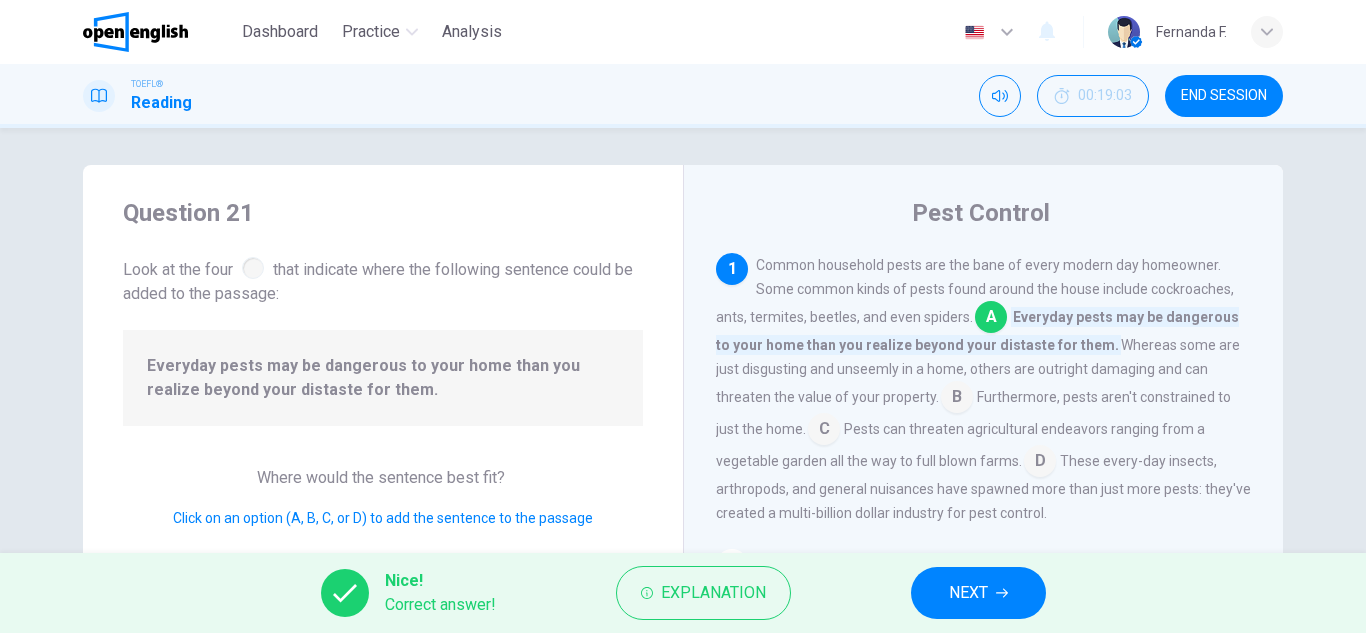 click on "NEXT" at bounding box center [968, 593] 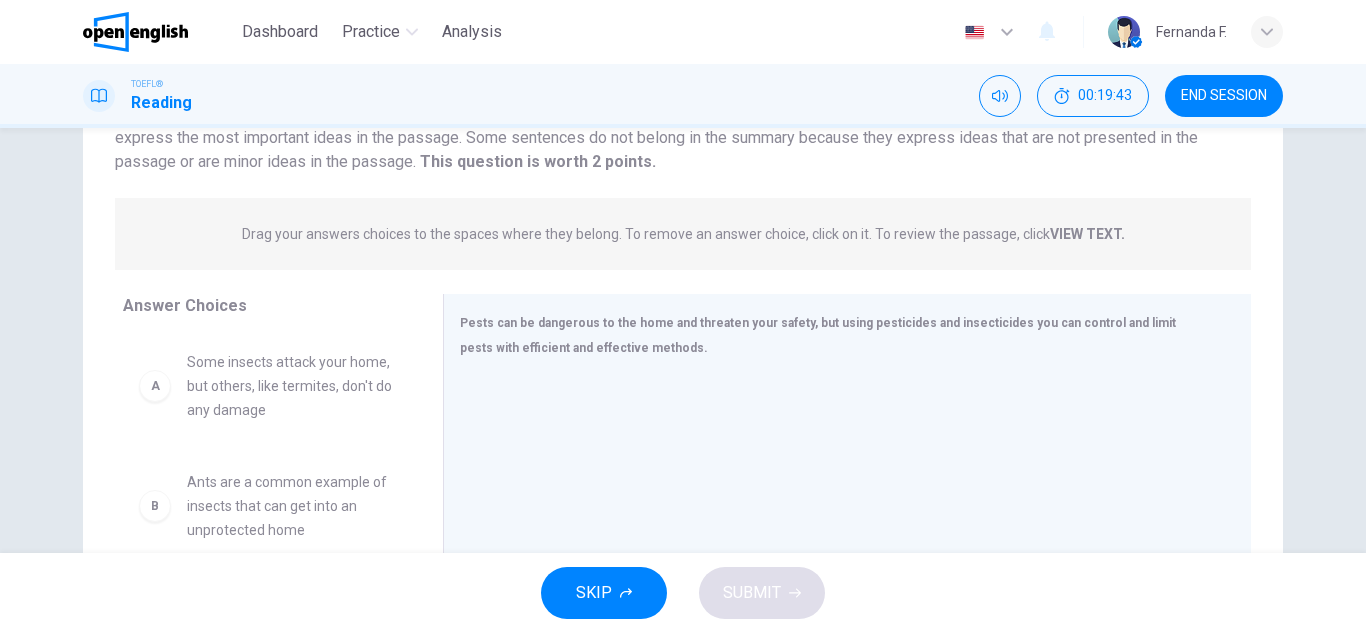 scroll, scrollTop: 303, scrollLeft: 0, axis: vertical 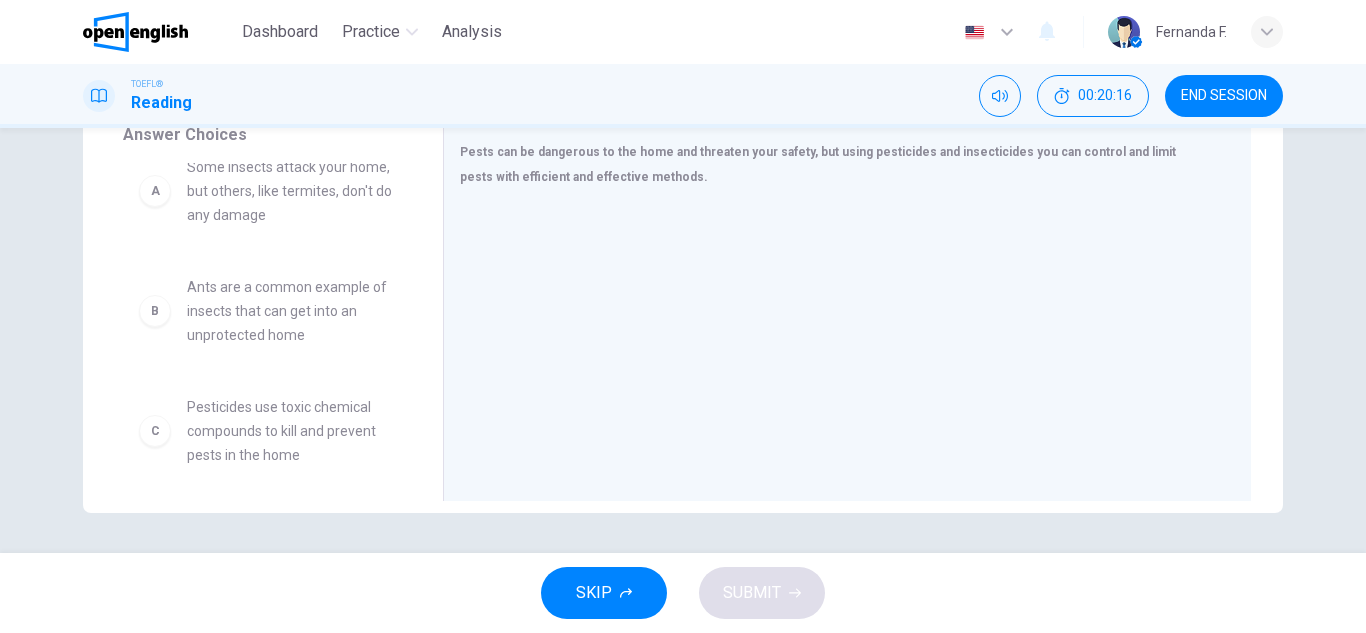 click on "C" at bounding box center [155, 191] 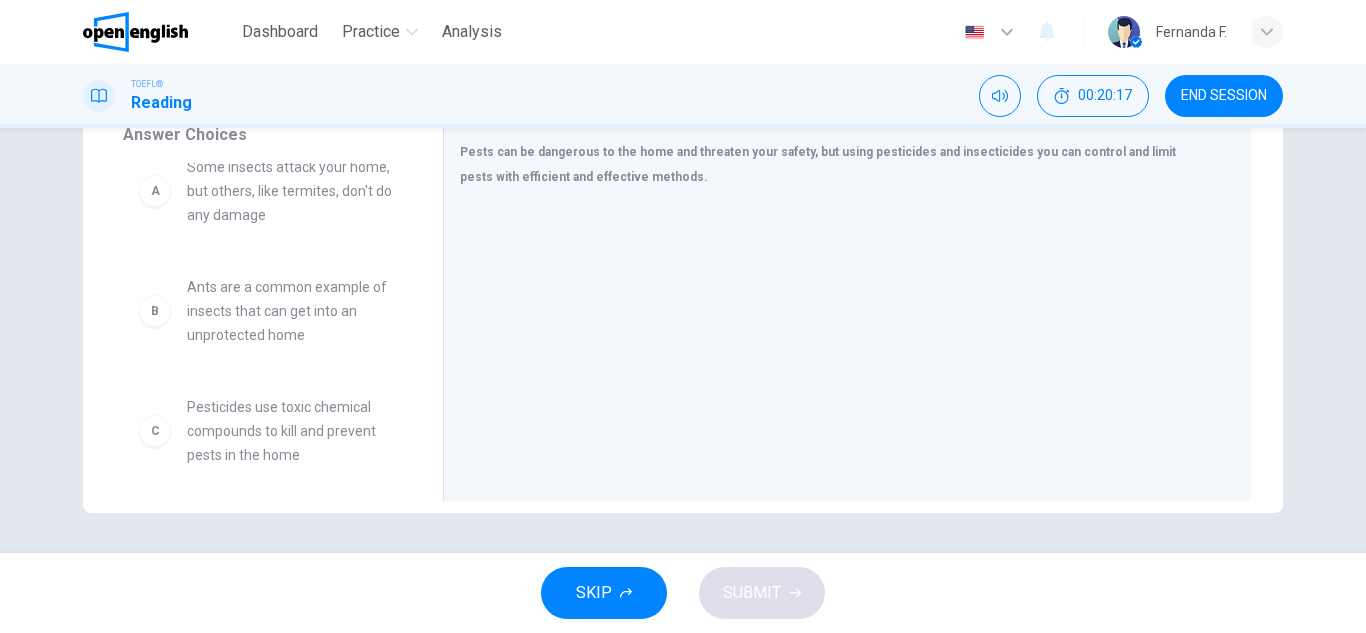 click on "Pesticides use toxic chemical compounds to kill and prevent pests in the home" at bounding box center (291, 191) 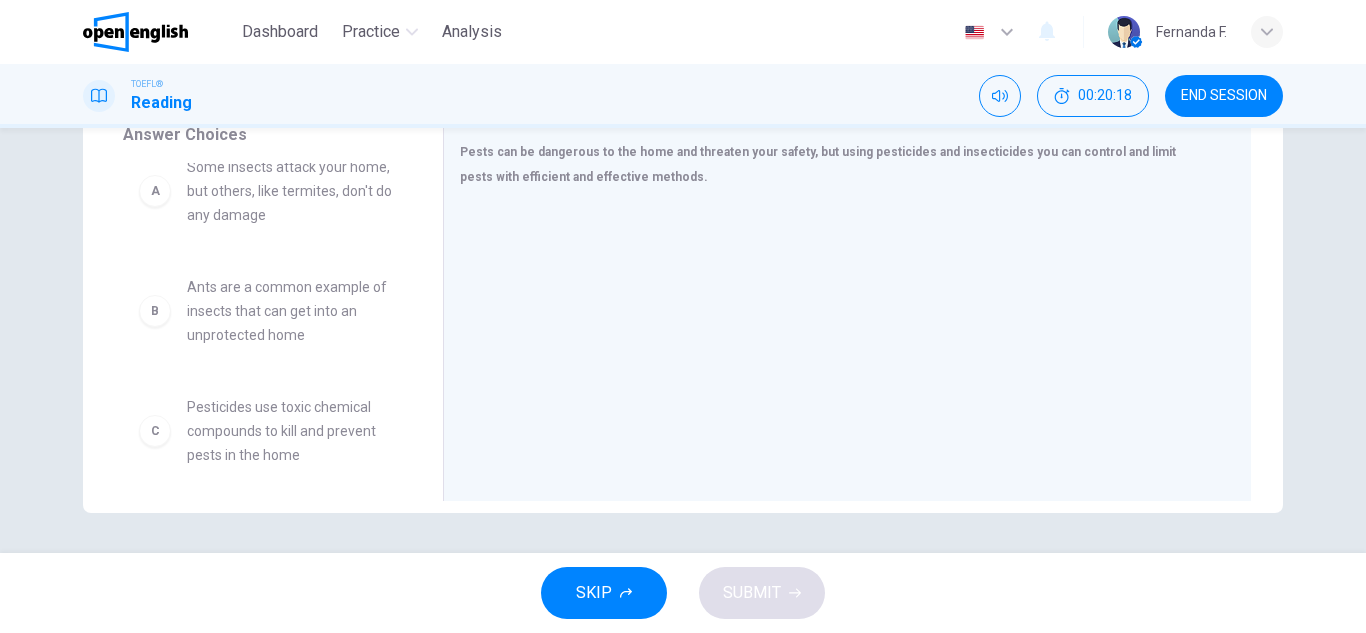 click on "Pesticides use toxic chemical compounds to kill and prevent pests in the home" at bounding box center [291, 191] 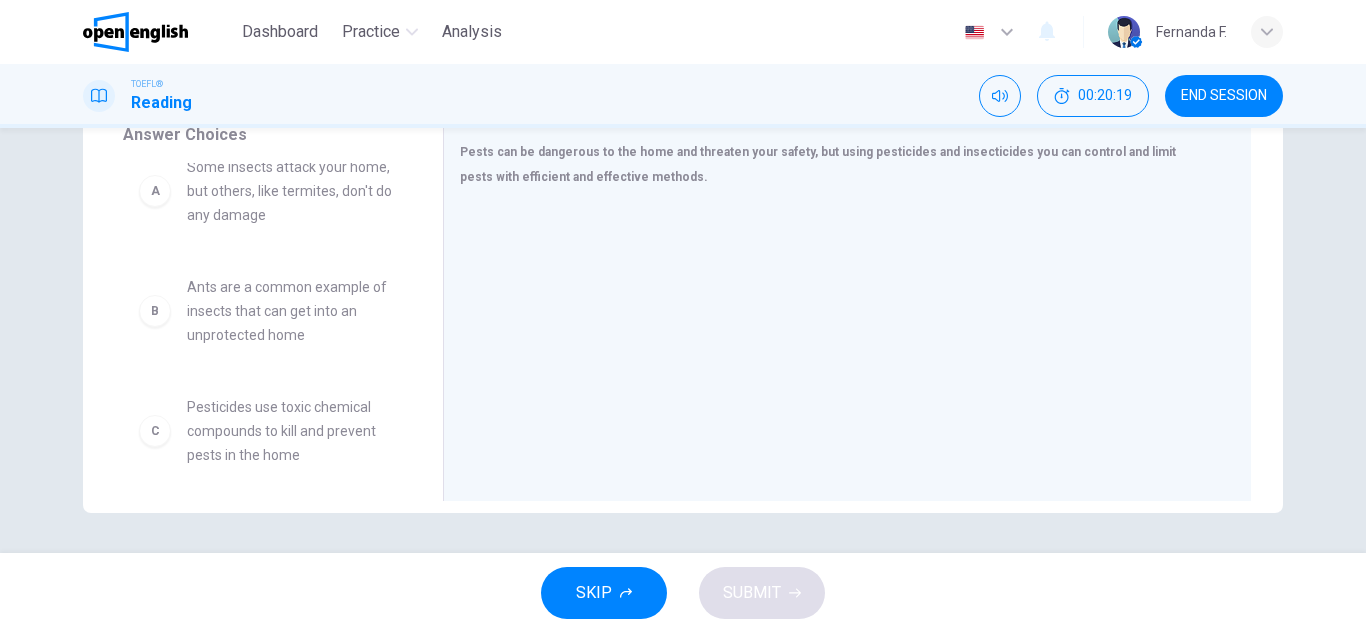 click on "C" at bounding box center [155, 191] 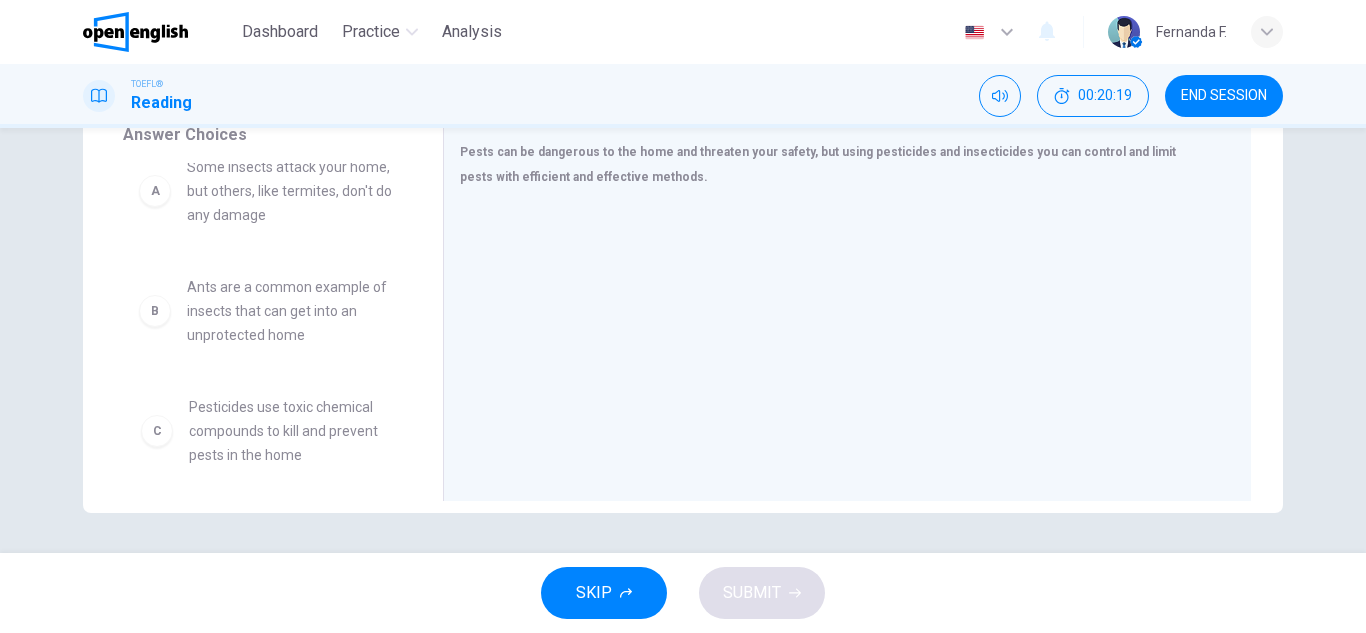 scroll, scrollTop: 35, scrollLeft: 0, axis: vertical 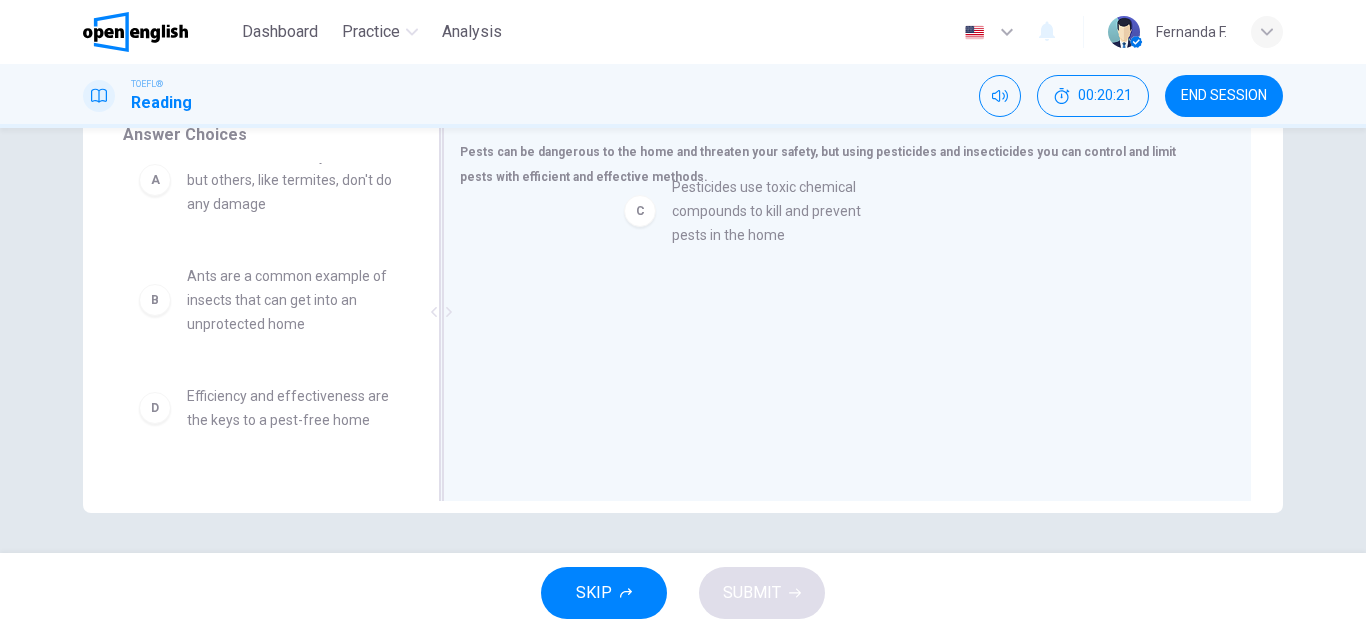 drag, startPoint x: 152, startPoint y: 435, endPoint x: 649, endPoint y: 216, distance: 543.1114 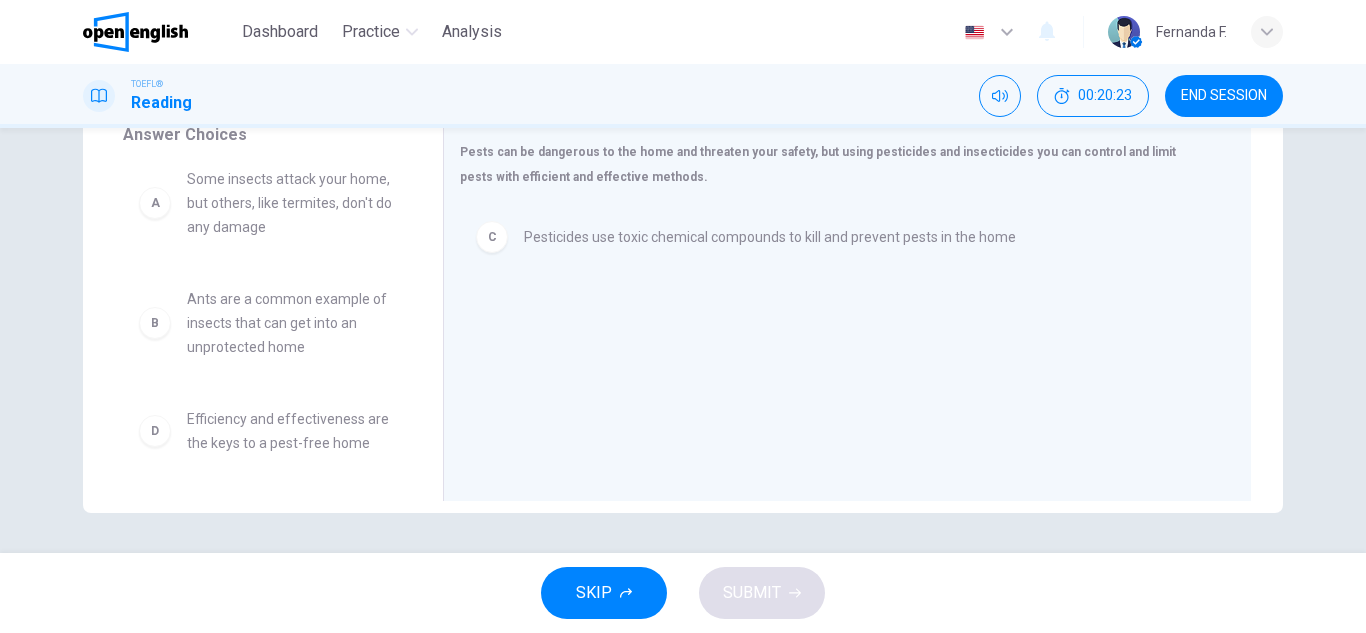 scroll, scrollTop: 0, scrollLeft: 0, axis: both 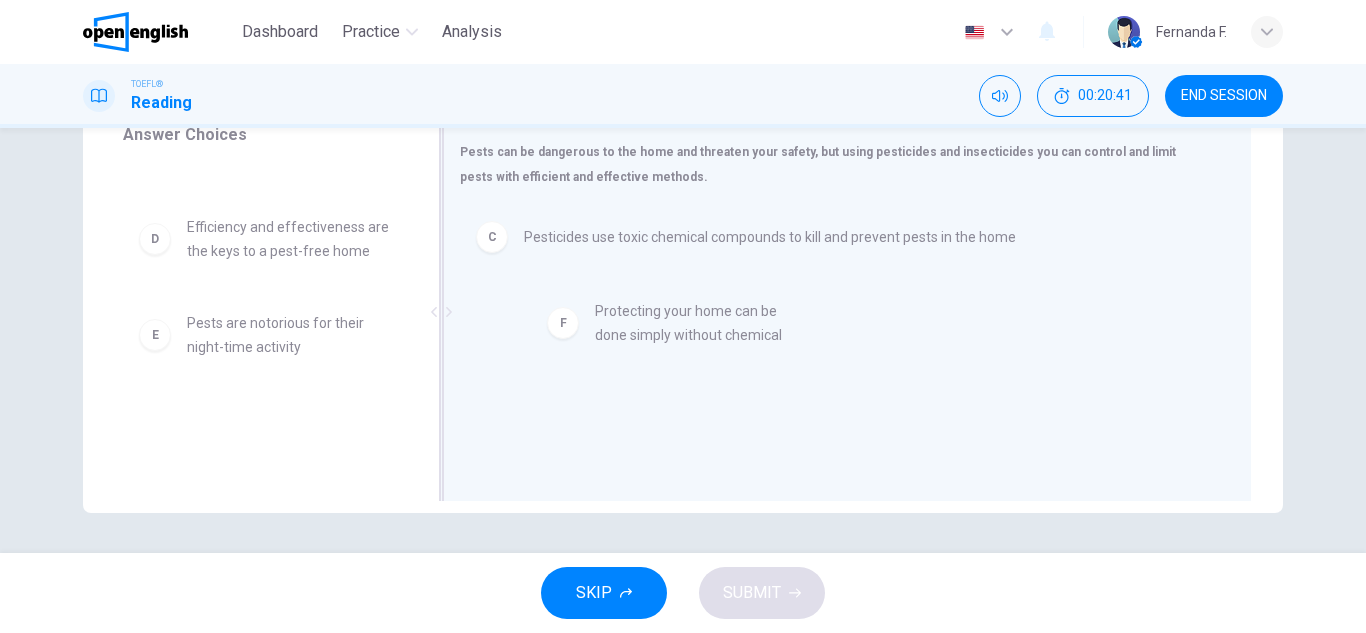 drag, startPoint x: 232, startPoint y: 420, endPoint x: 651, endPoint y: 299, distance: 436.12155 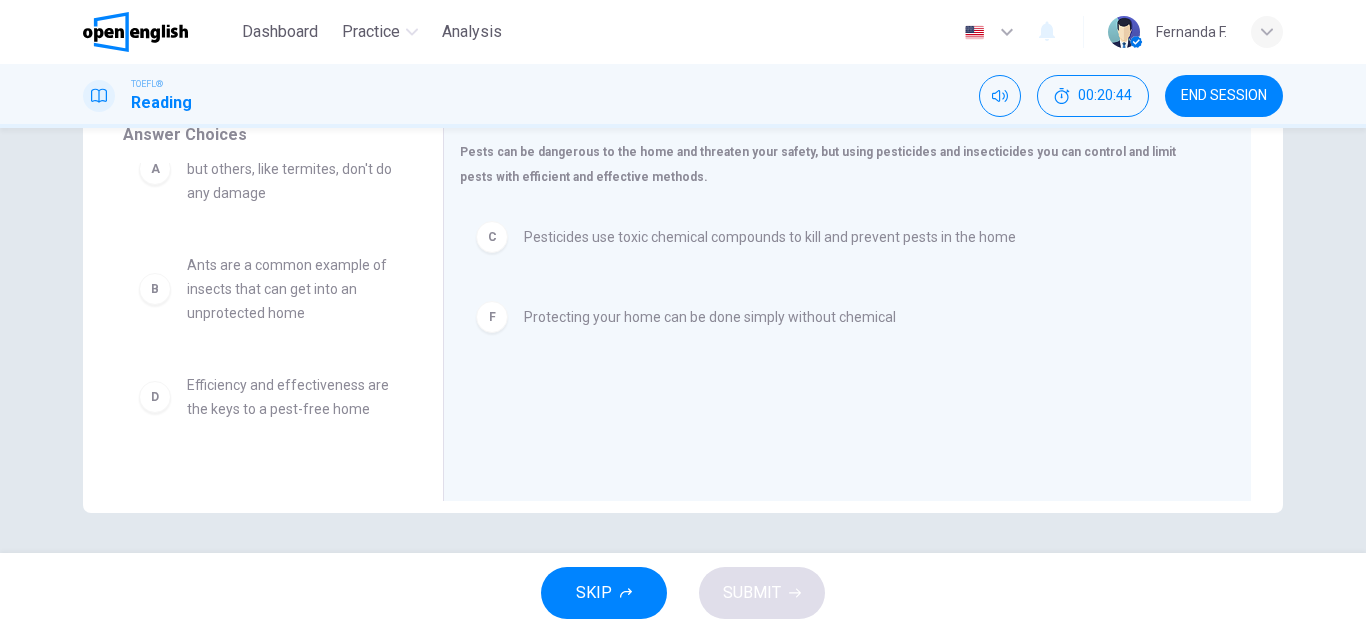 scroll, scrollTop: 0, scrollLeft: 0, axis: both 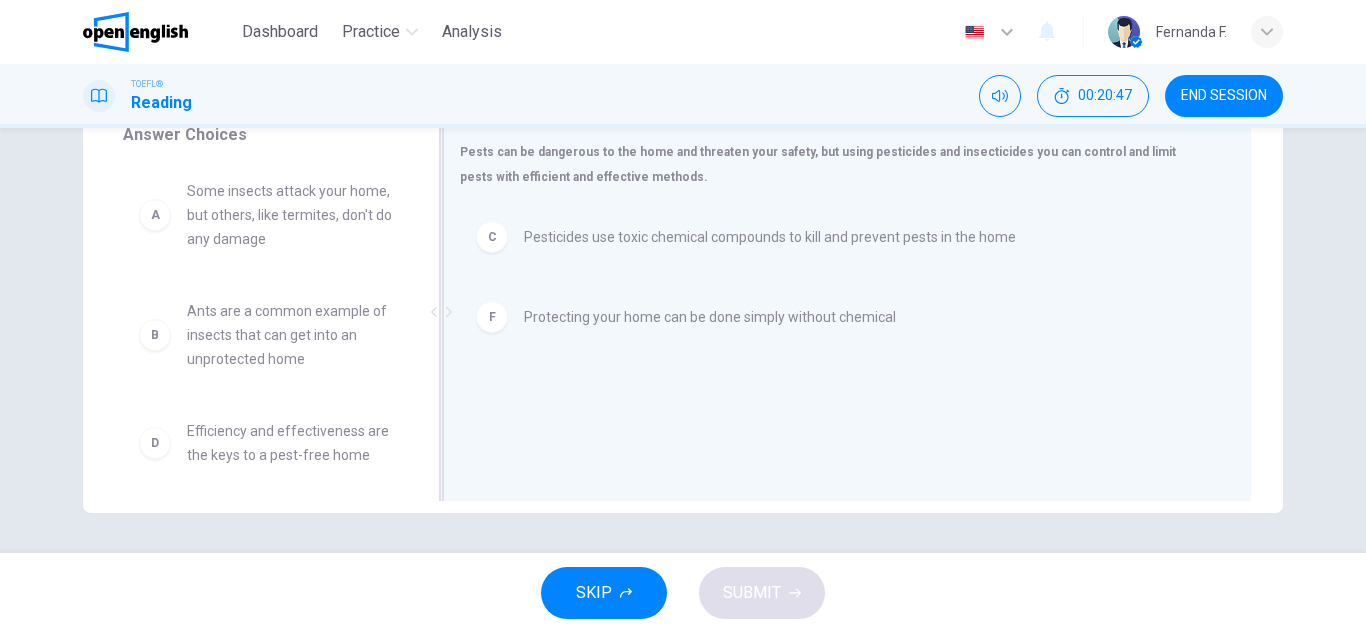 click on "A Insecticide and pesticides" at bounding box center [839, 237] 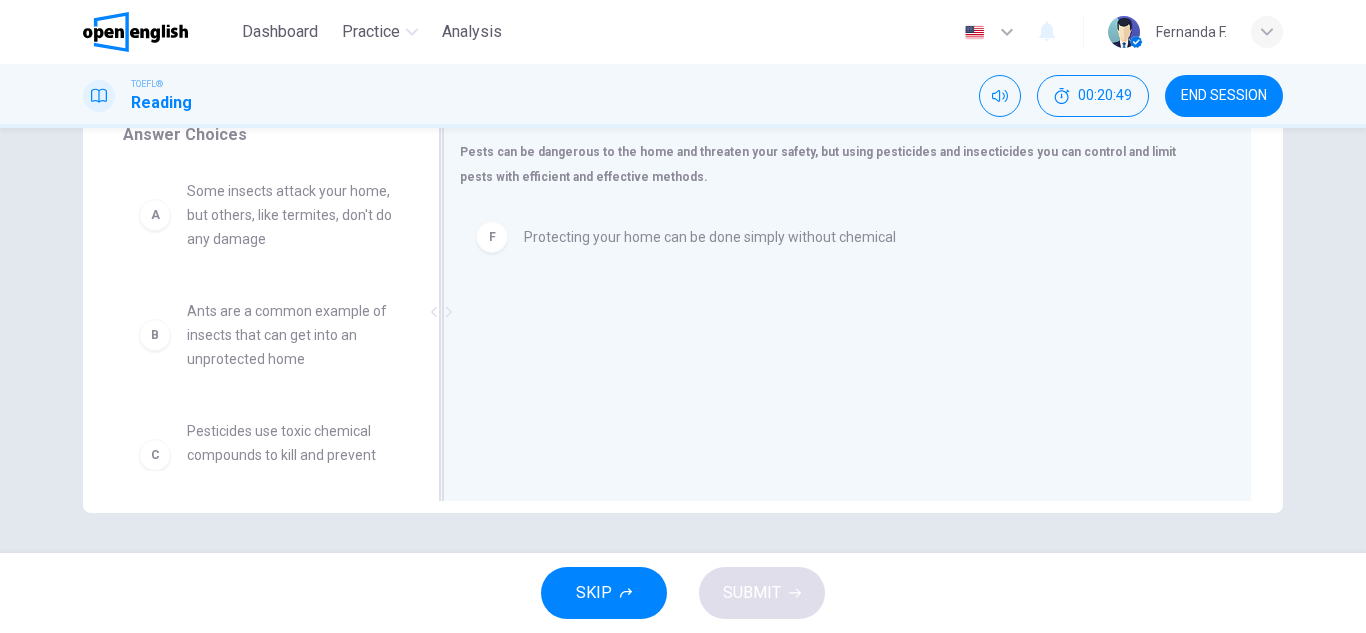 click on "F" at bounding box center (492, 237) 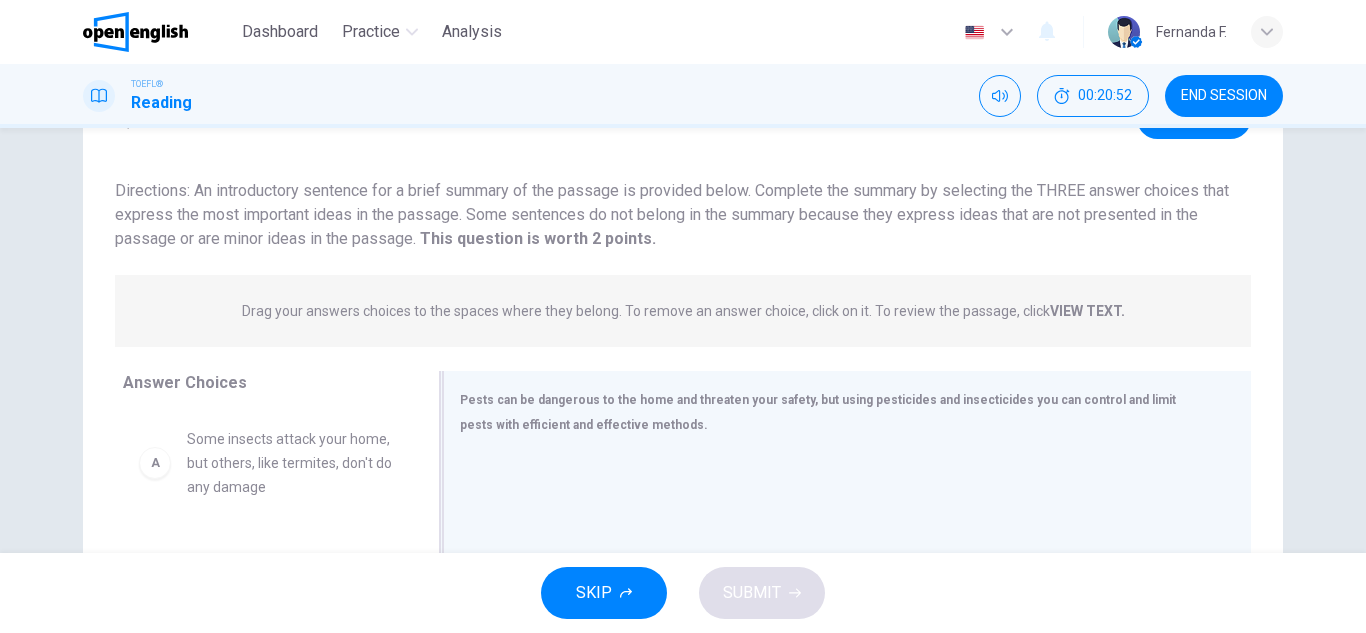 scroll, scrollTop: 0, scrollLeft: 0, axis: both 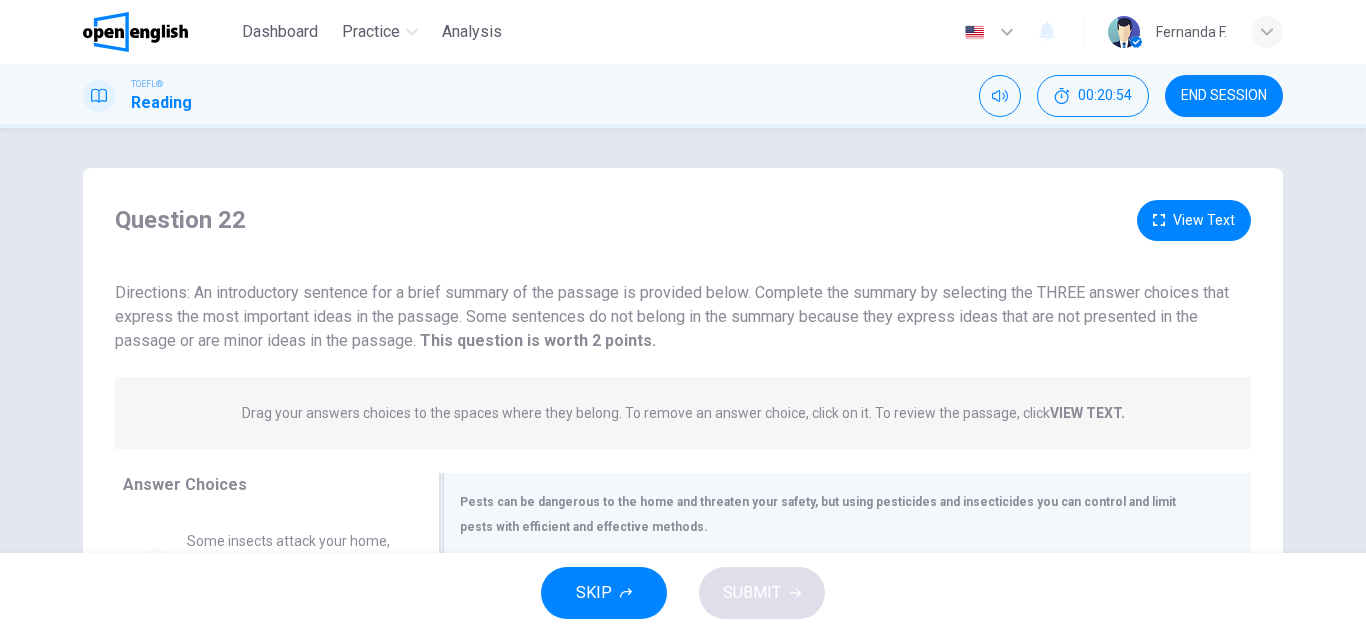drag, startPoint x: 111, startPoint y: 288, endPoint x: 714, endPoint y: 345, distance: 605.68805 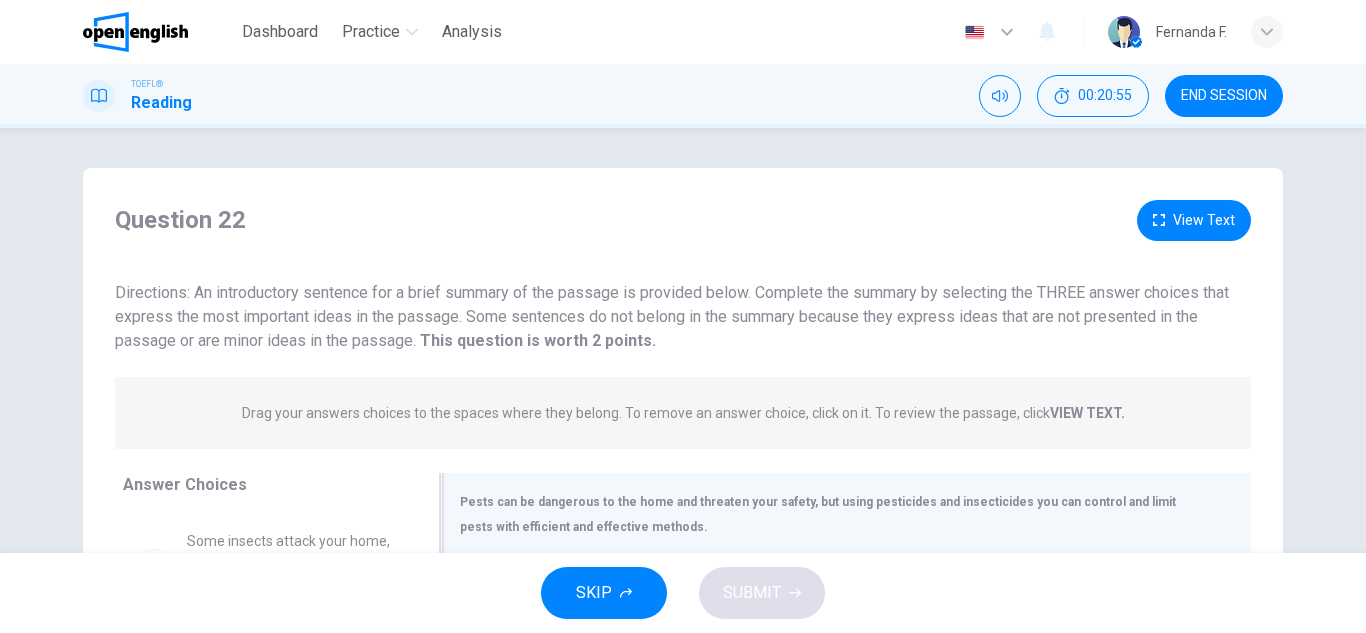 click on "Directions: An introductory sentence for a brief summary of the passage is provided below. Complete the summary by selecting the THREE answer choices that express the most important ideas in the passage. Some sentences do not belong in the summary because they express ideas that are not presented in the passage or are minor ideas in the passage. This question is worth 2 points. This question is worth 2 points." at bounding box center (683, 317) 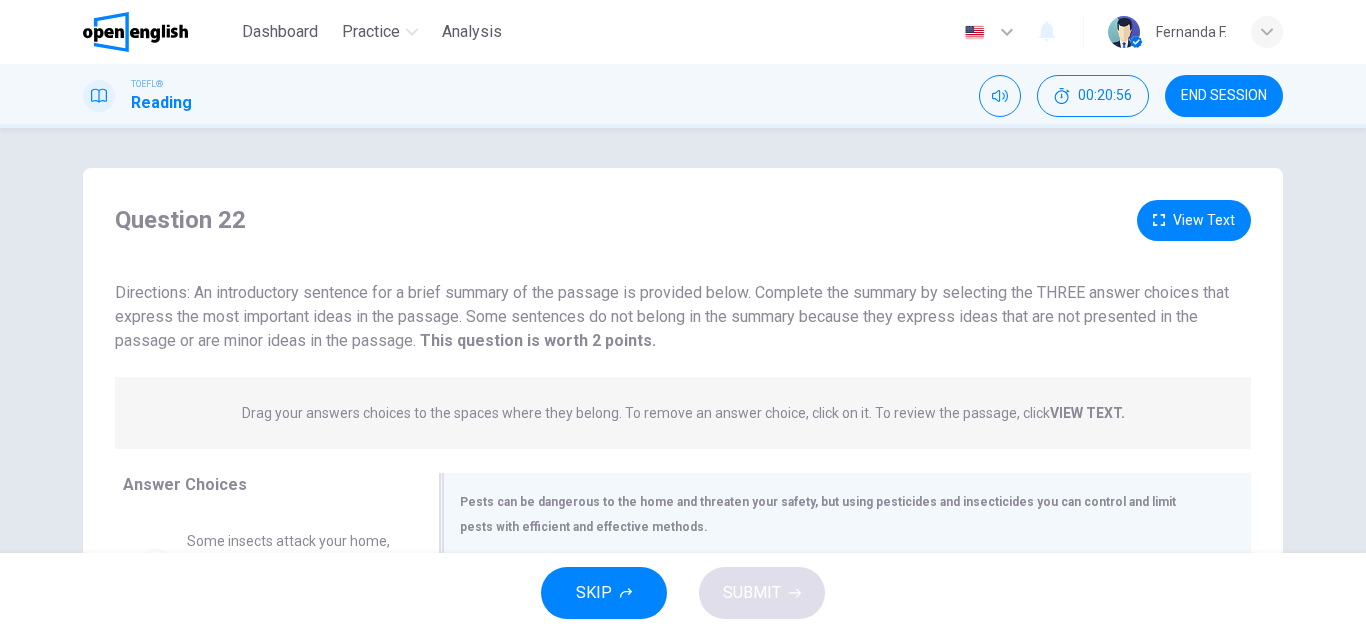 scroll, scrollTop: 200, scrollLeft: 0, axis: vertical 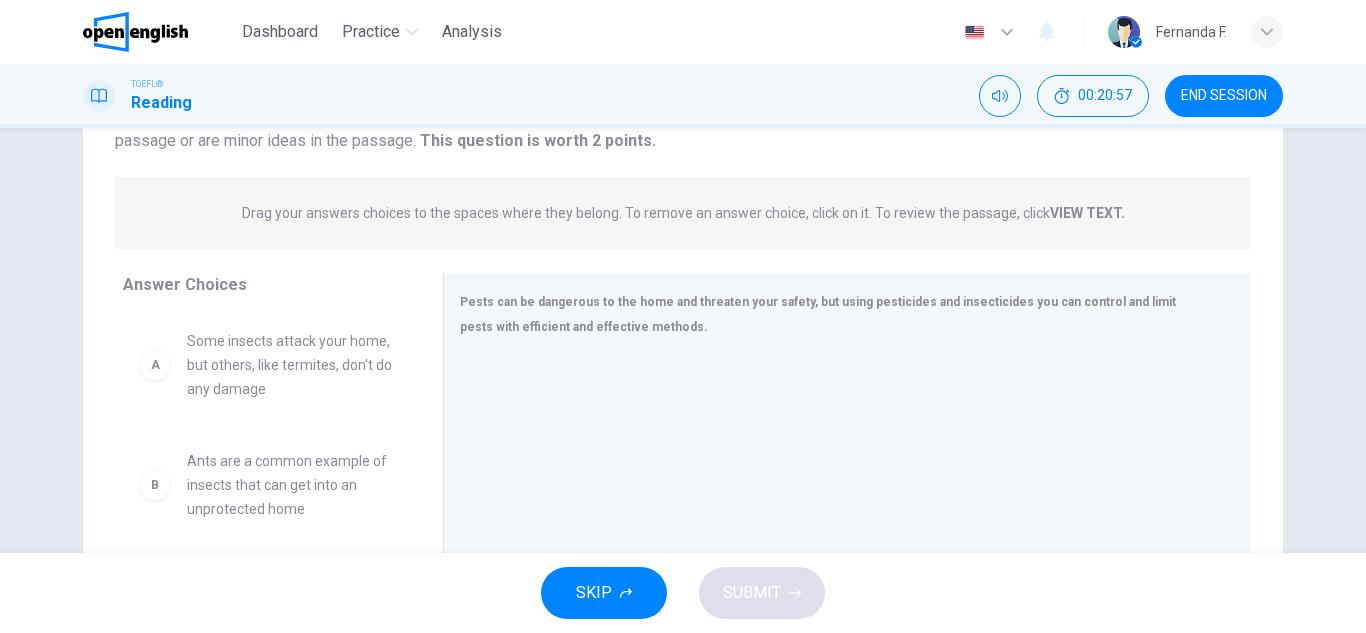 click on "SKIP" at bounding box center (594, 593) 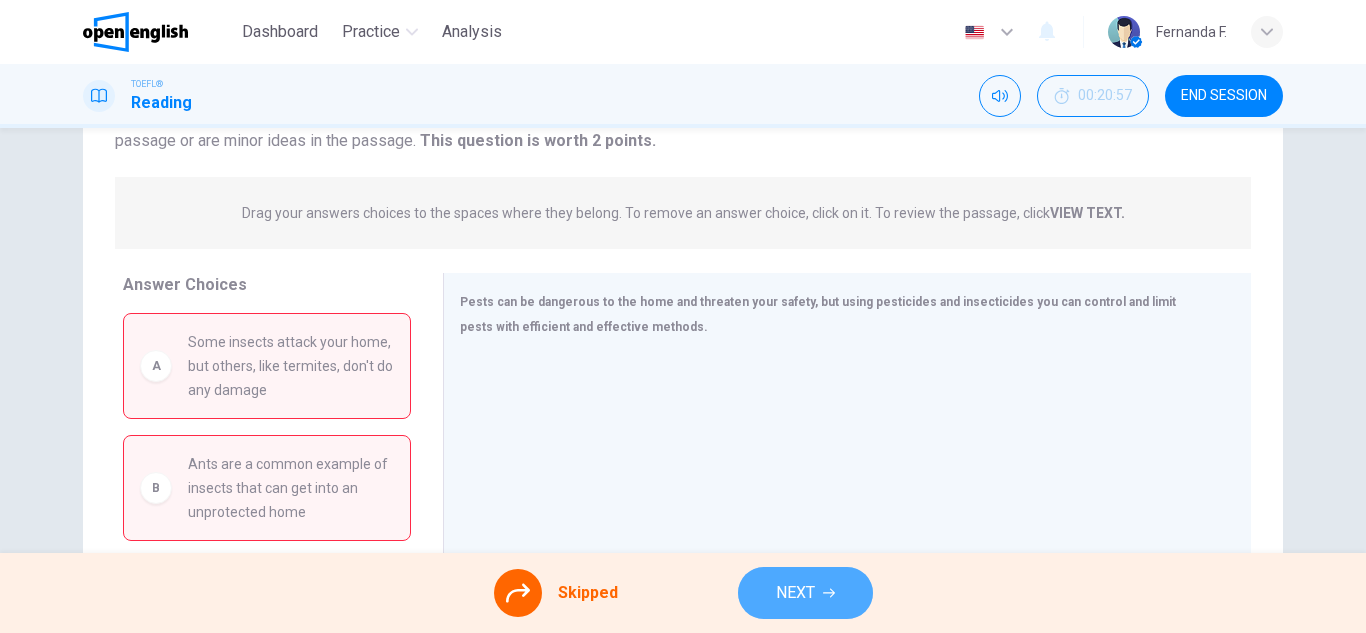 click on "NEXT" at bounding box center (805, 593) 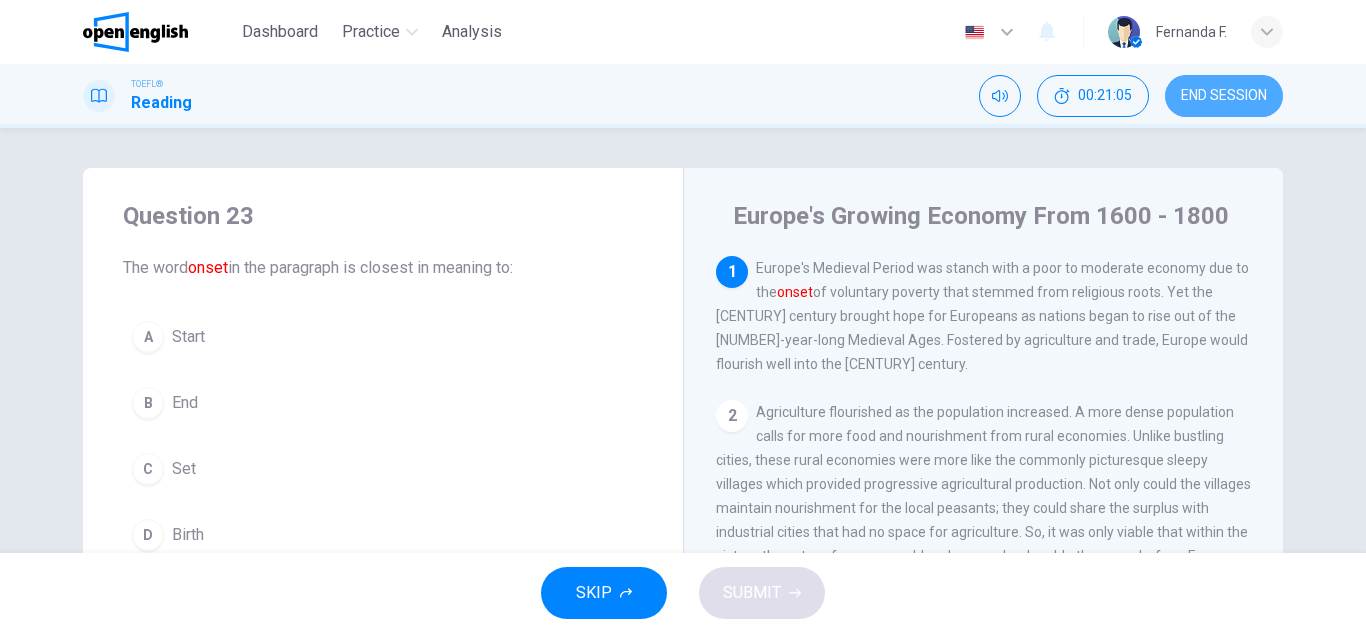 click on "END SESSION" at bounding box center [1224, 96] 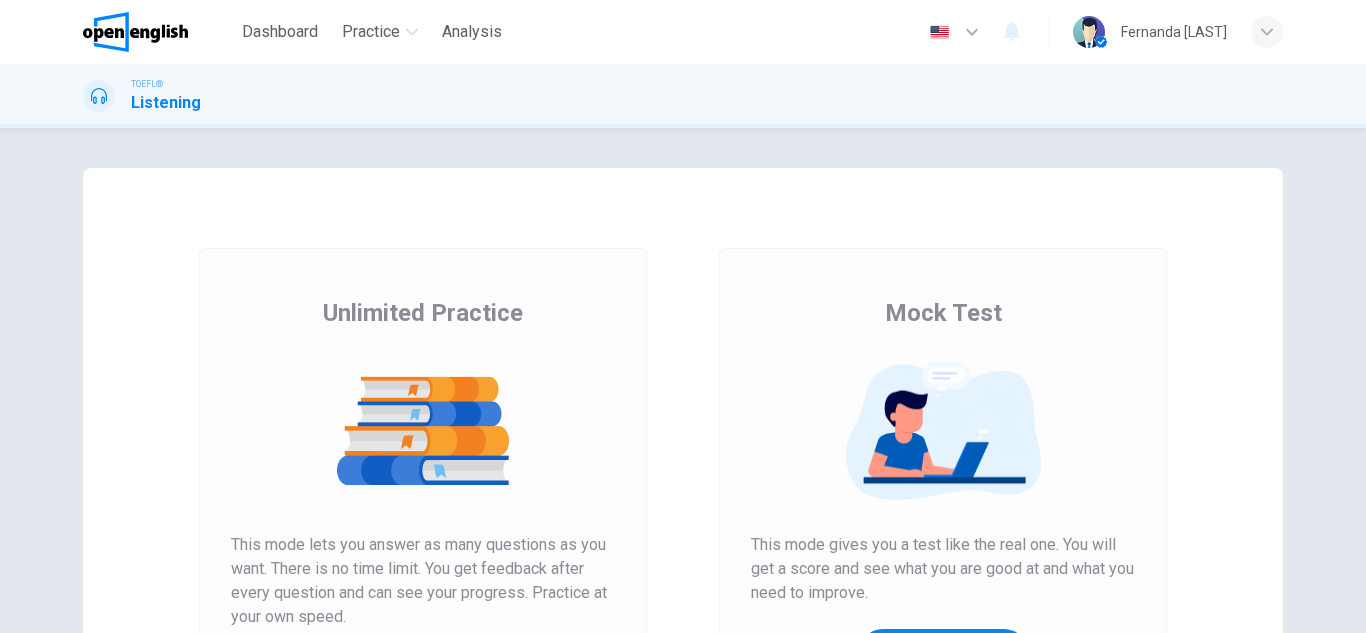 scroll, scrollTop: 0, scrollLeft: 0, axis: both 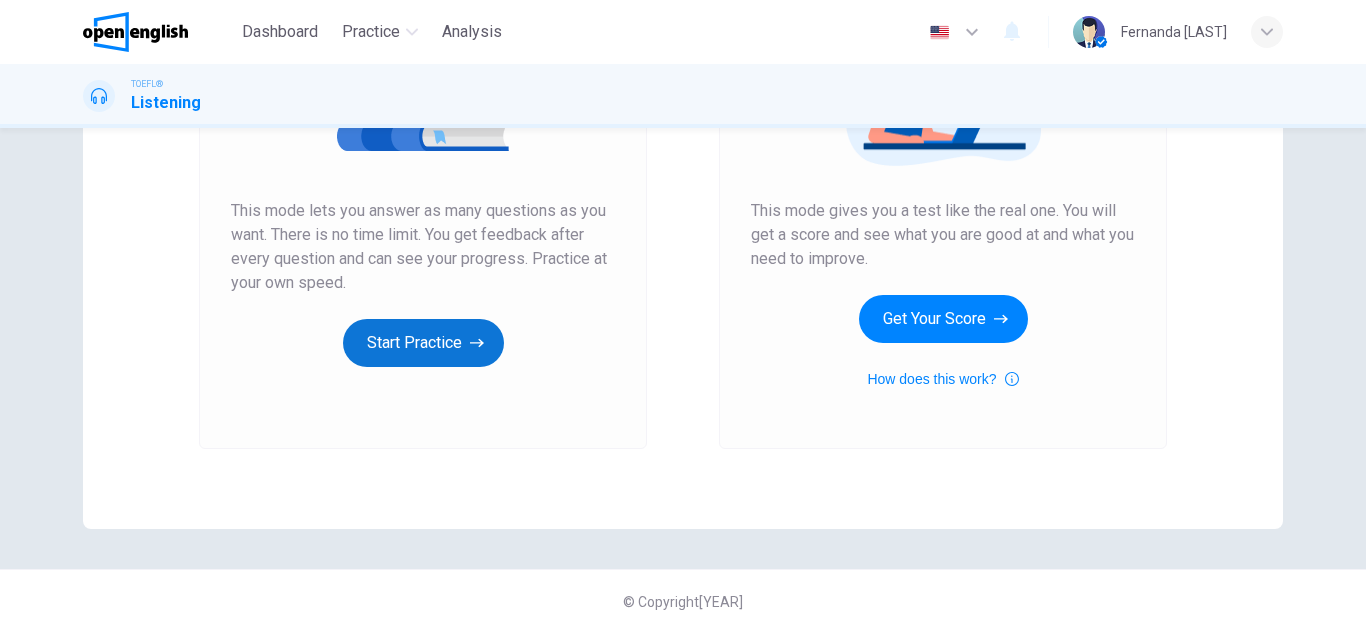 click on "Start Practice" at bounding box center (423, 343) 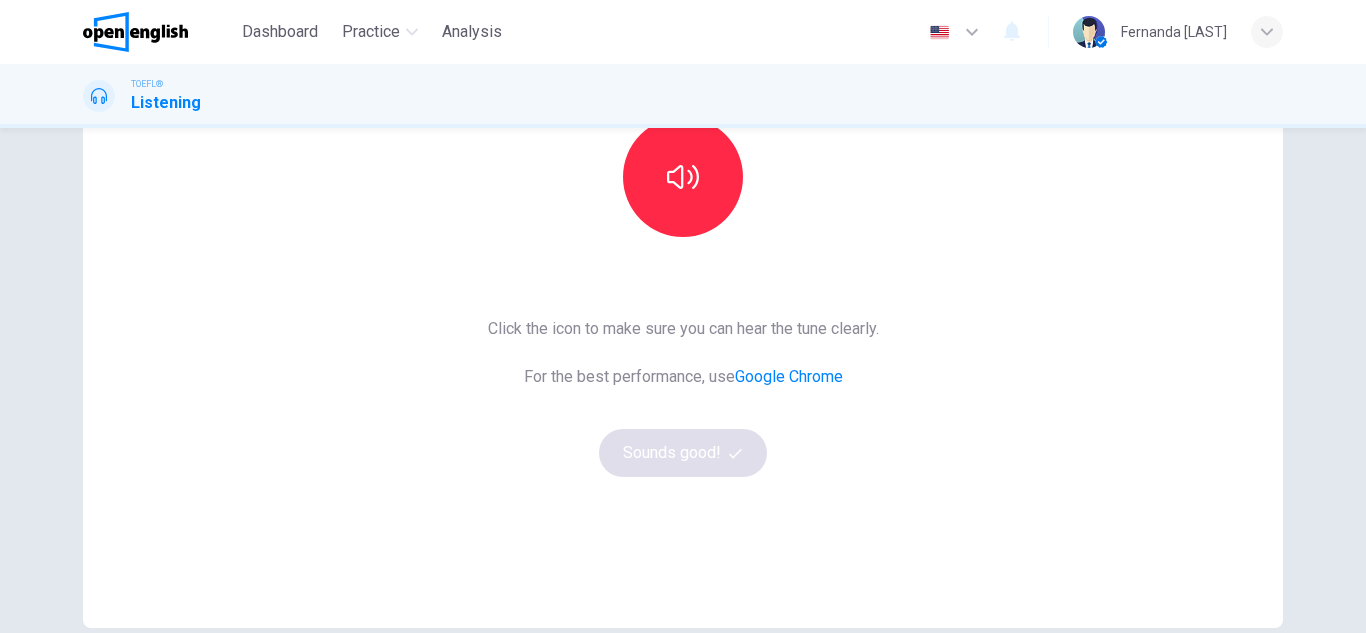 scroll, scrollTop: 200, scrollLeft: 0, axis: vertical 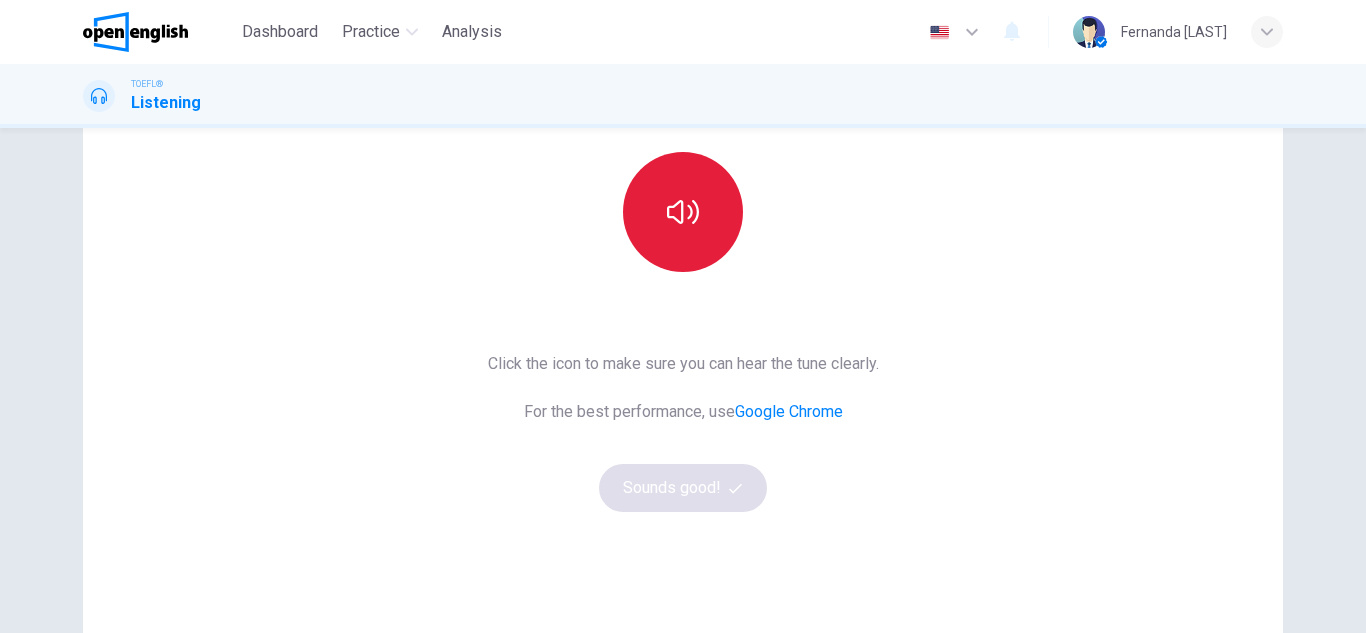 click at bounding box center [683, 212] 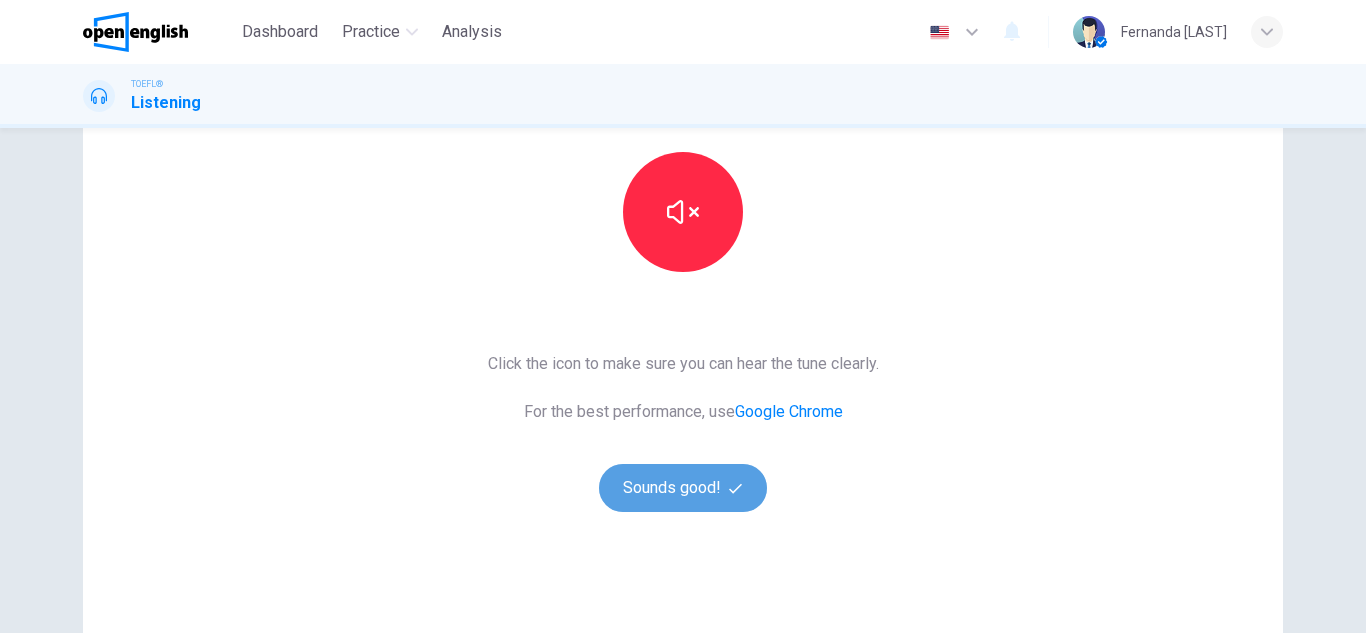 click on "Sounds good!" at bounding box center (683, 488) 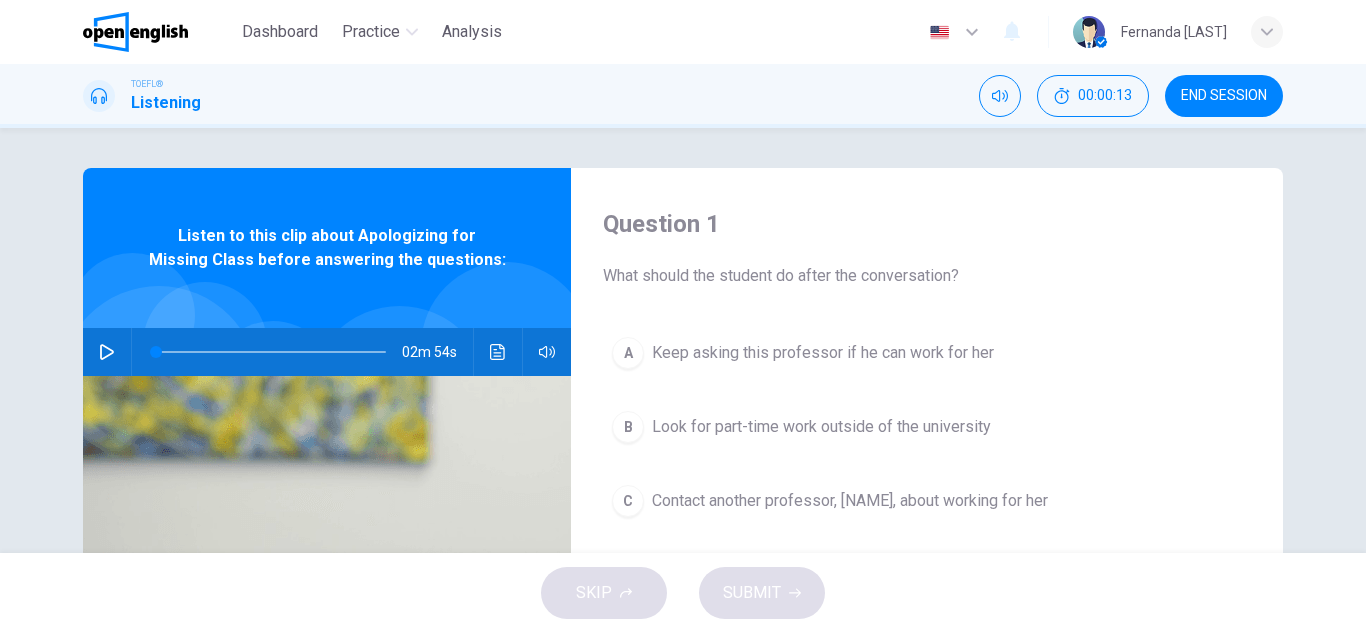 scroll, scrollTop: 100, scrollLeft: 0, axis: vertical 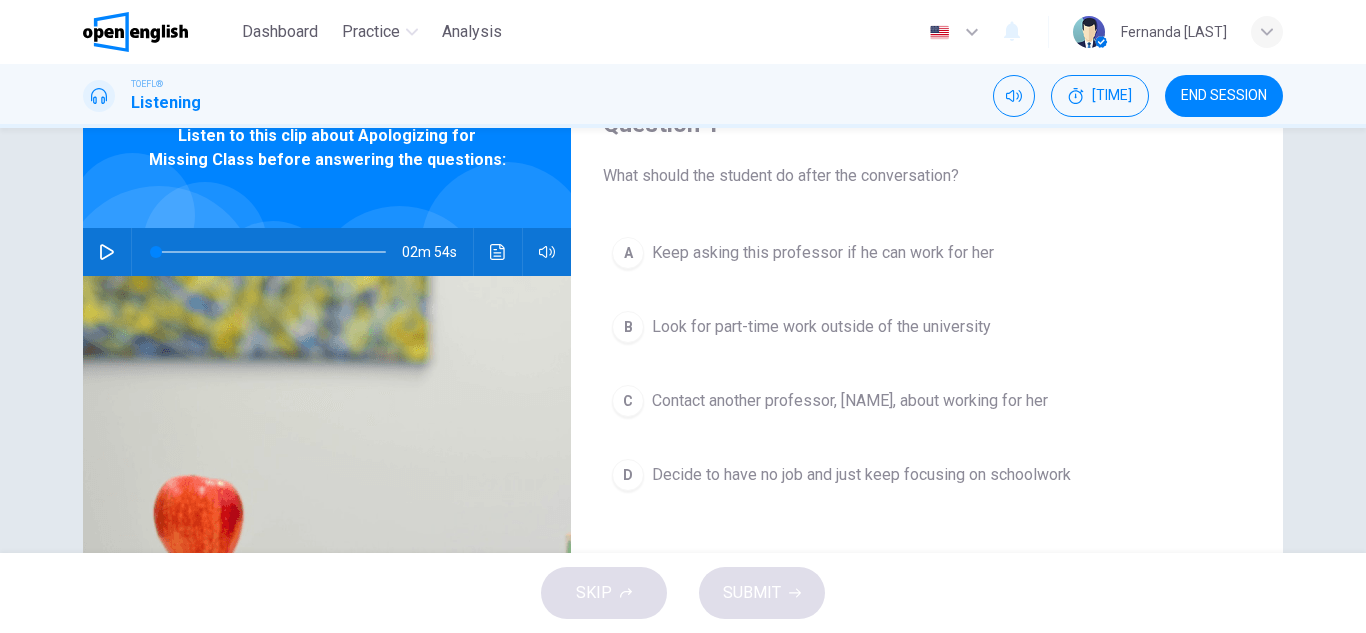 click at bounding box center [107, 252] 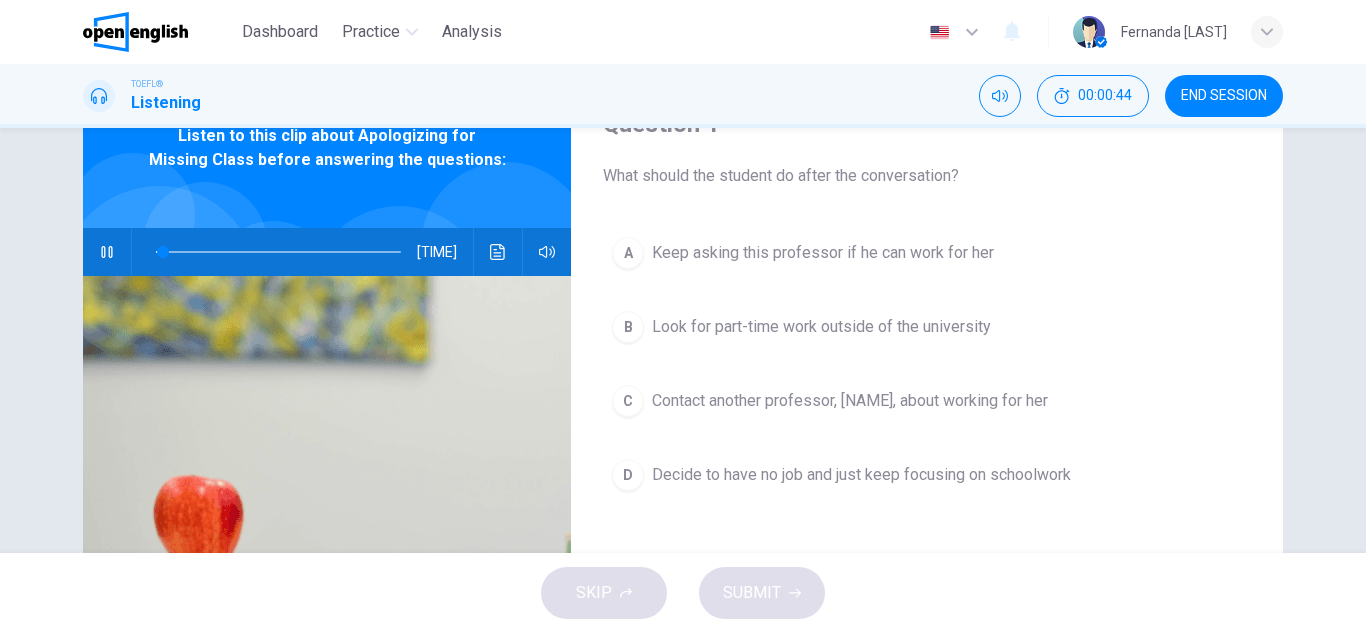 type 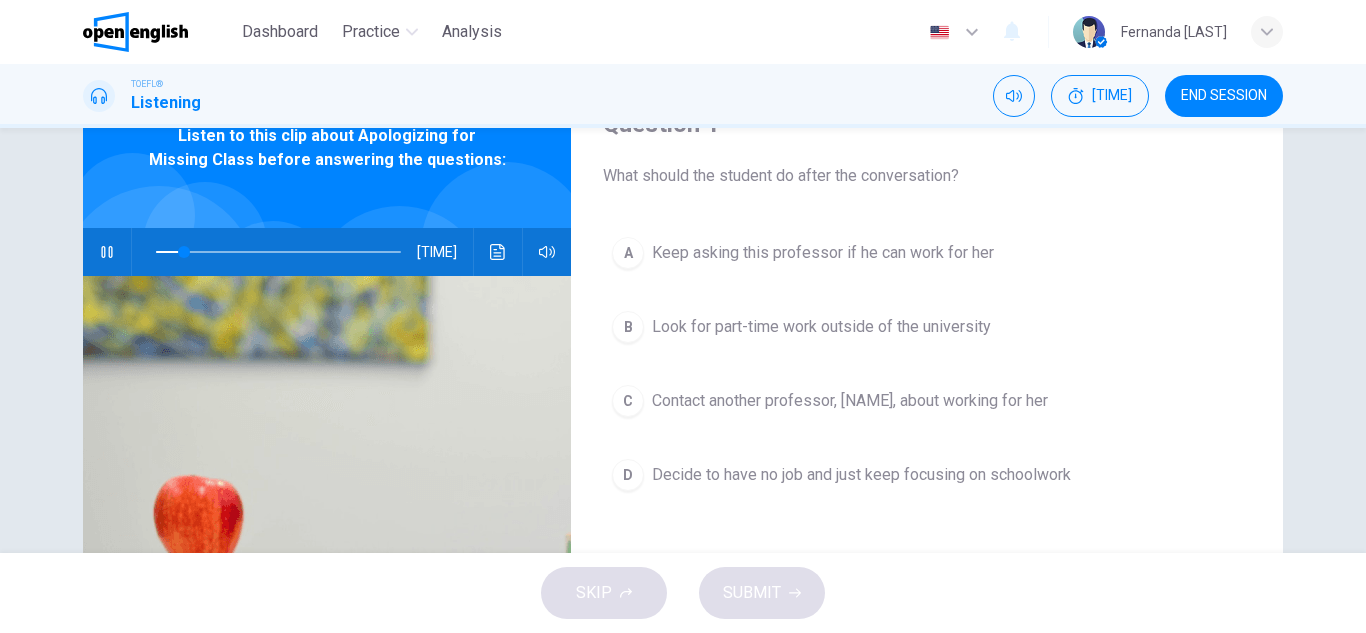 click on "A Keep asking this professor if he can work for her B Look for part-time work outside of the university C Contact another professor, Professor Susan, about working for her D Decide to have no job and just keep focusing on schoolwork" at bounding box center [927, 384] 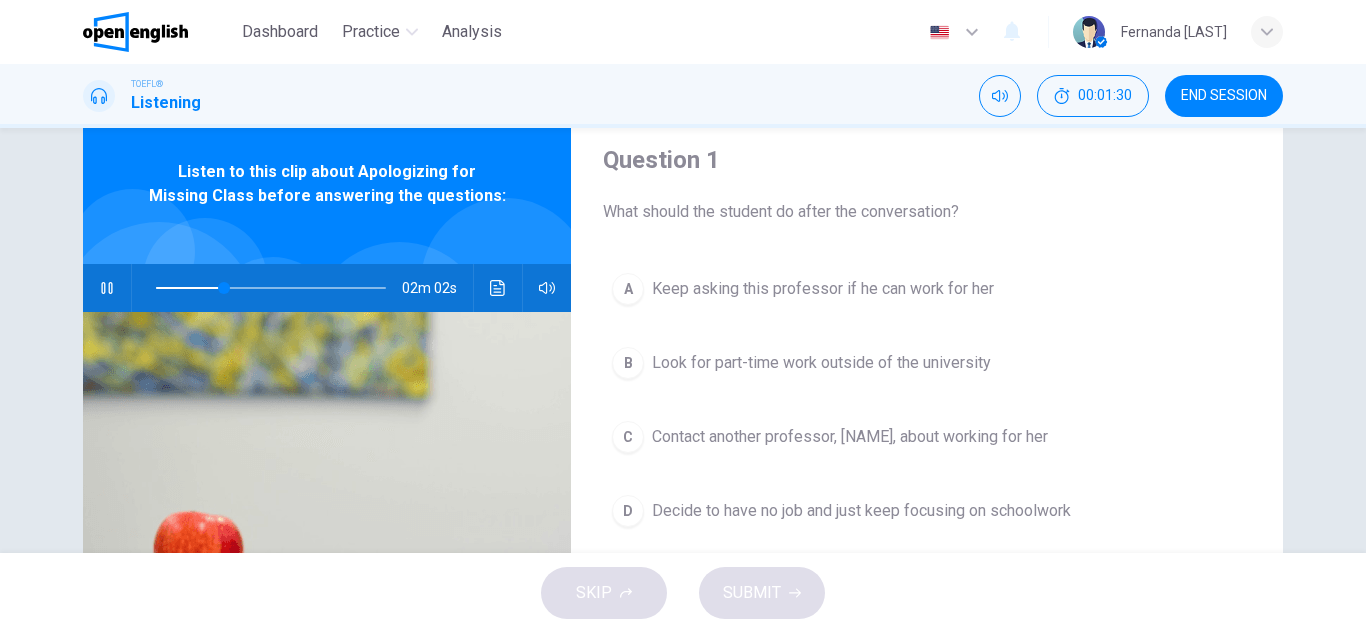 scroll, scrollTop: 100, scrollLeft: 0, axis: vertical 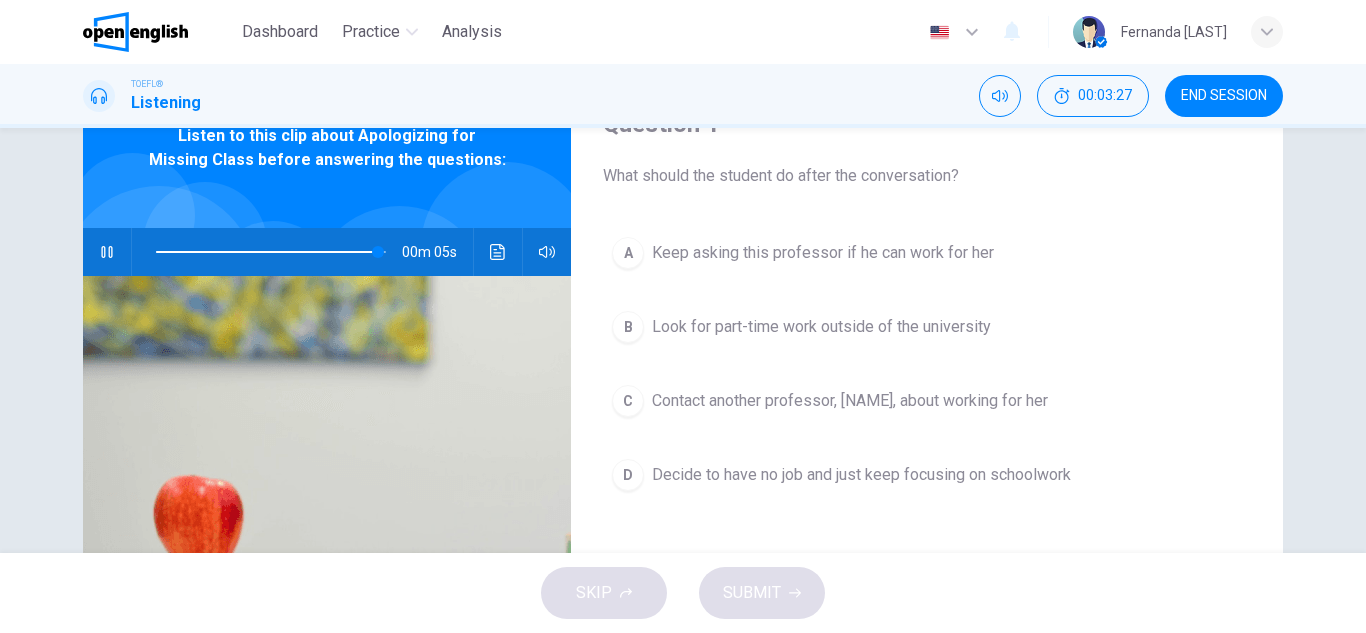 click on "Contact another professor, Professor Susan, about working for her" at bounding box center (823, 253) 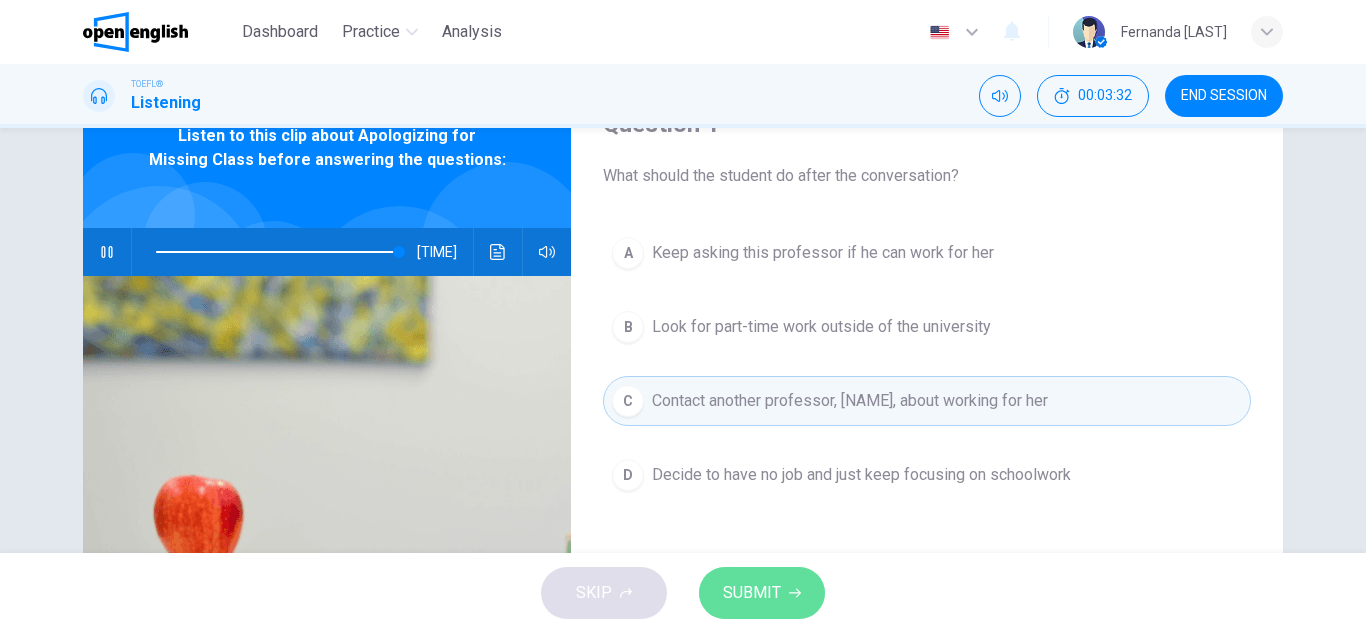 click on "SUBMIT" at bounding box center [752, 593] 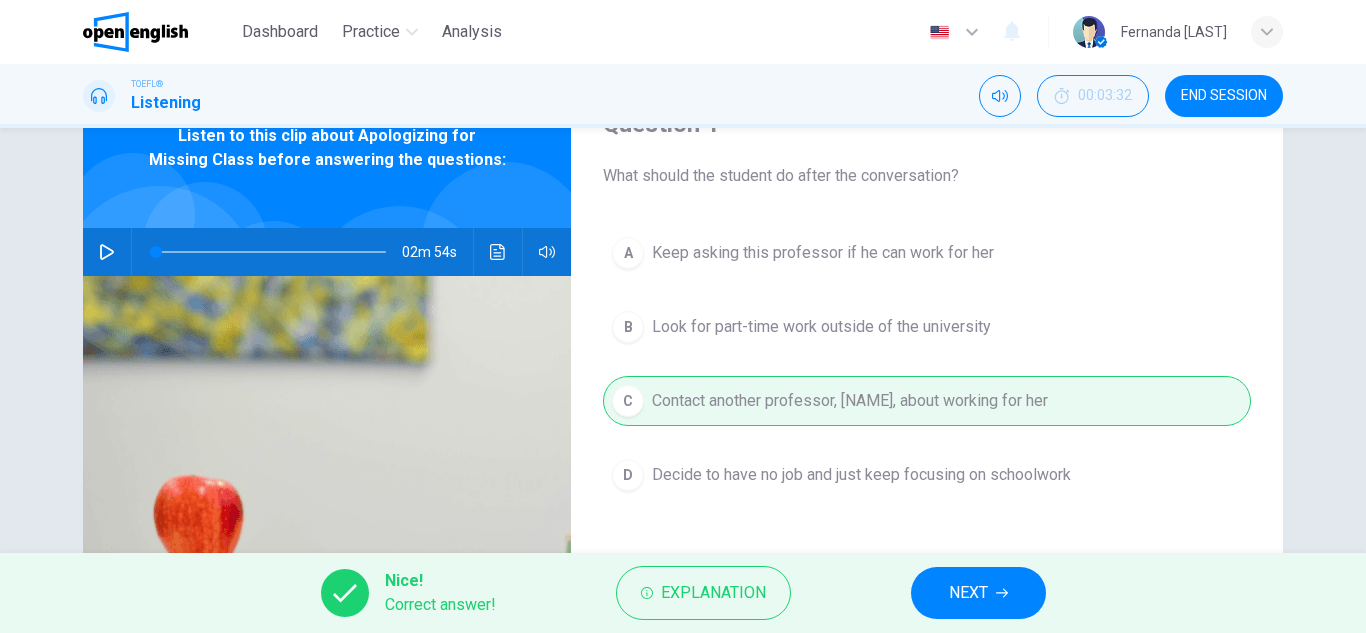 click on "NEXT" at bounding box center [968, 593] 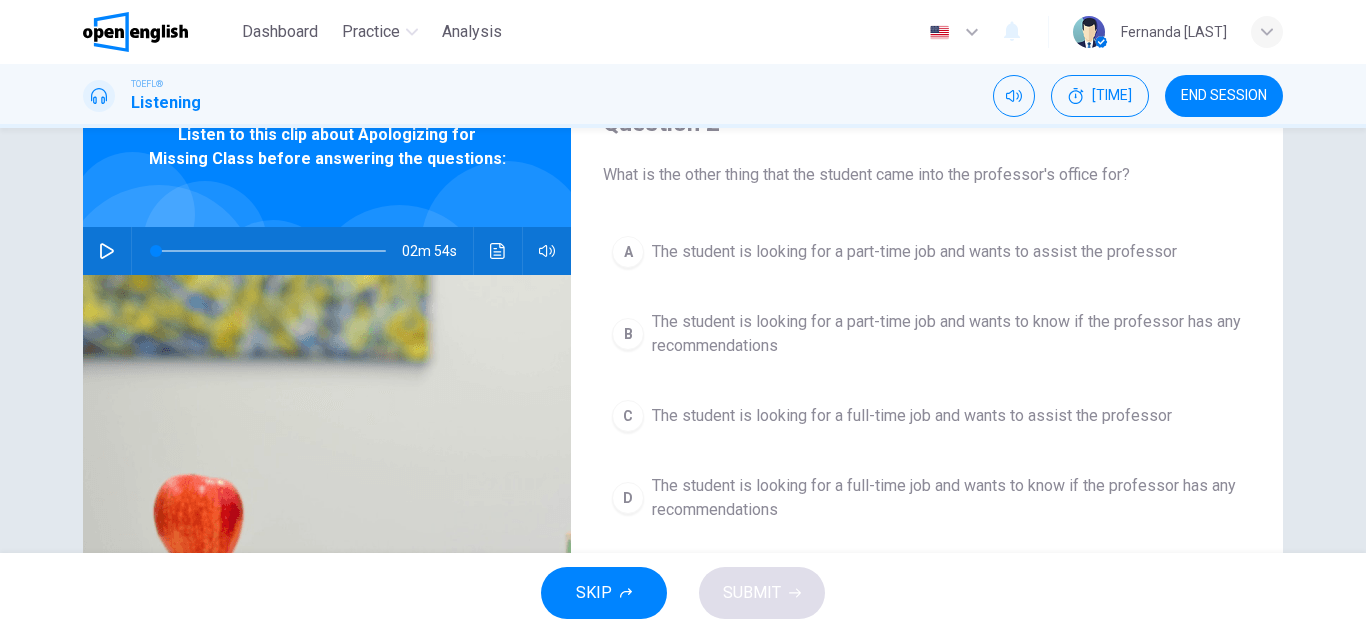 scroll, scrollTop: 100, scrollLeft: 0, axis: vertical 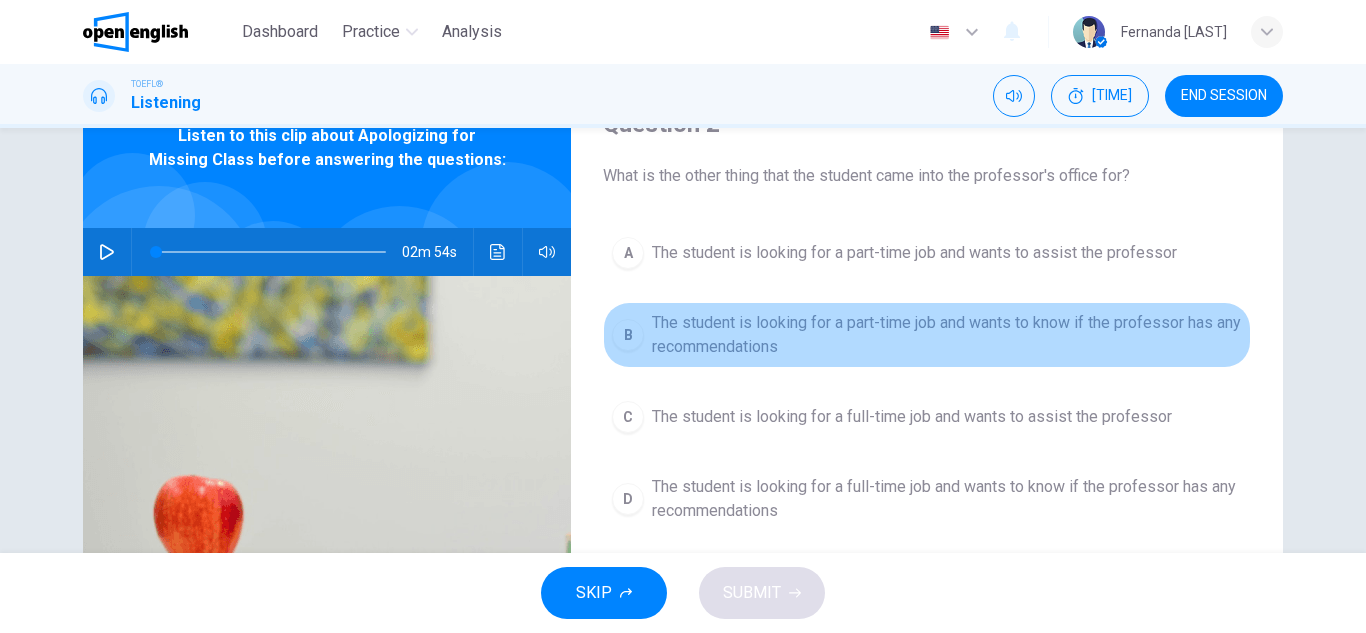 click on "B" at bounding box center [628, 253] 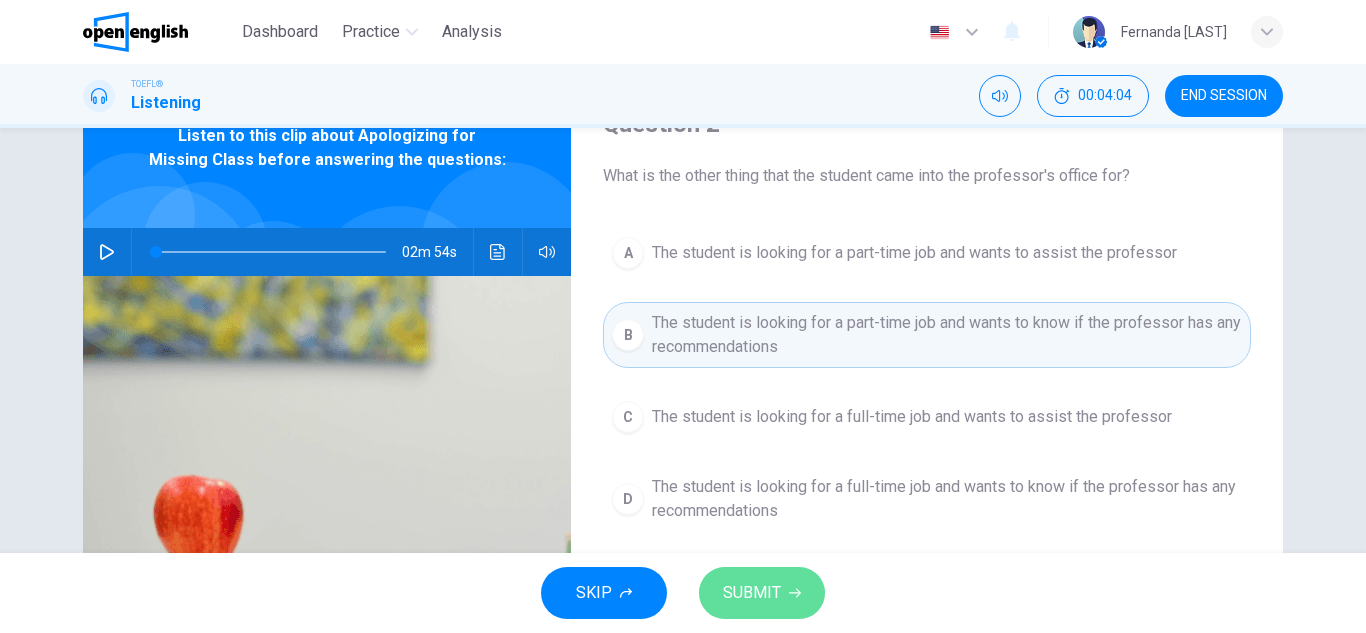click on "SUBMIT" at bounding box center (762, 593) 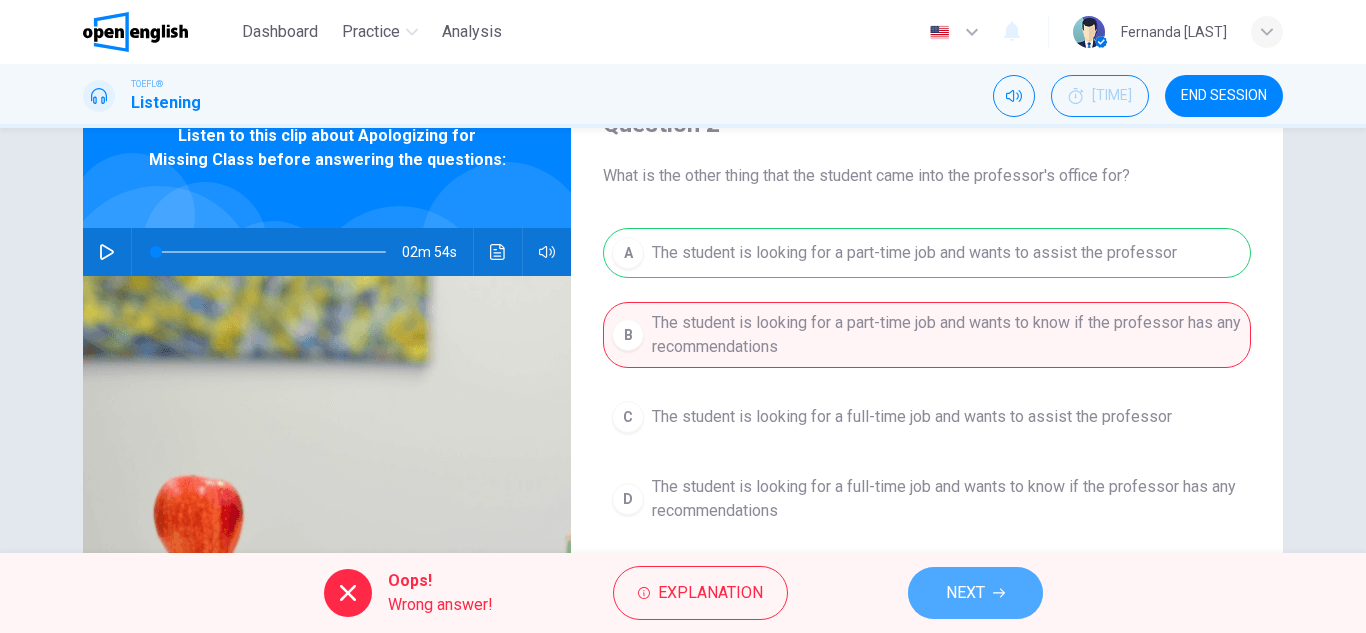 click on "NEXT" at bounding box center [965, 593] 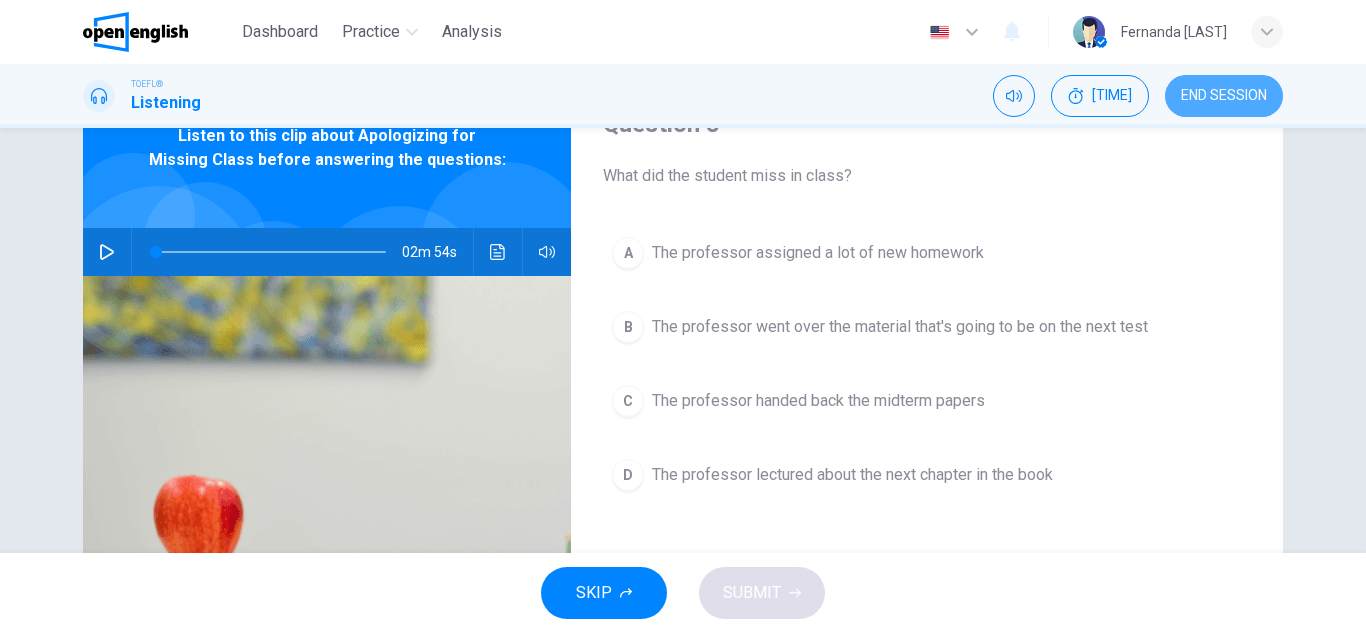 click on "END SESSION" at bounding box center (1224, 96) 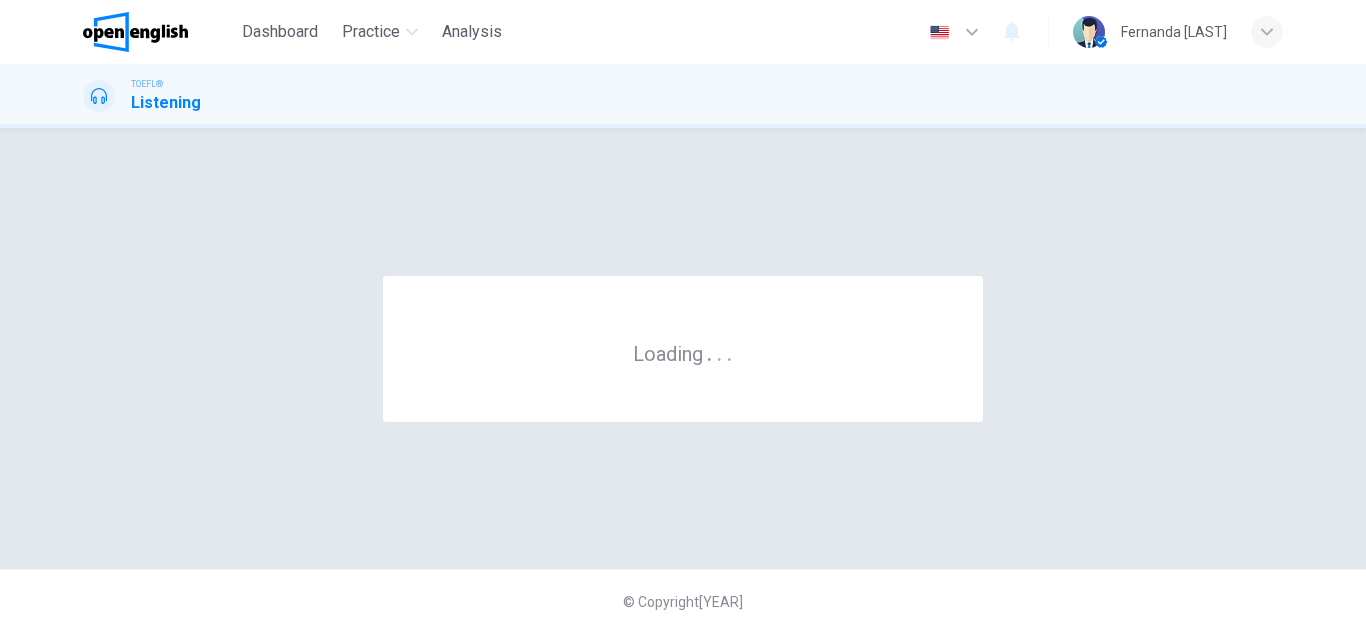 scroll, scrollTop: 0, scrollLeft: 0, axis: both 